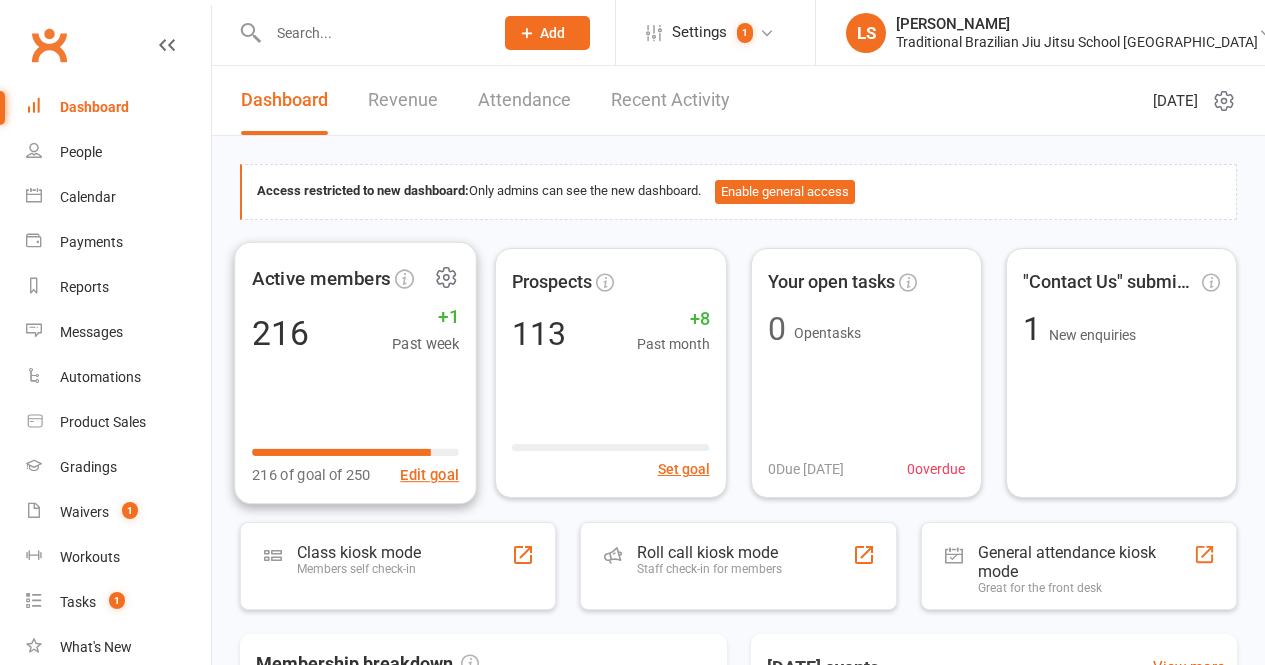 scroll, scrollTop: 0, scrollLeft: 0, axis: both 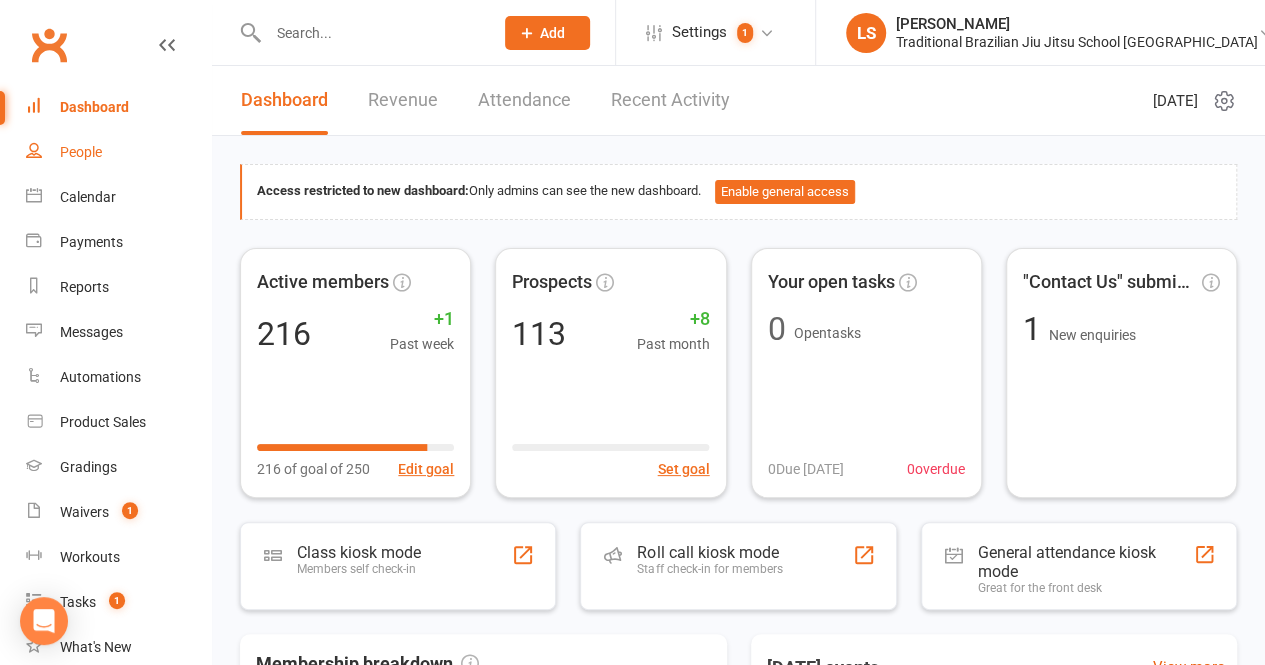 click on "People" at bounding box center (118, 152) 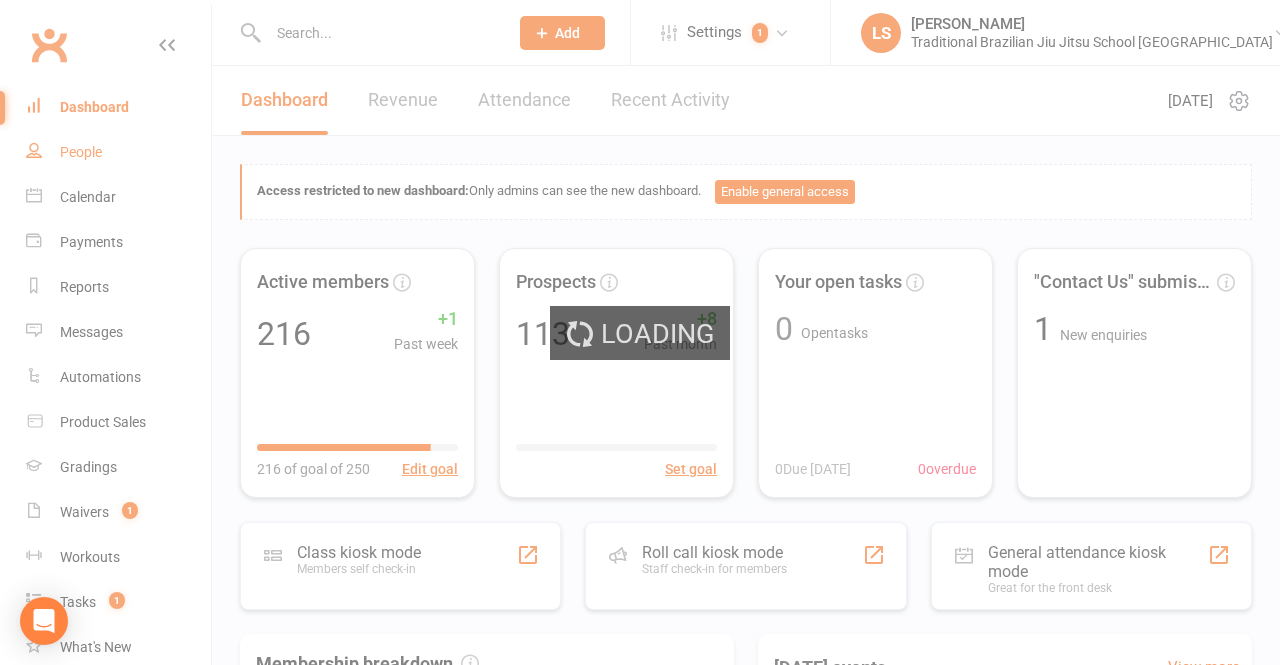 select on "100" 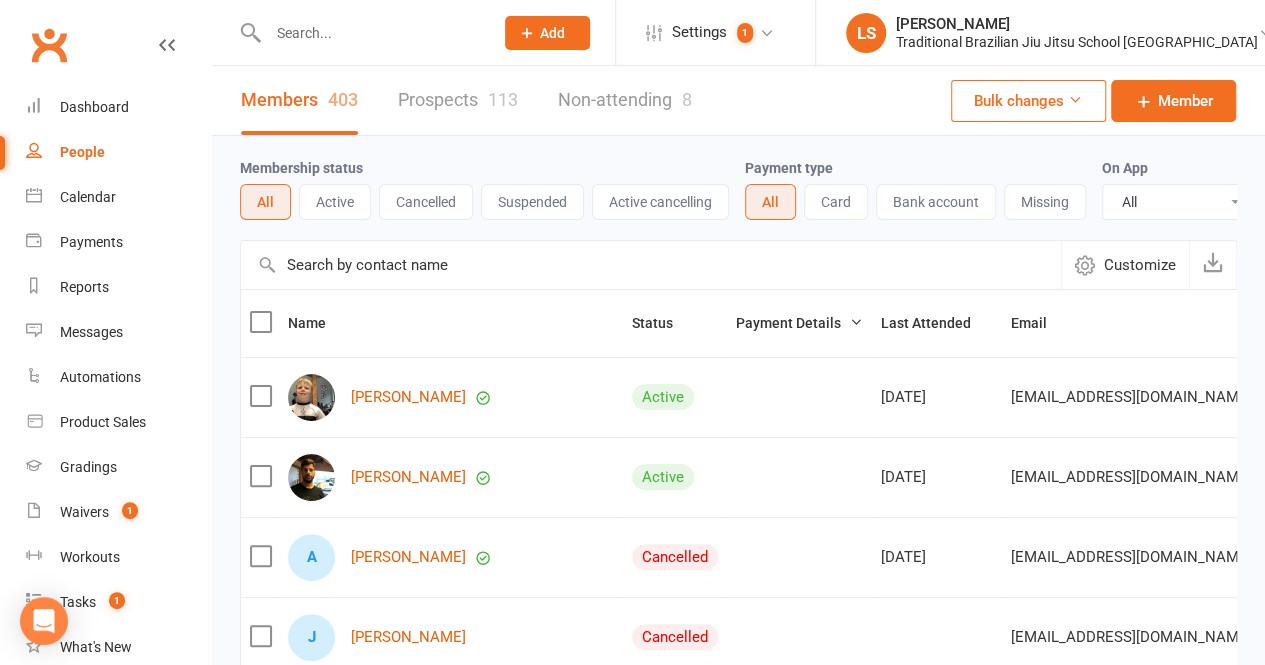 click at bounding box center (359, 32) 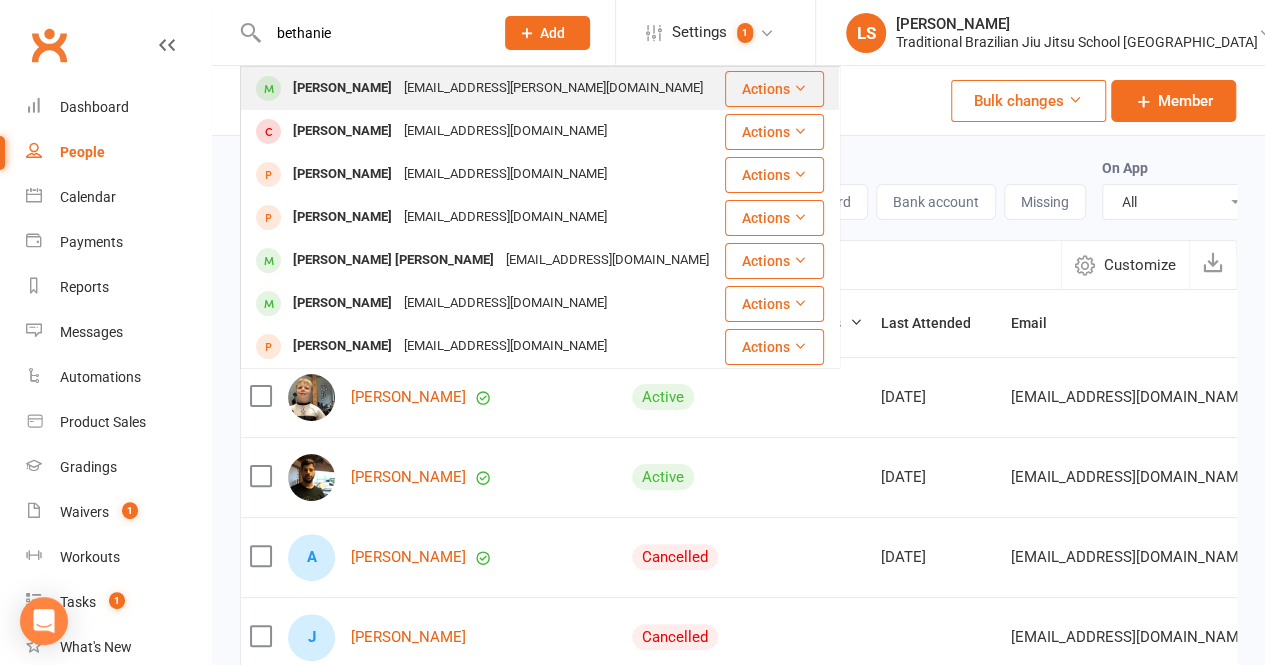 type on "bethanie" 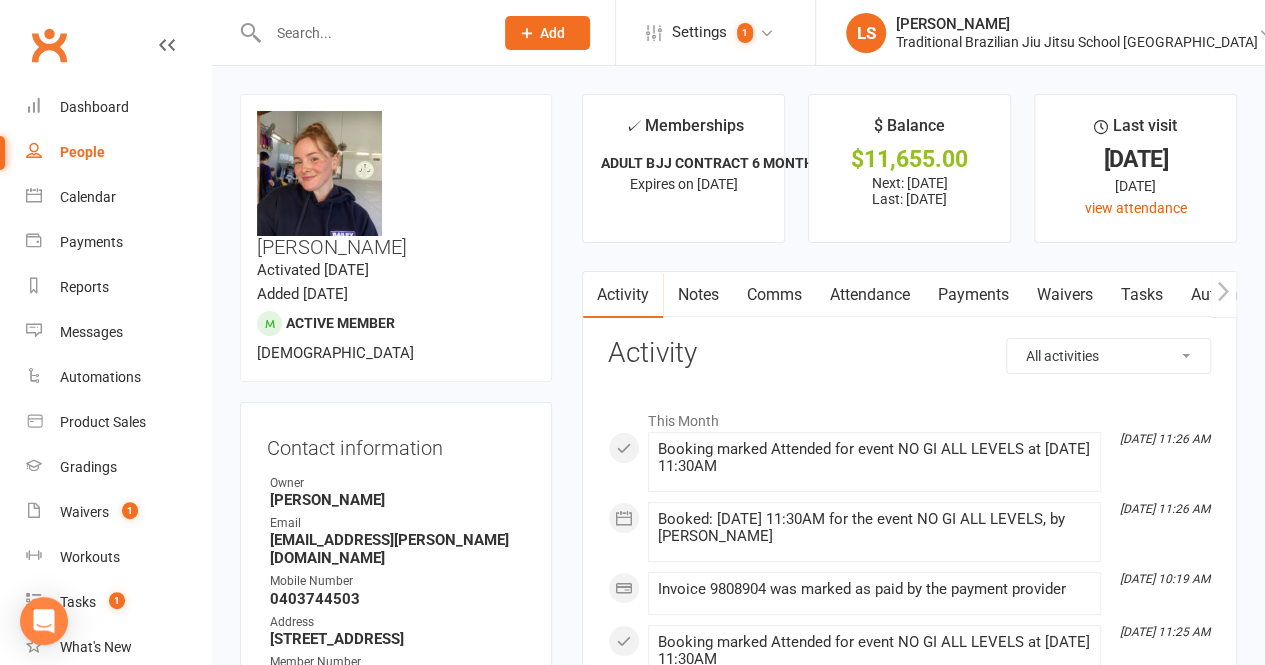 click on "Payments" at bounding box center [972, 295] 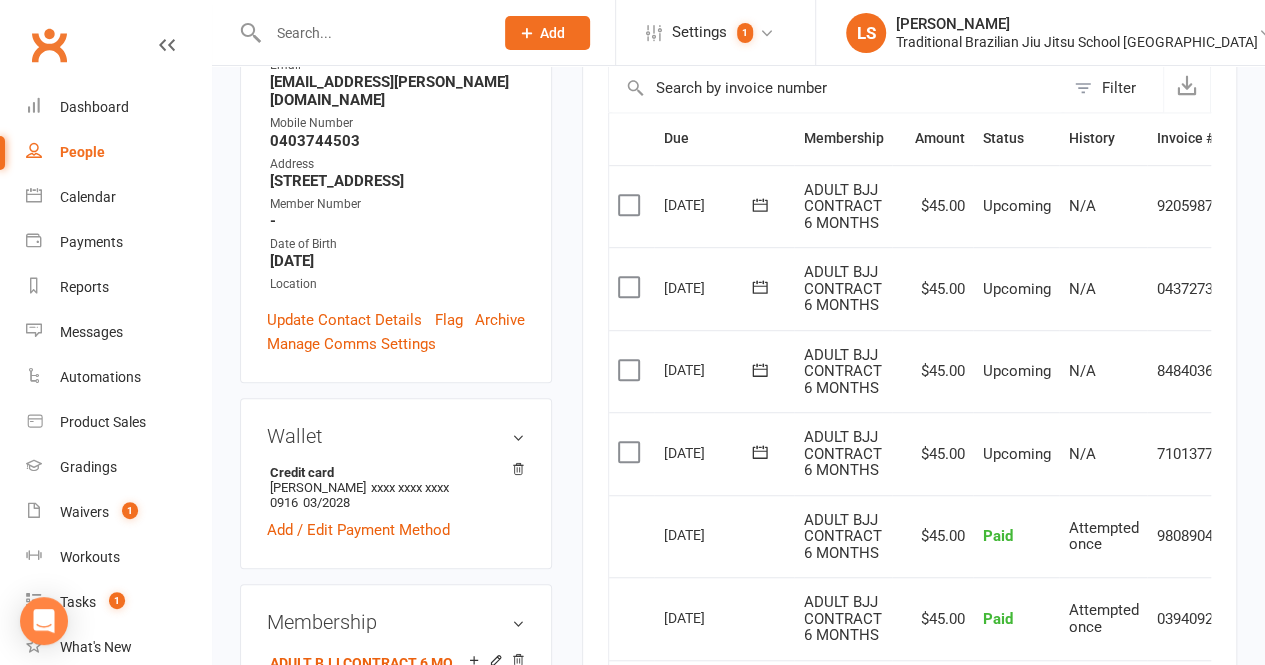 scroll, scrollTop: 631, scrollLeft: 0, axis: vertical 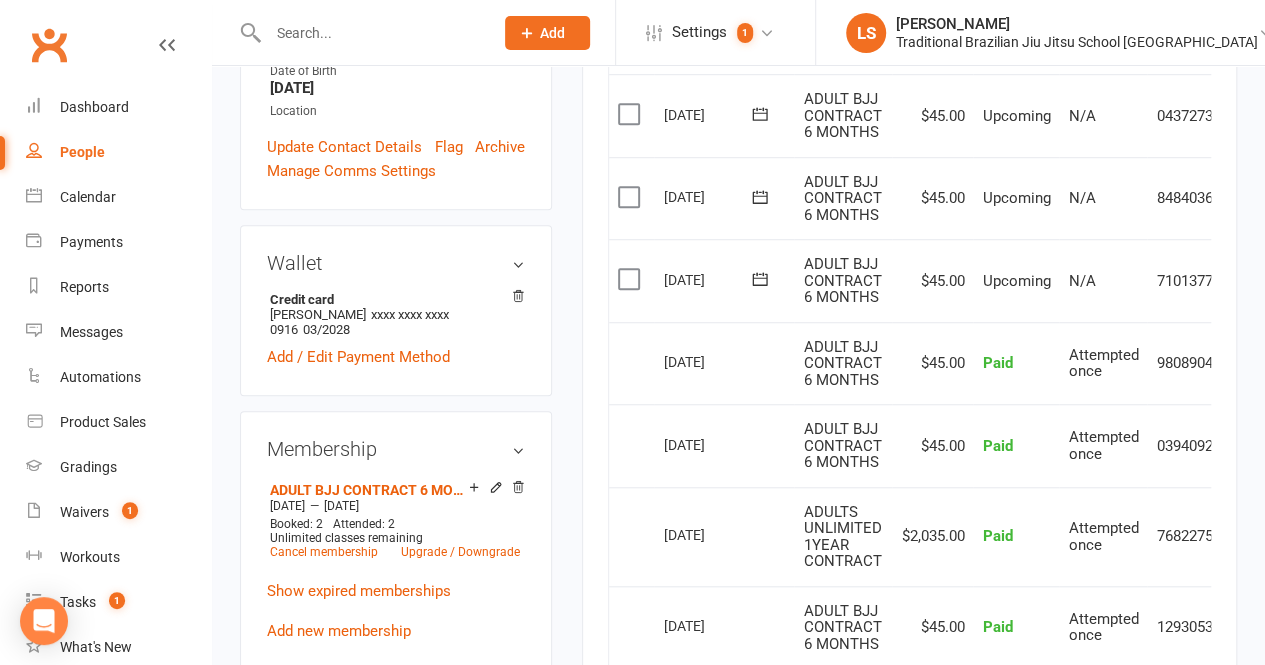 click at bounding box center (631, 279) 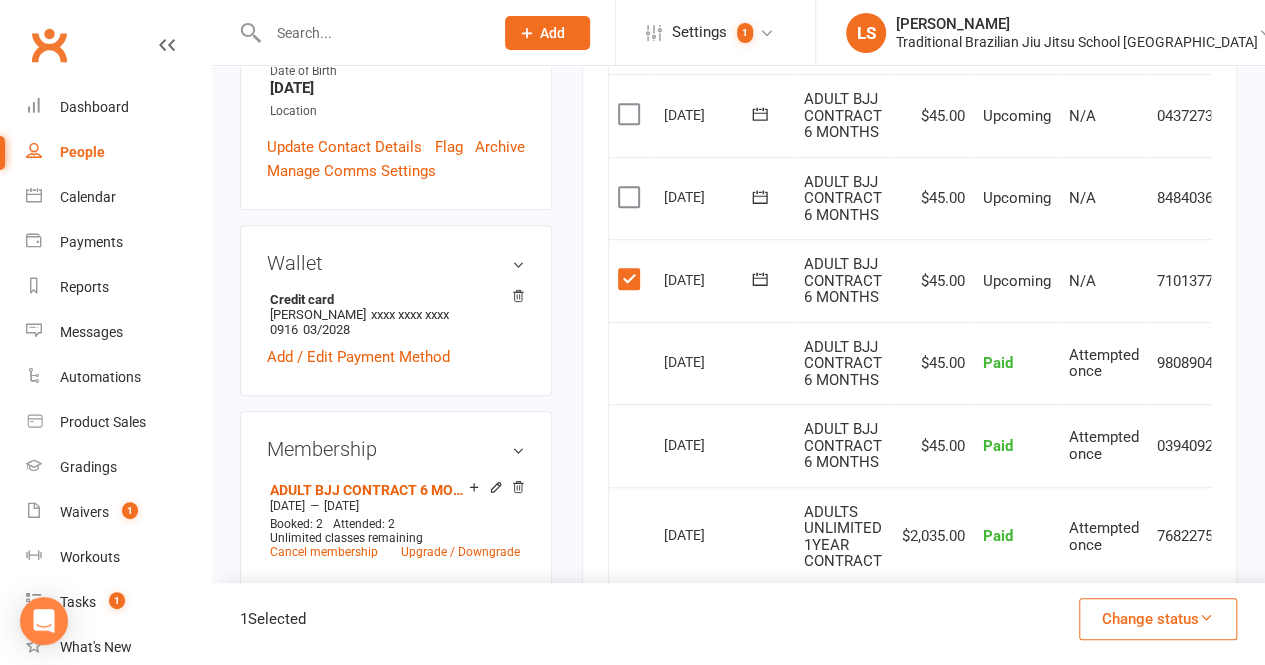 click on "N/A" at bounding box center [1103, 280] 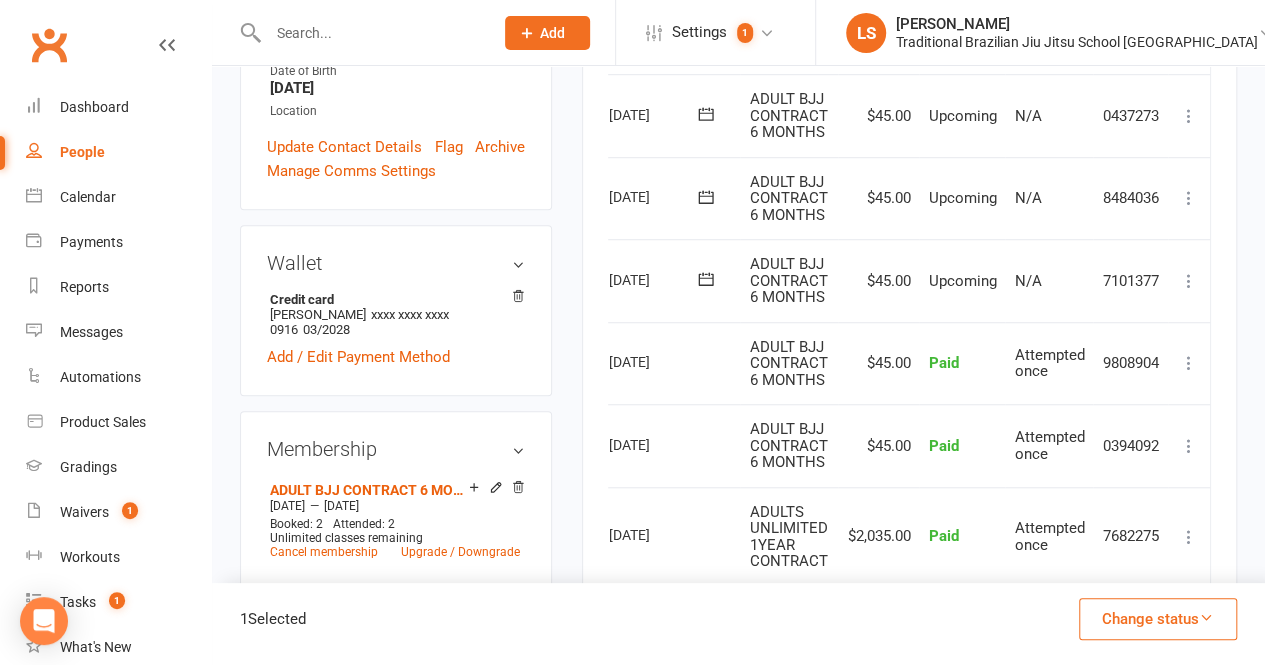 click at bounding box center [1189, 281] 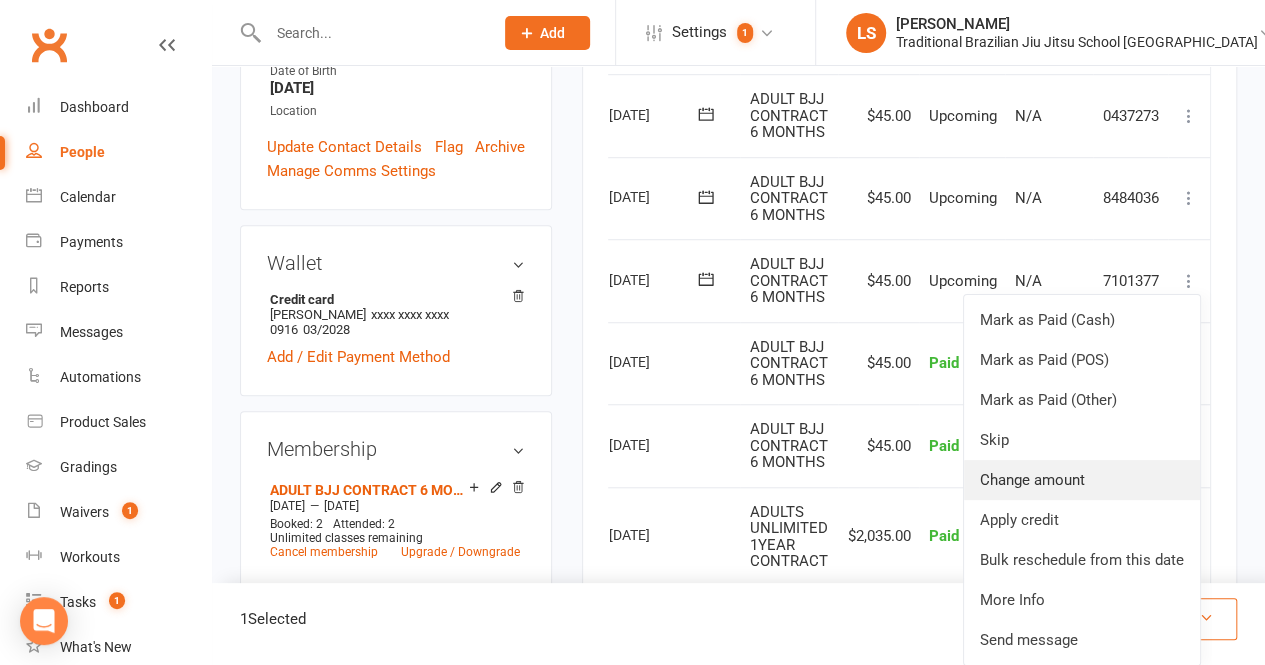 click on "Change amount" at bounding box center (1082, 480) 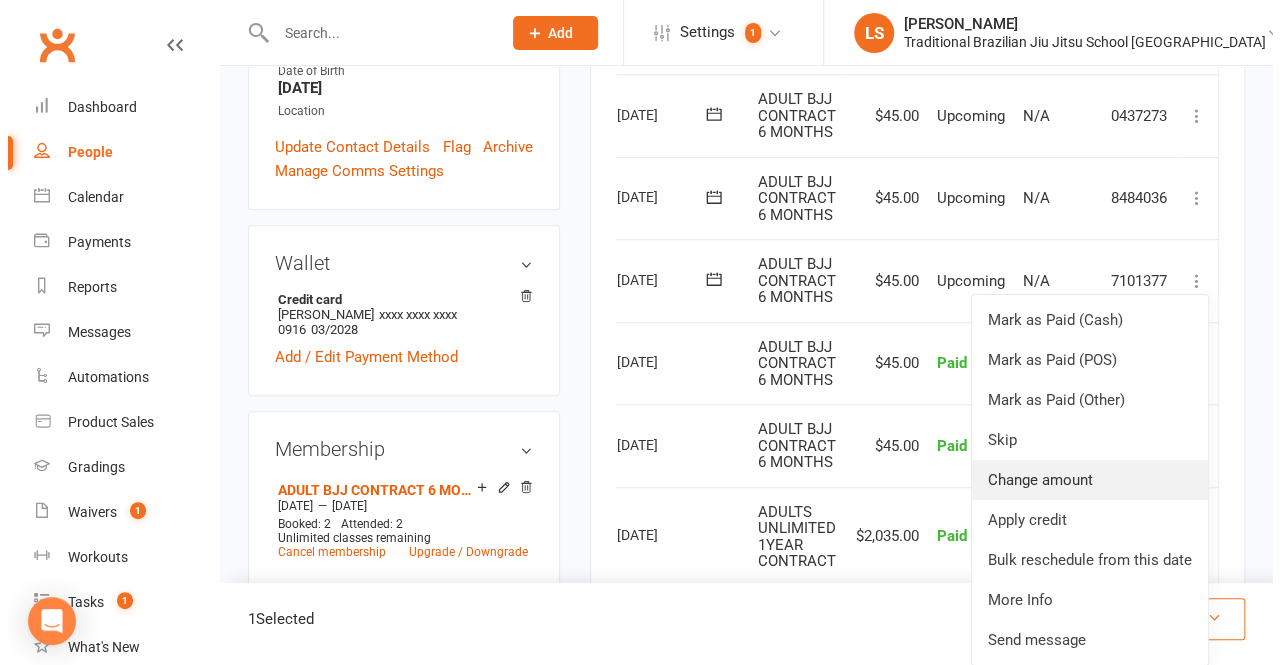scroll, scrollTop: 607, scrollLeft: 0, axis: vertical 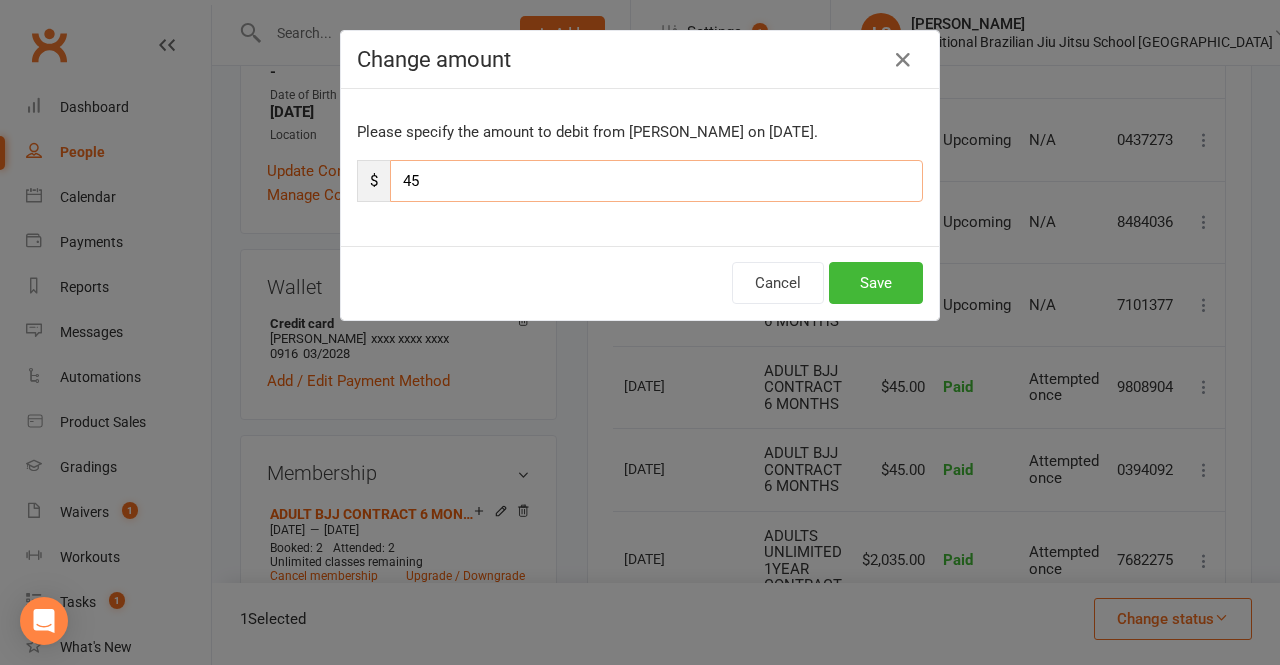 click on "45" at bounding box center [656, 181] 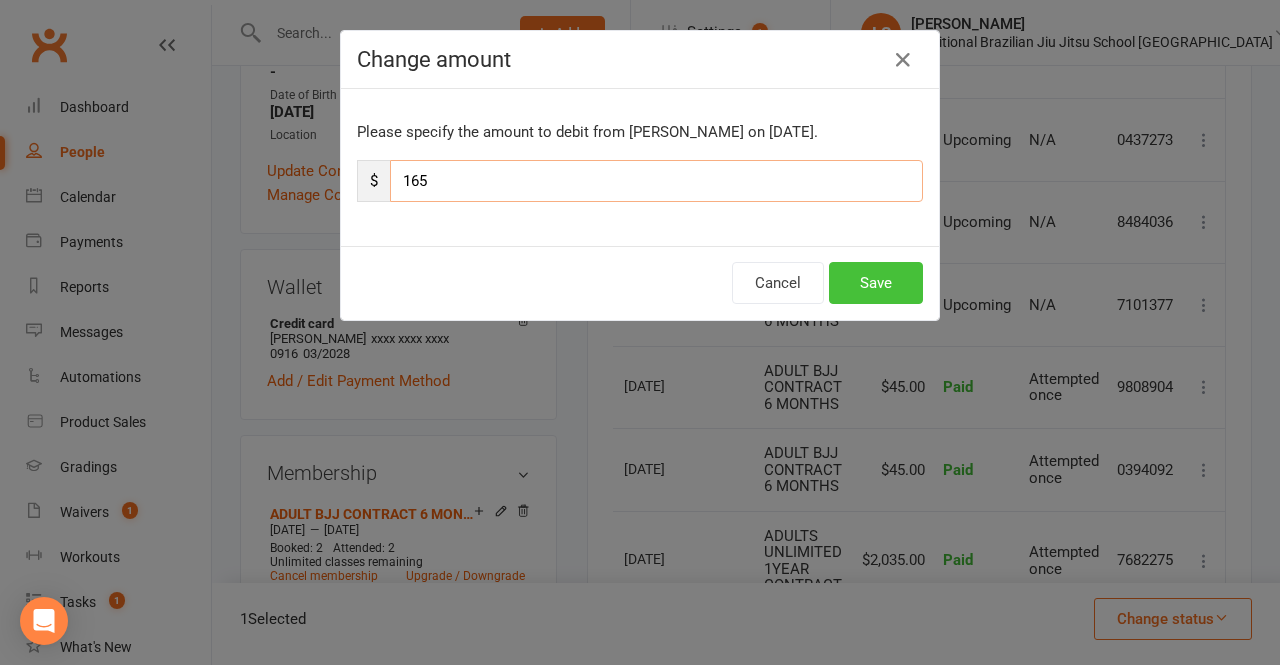 type on "165" 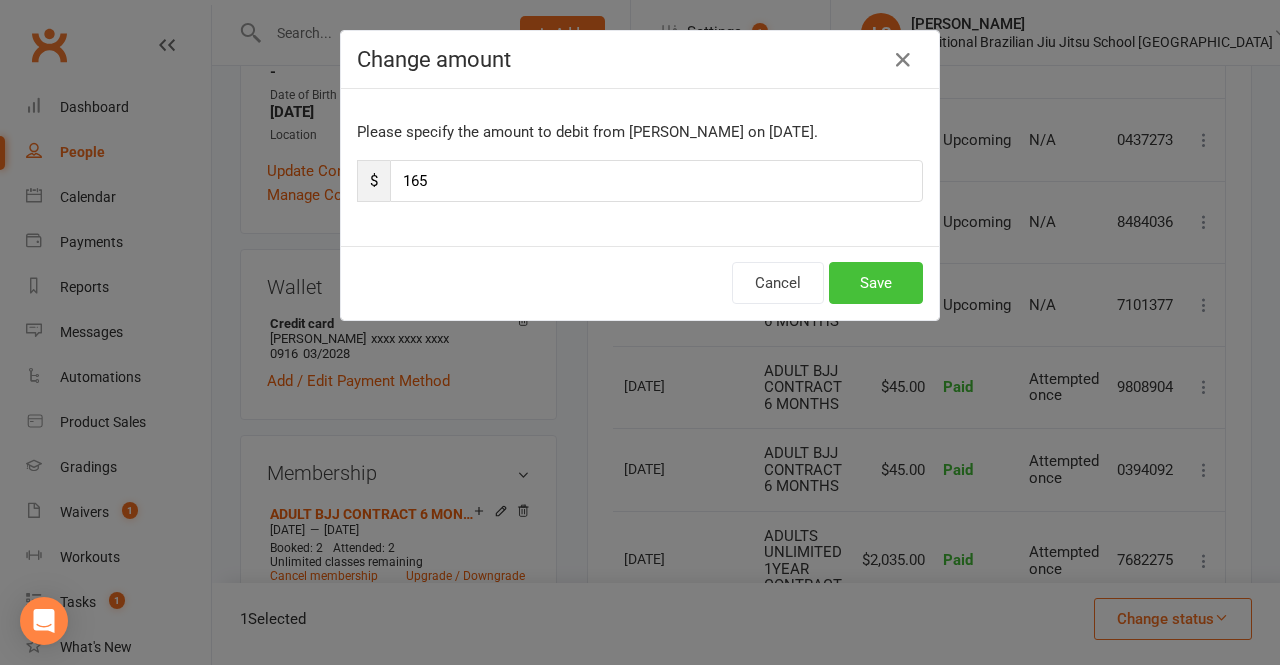 click on "Save" at bounding box center [876, 283] 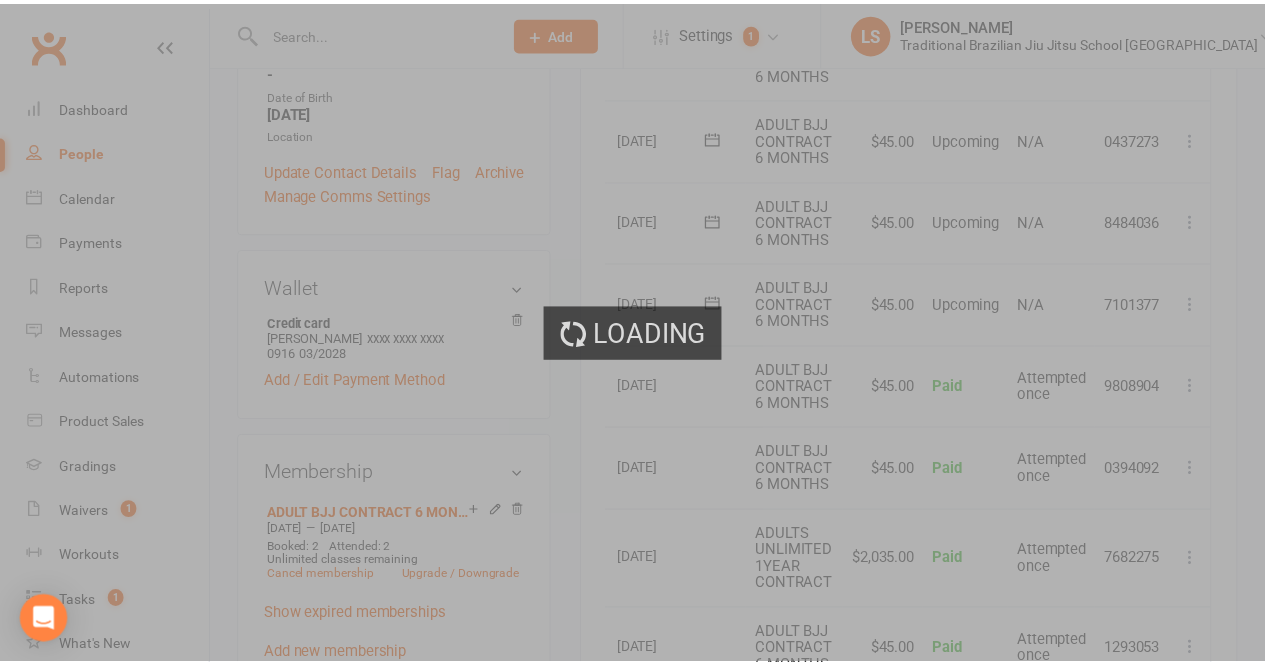scroll, scrollTop: 631, scrollLeft: 0, axis: vertical 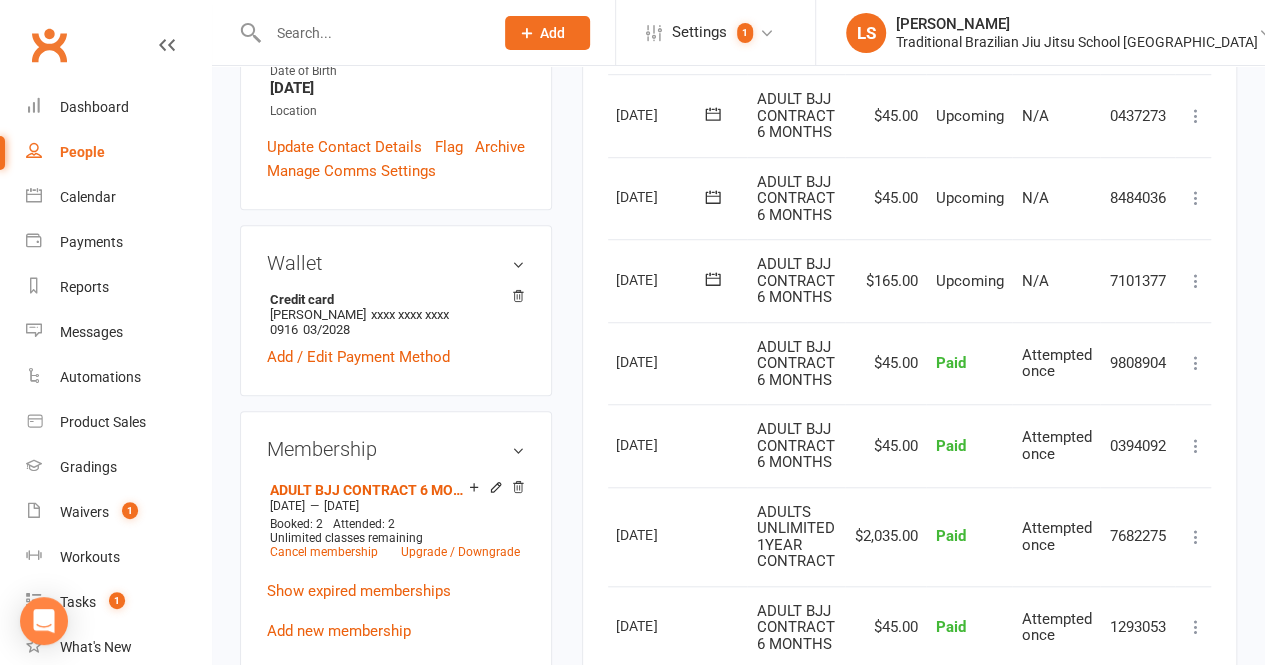 click on "$165.00" at bounding box center [885, 280] 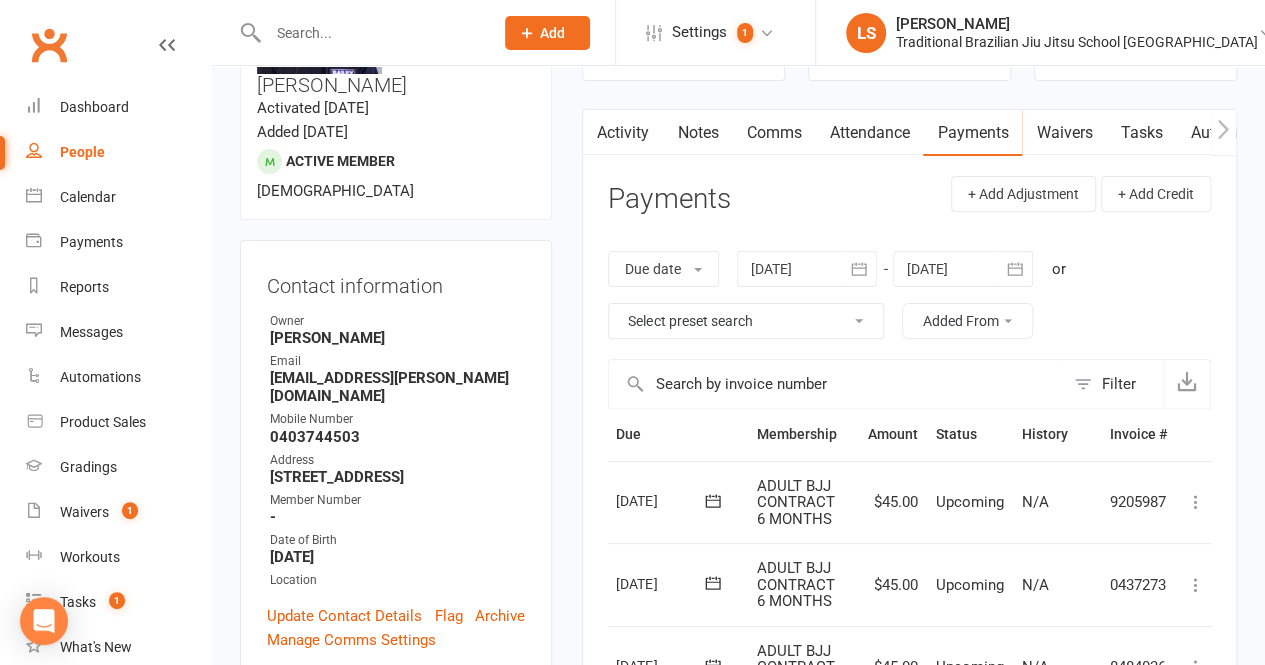 scroll, scrollTop: 160, scrollLeft: 0, axis: vertical 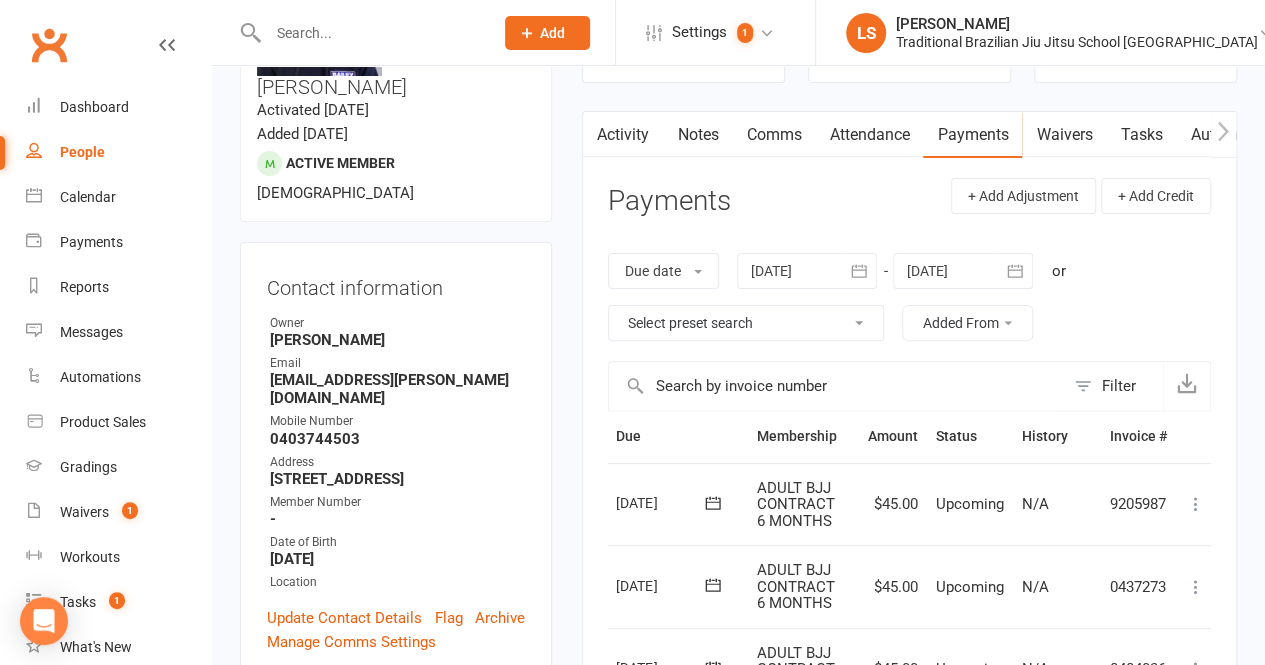 click on "Notes" at bounding box center [697, 135] 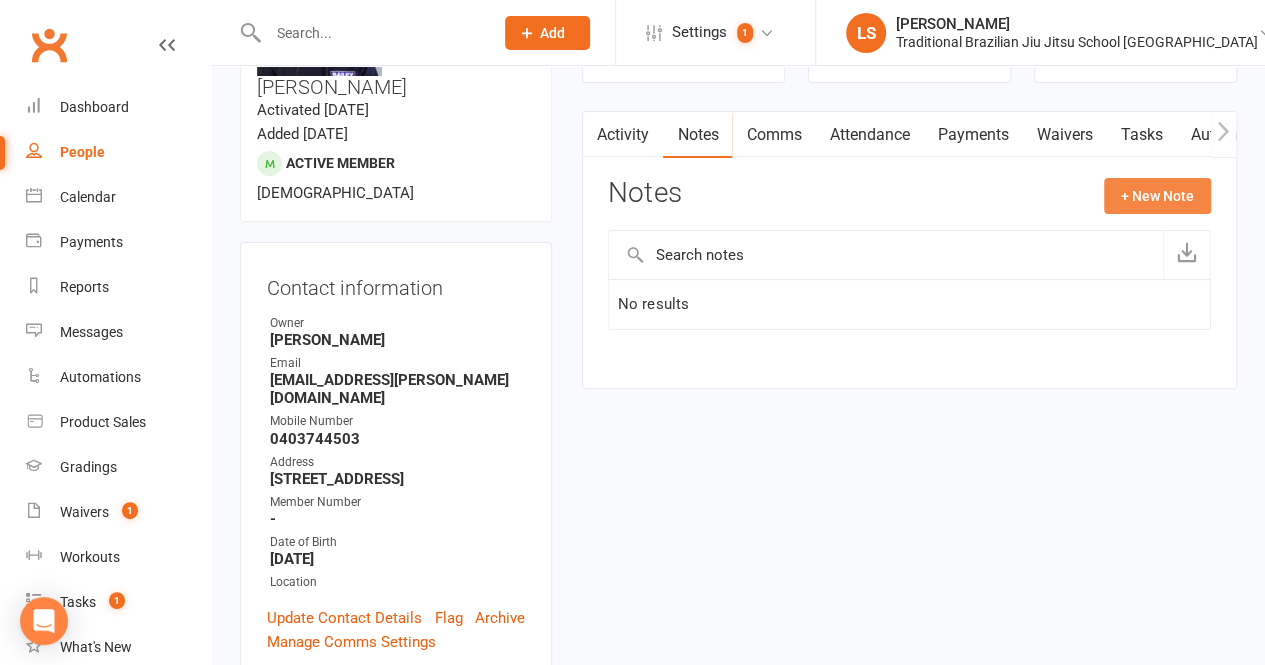click on "+ New Note" 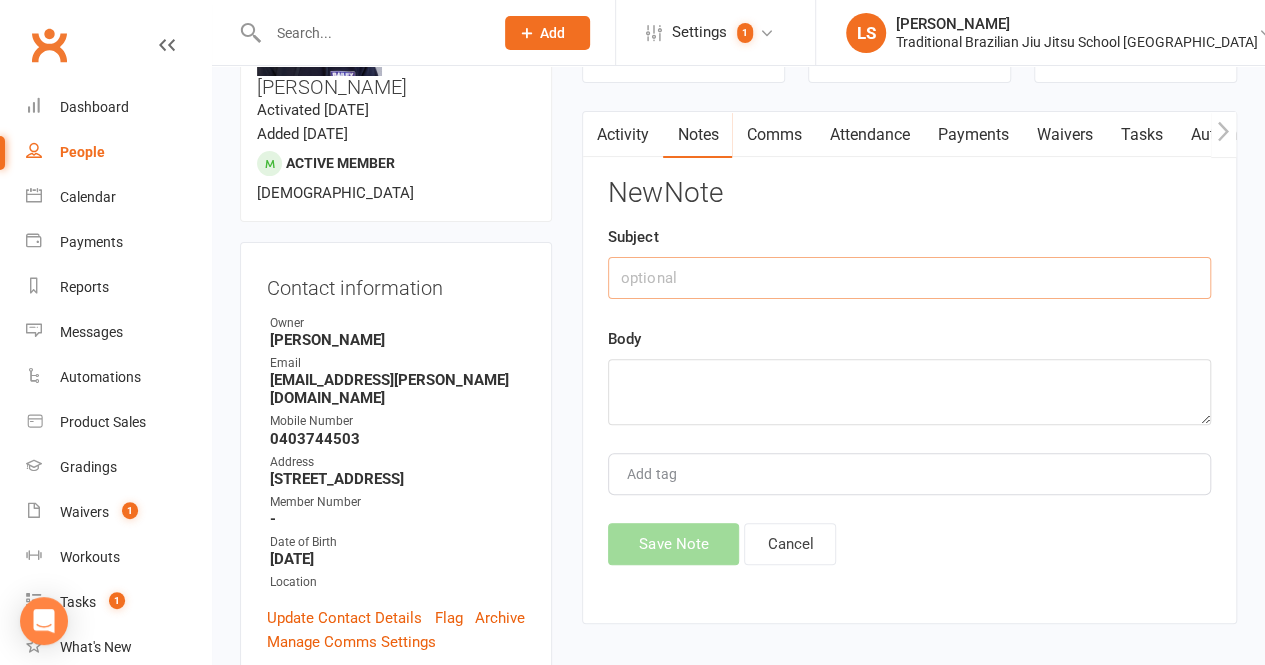 click 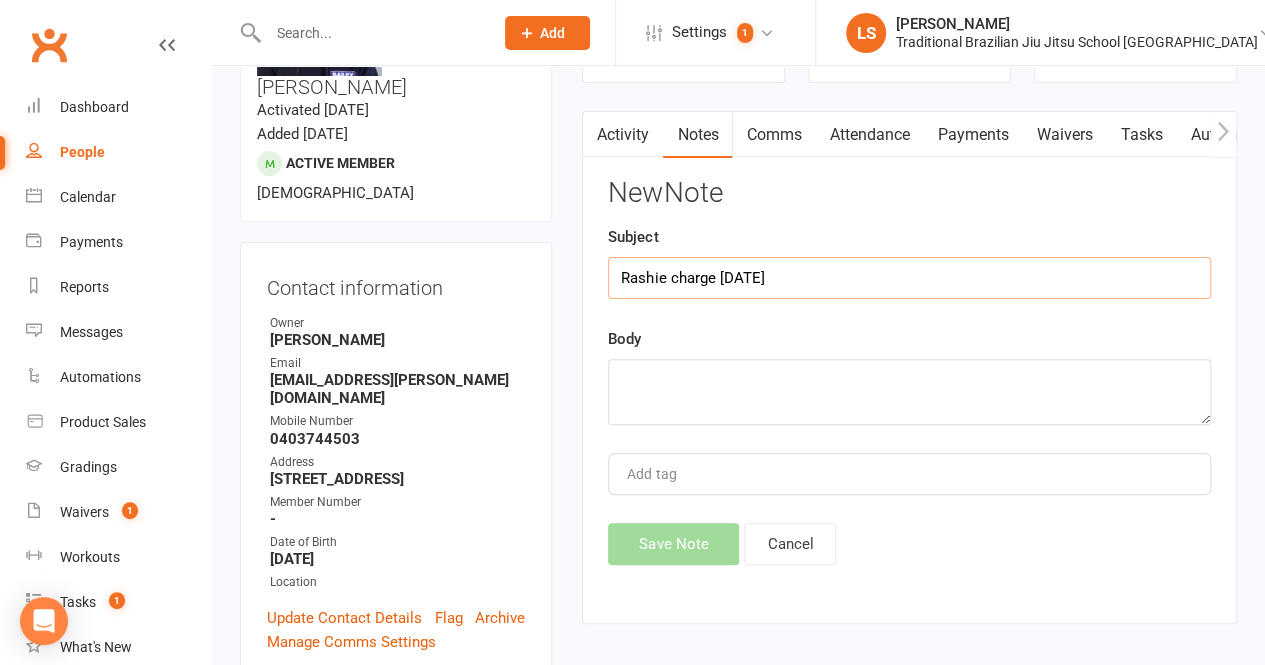 type on "Rashie charge 15th July" 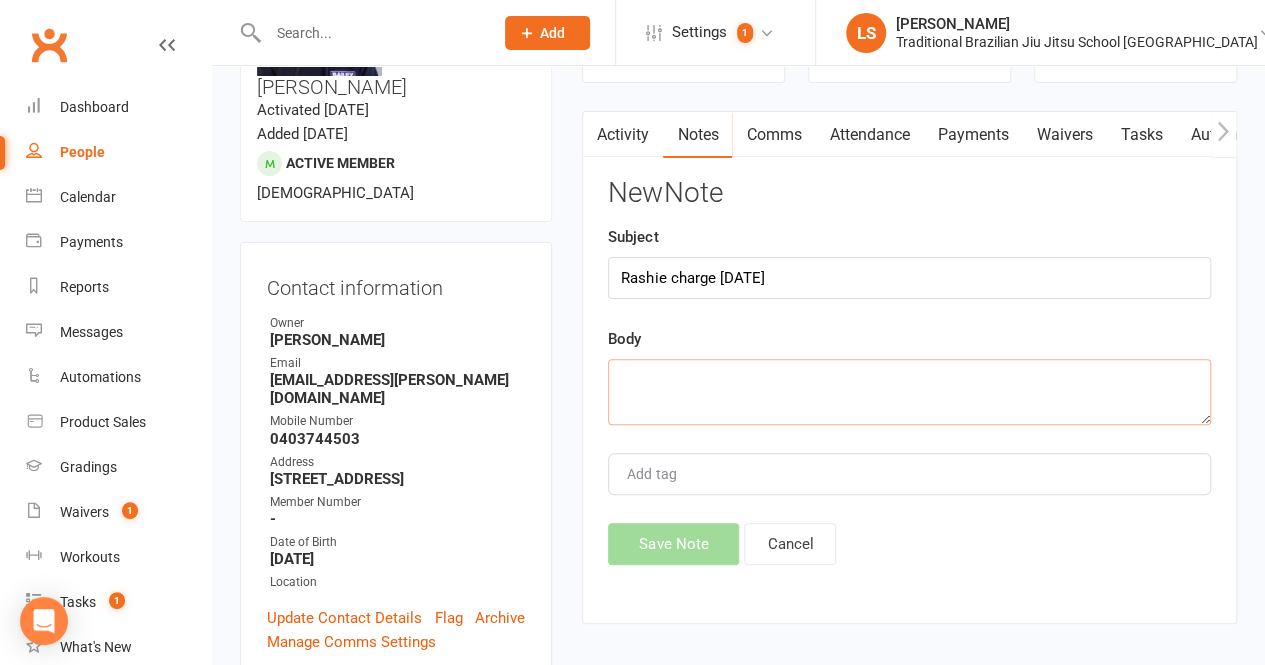 click 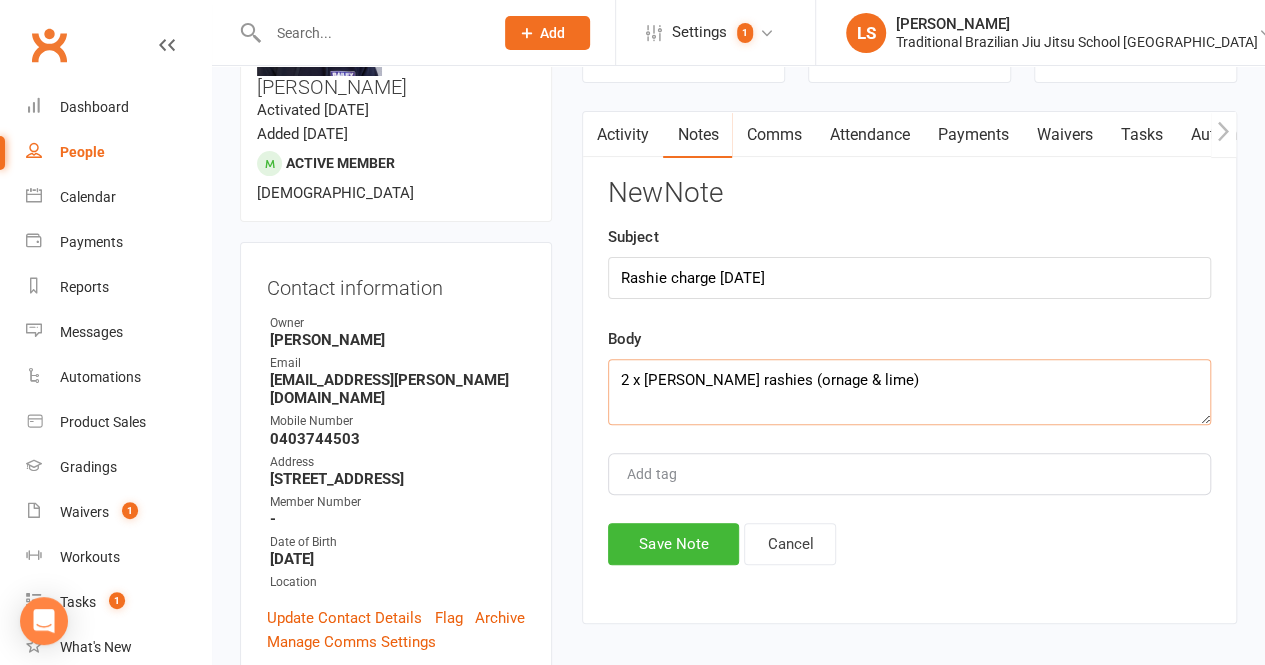 click on "2 x braus rashies (ornage & lime)" 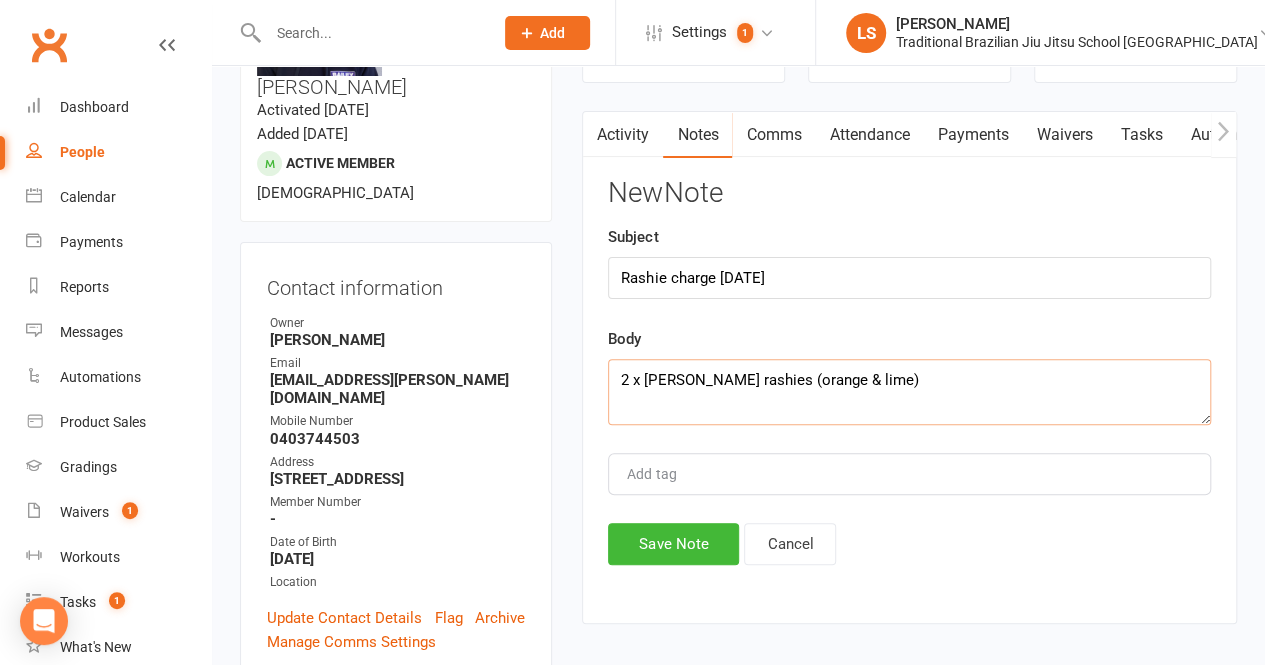 click on "2 x braus rashies (orange & lime)" 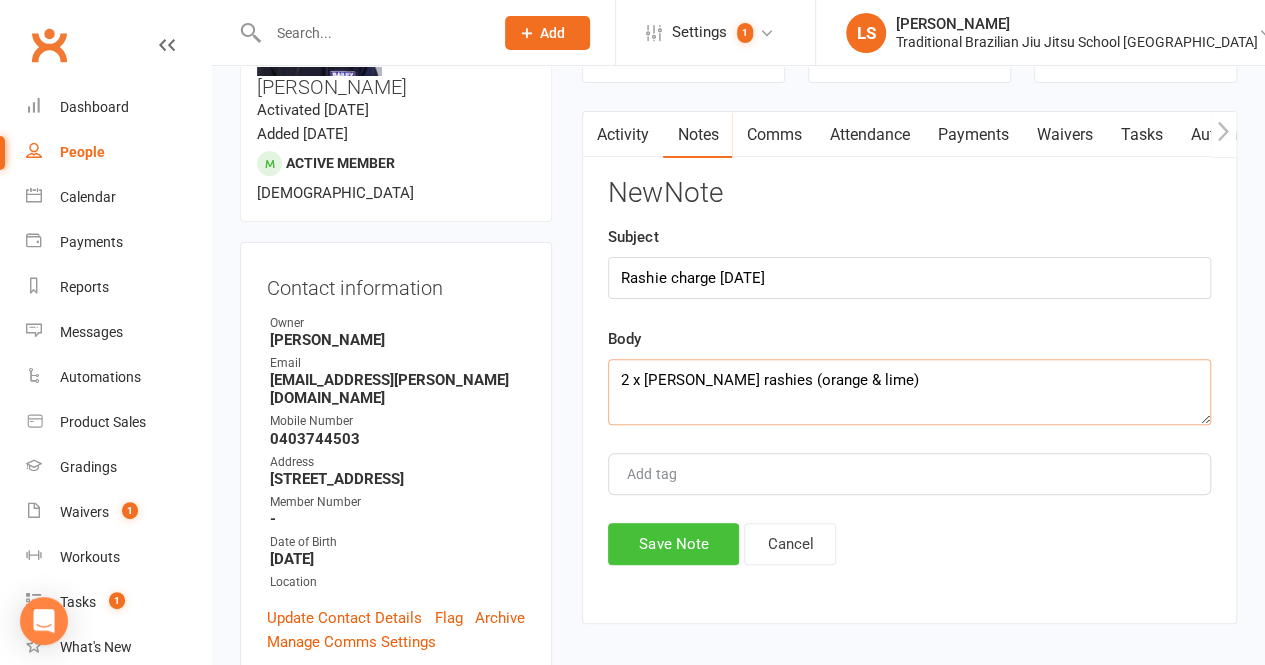 type on "2 x braus rashies (orange & lime)" 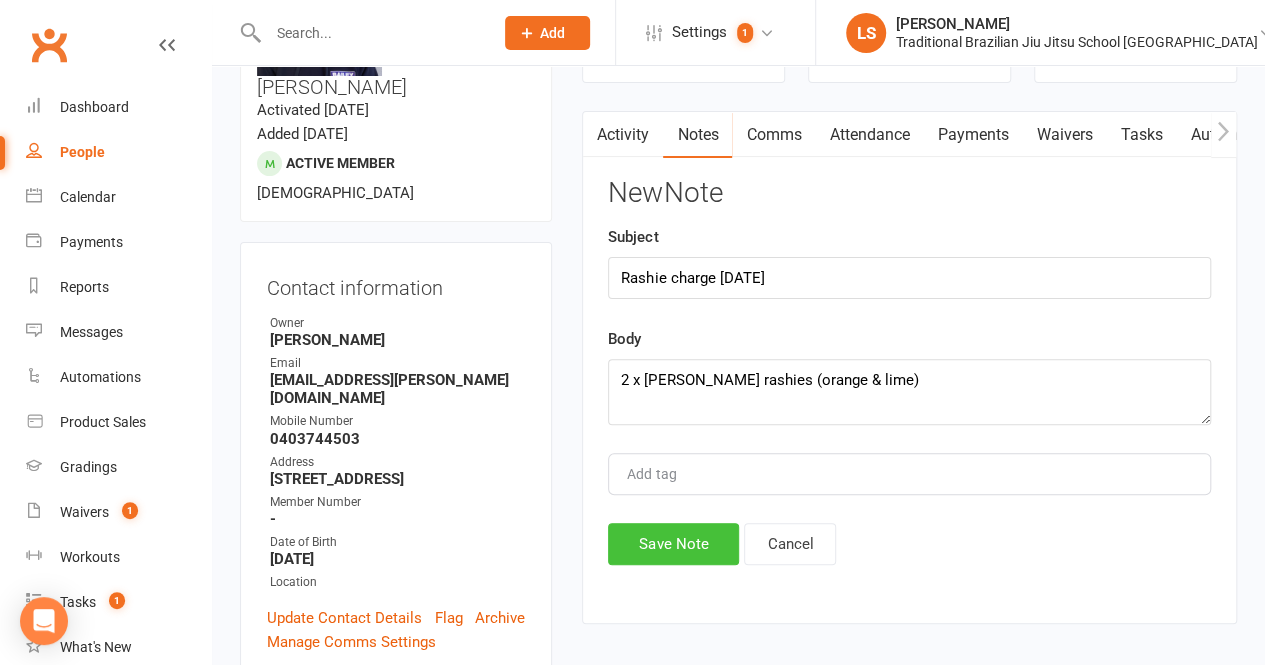 click on "Save Note" 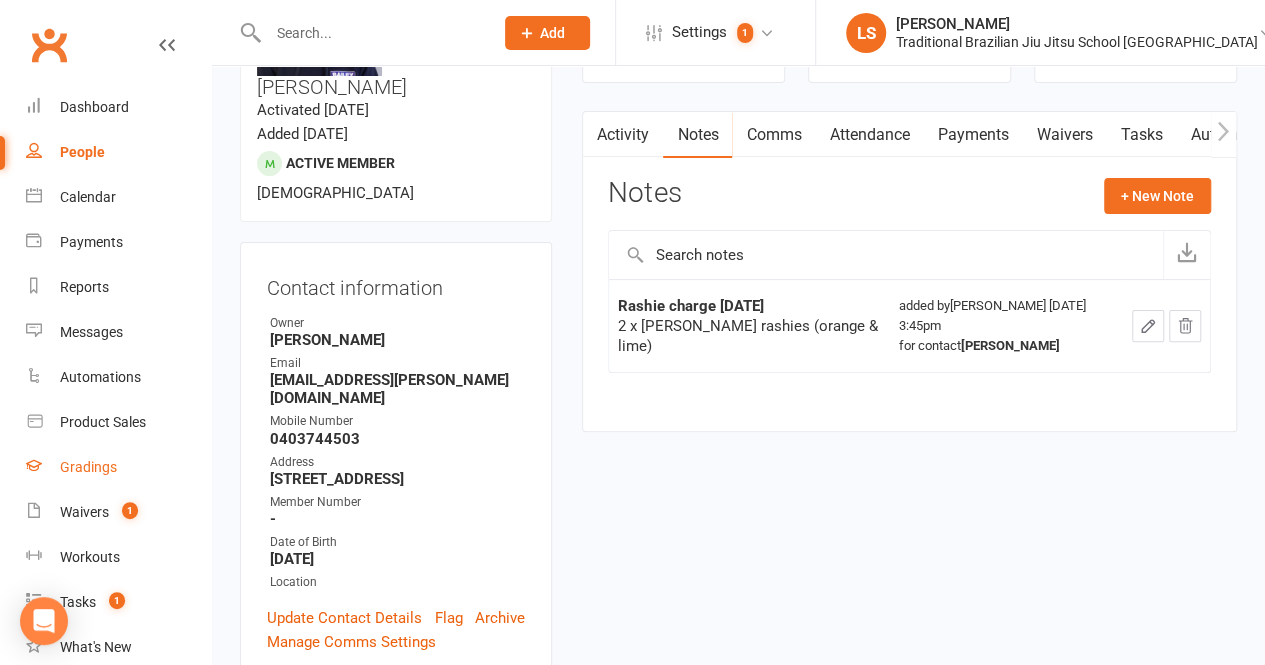 click on "Gradings" at bounding box center (88, 467) 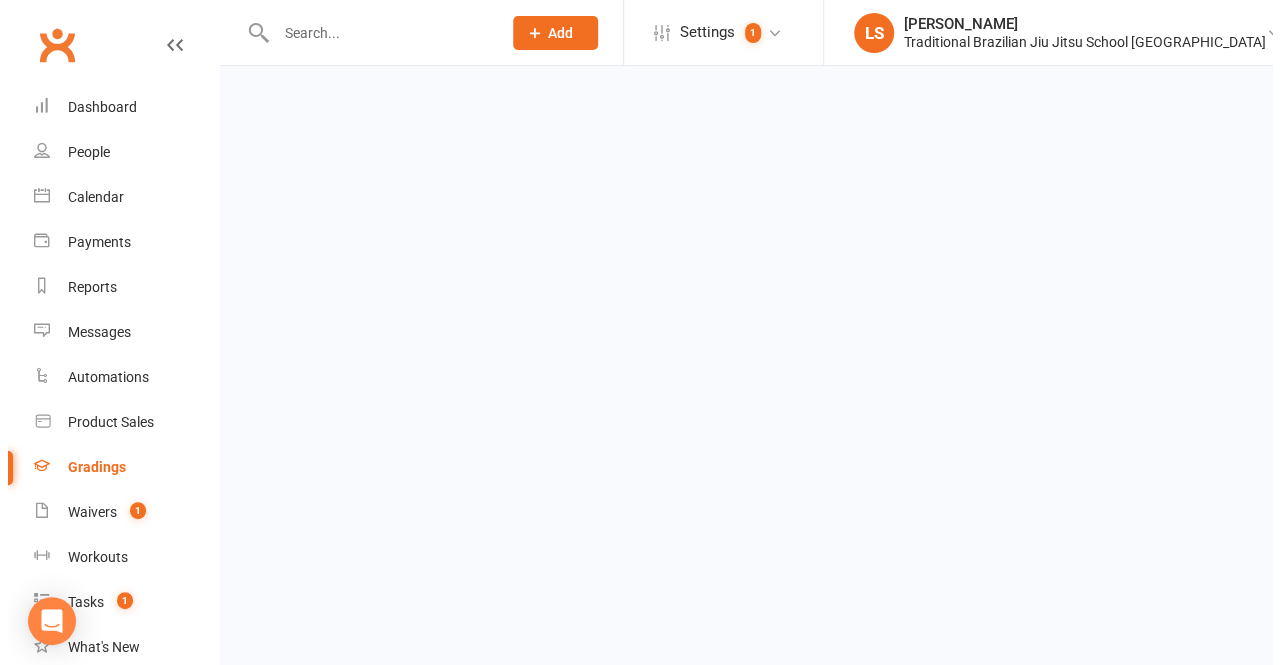 scroll, scrollTop: 0, scrollLeft: 0, axis: both 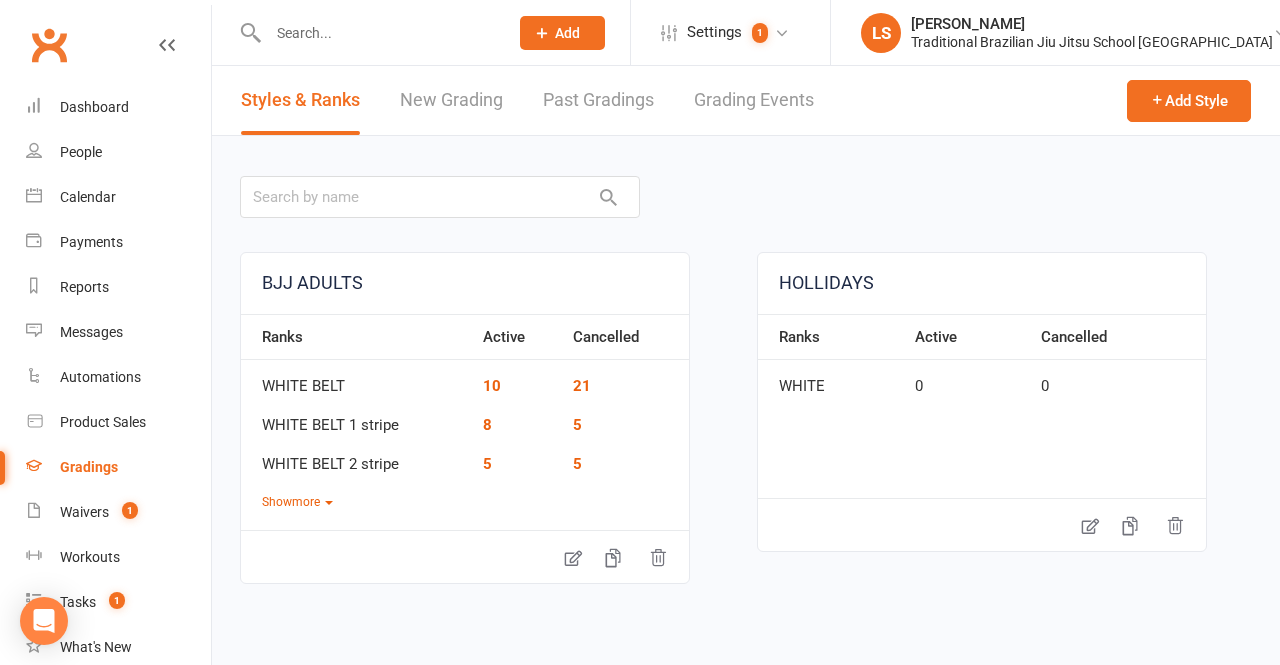 click on "Grading Events" at bounding box center (754, 100) 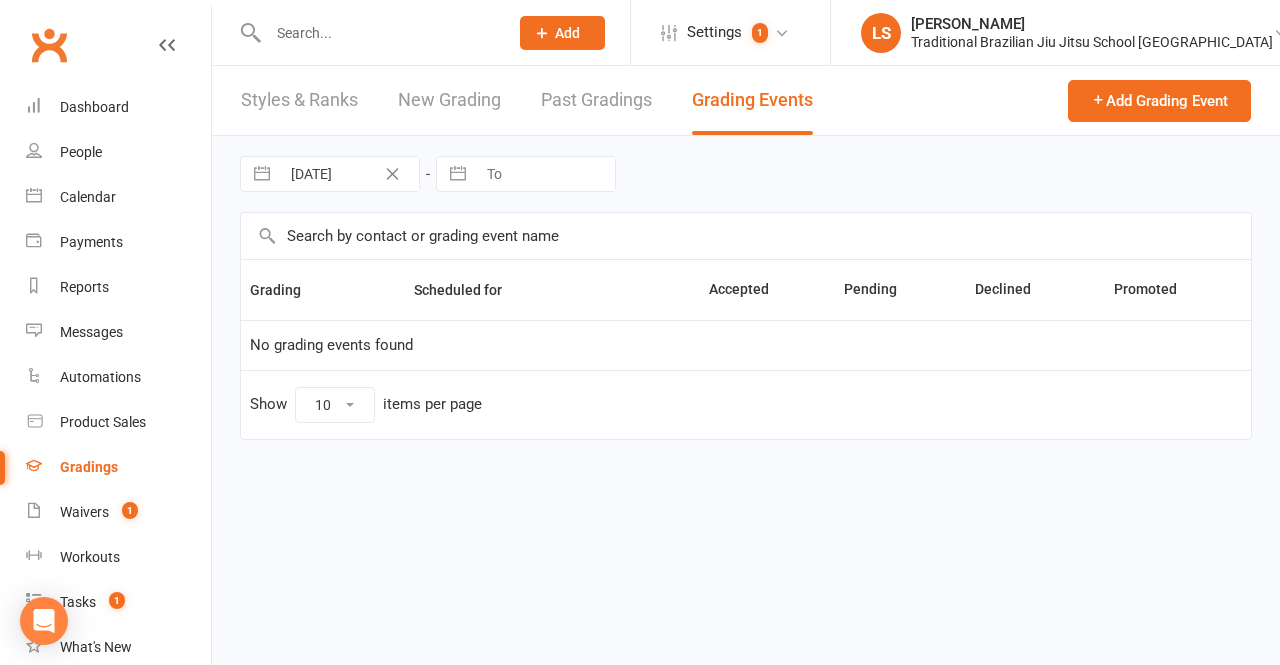 click on "Grading Events" at bounding box center [752, 100] 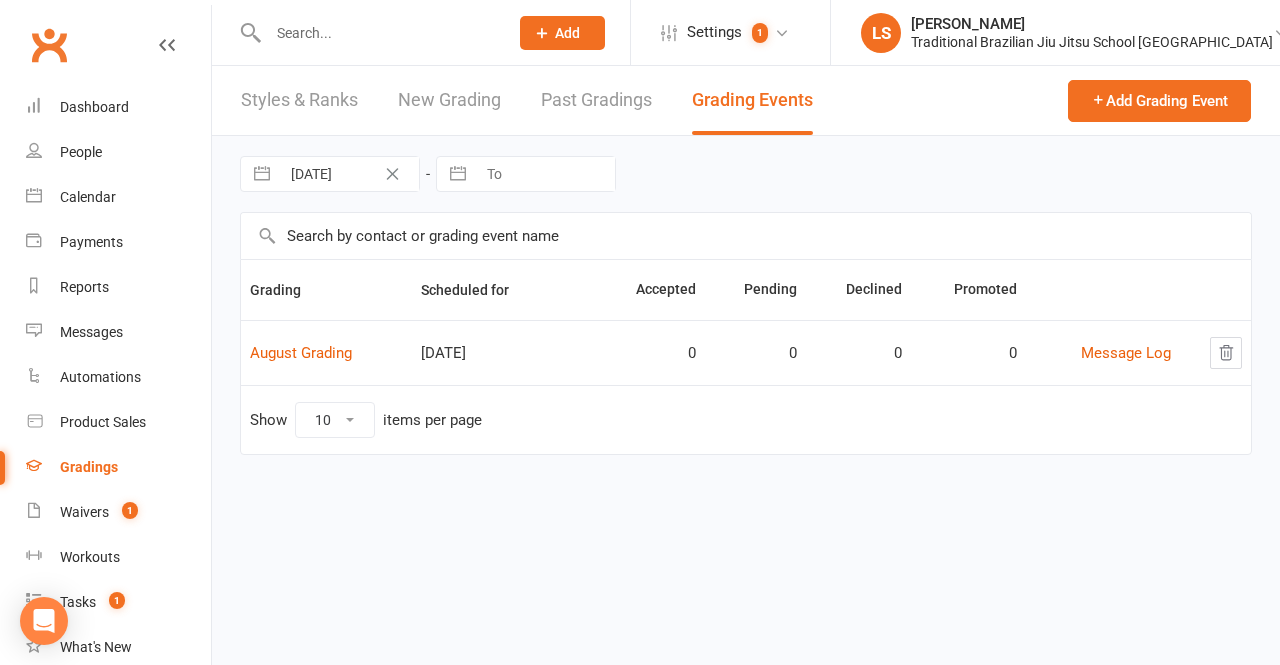 click on "August  Grading" at bounding box center (326, 352) 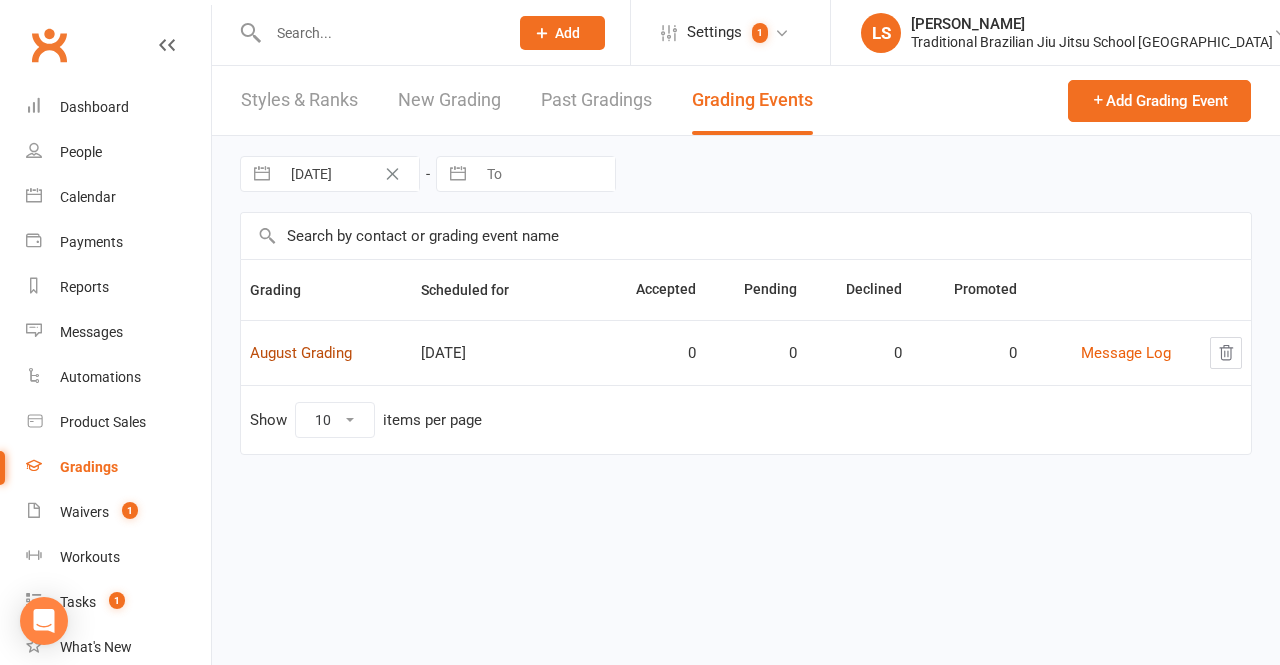 click on "August  Grading" at bounding box center (301, 353) 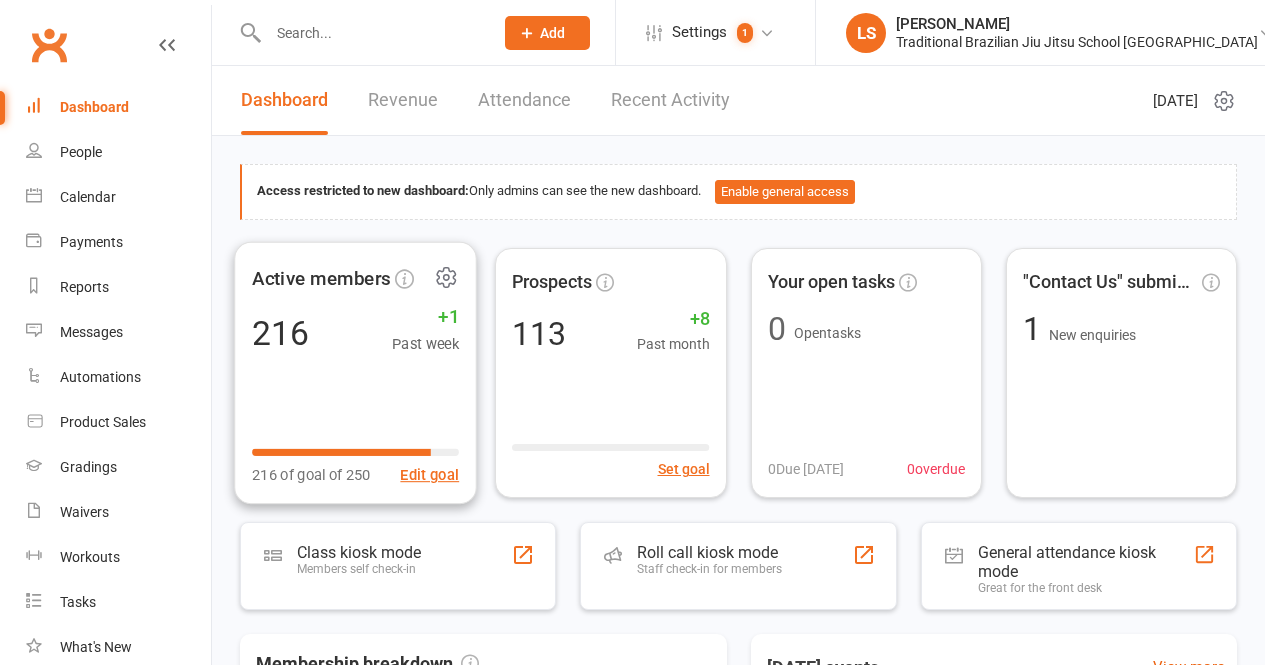 scroll, scrollTop: 0, scrollLeft: 0, axis: both 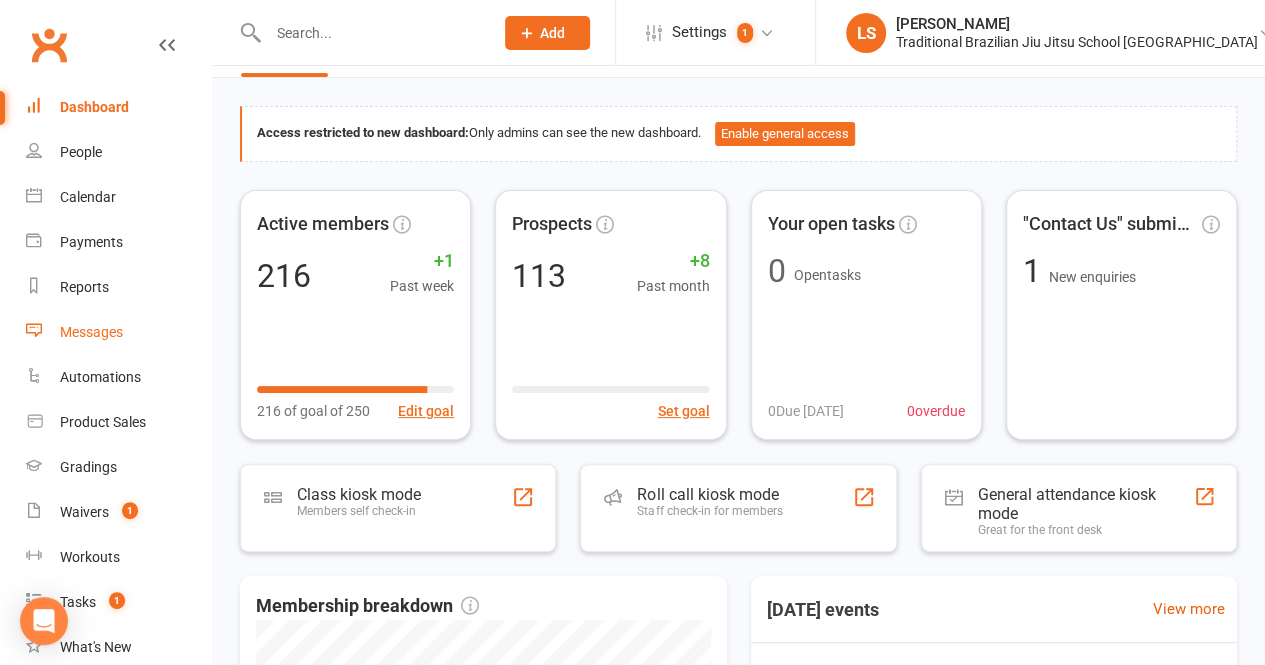 click on "Messages" at bounding box center (91, 332) 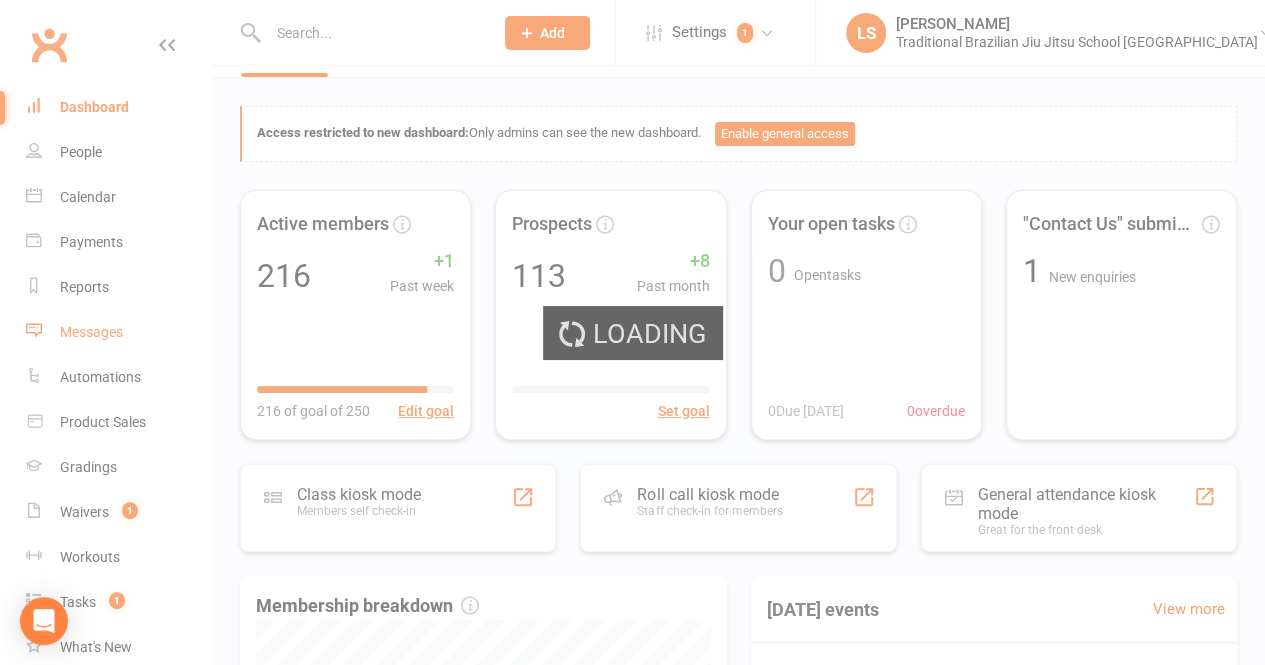 scroll, scrollTop: 0, scrollLeft: 0, axis: both 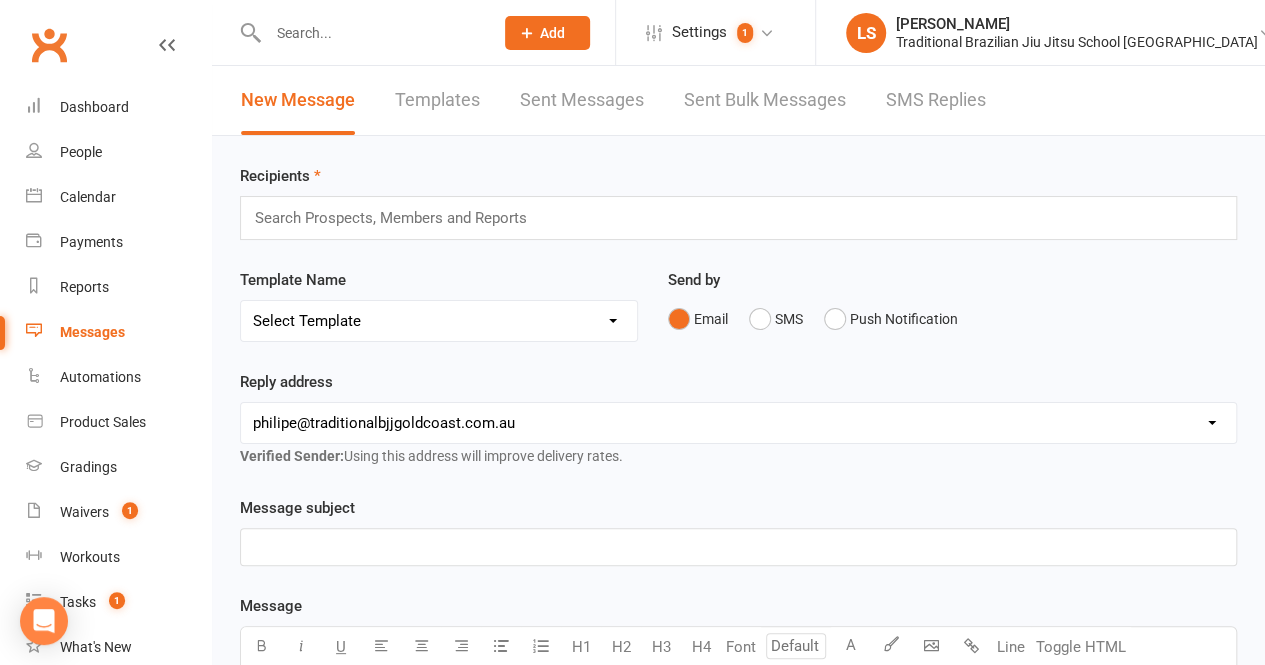 click on "Templates" at bounding box center (437, 100) 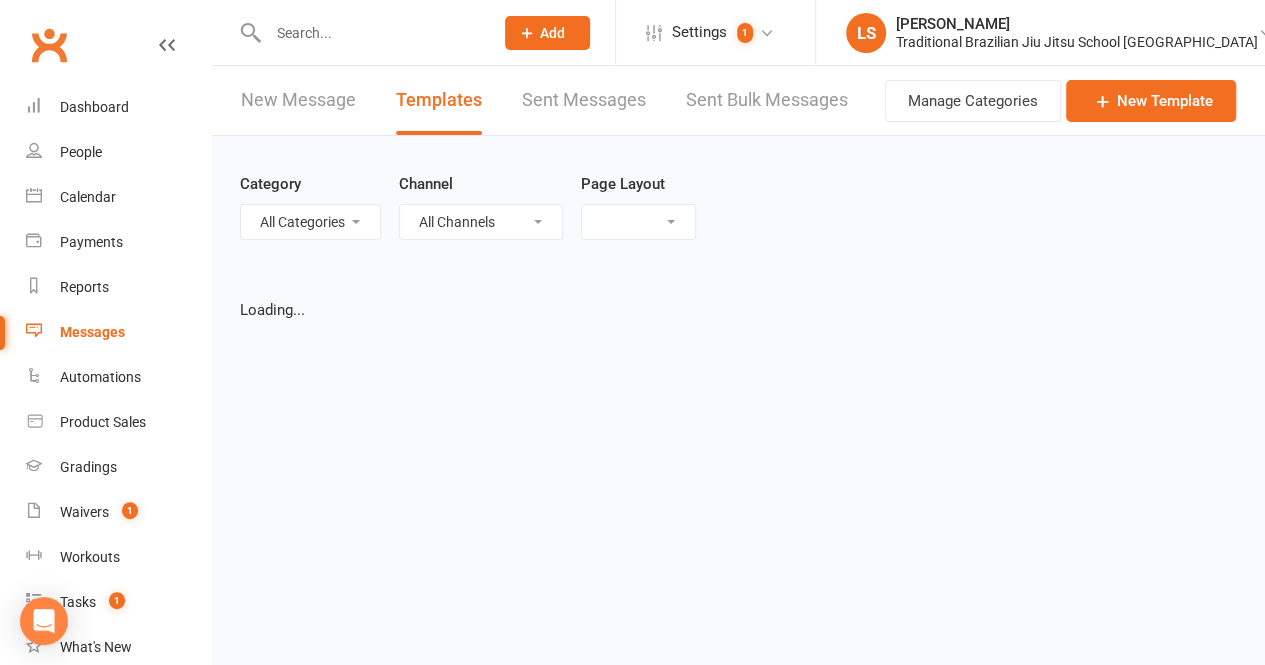 select on "grid" 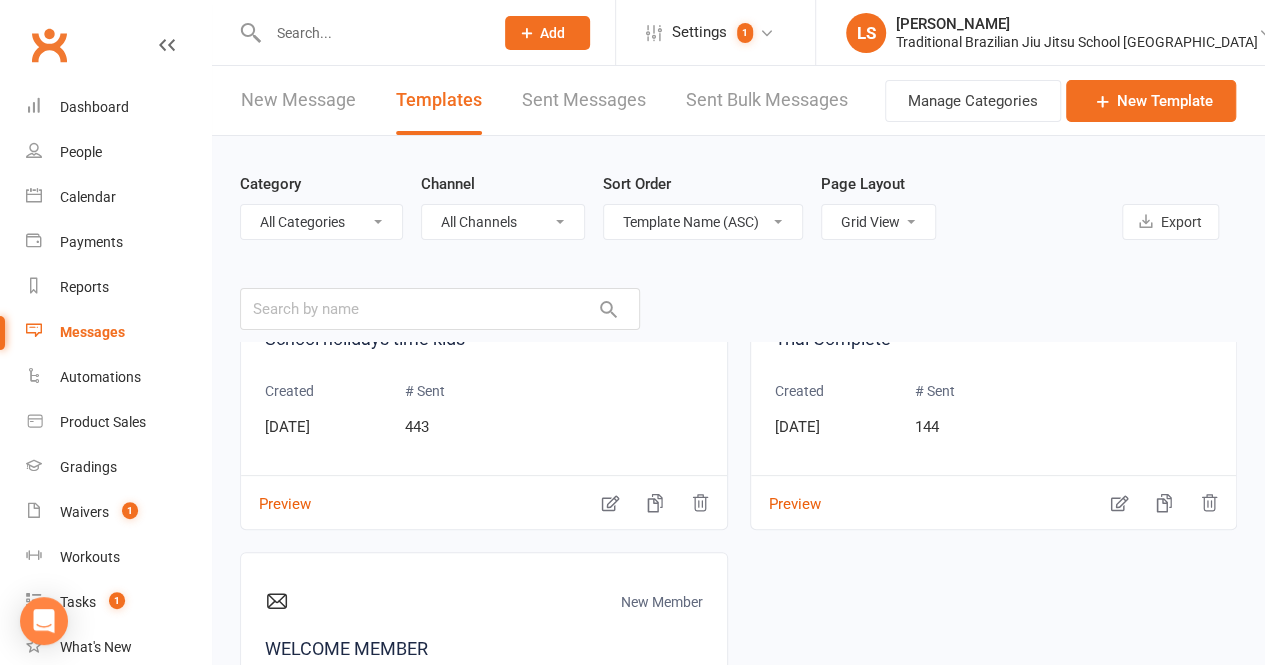 scroll, scrollTop: 4776, scrollLeft: 0, axis: vertical 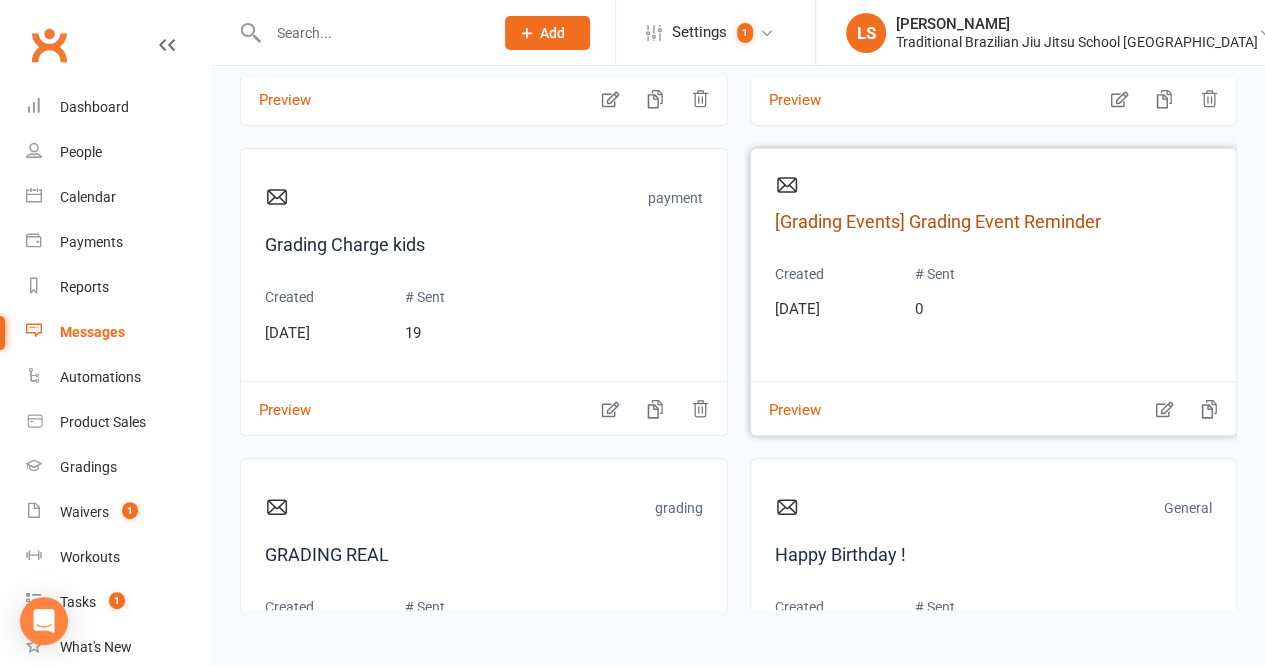 click on "[Grading Events] Grading Event Reminder" at bounding box center [994, 222] 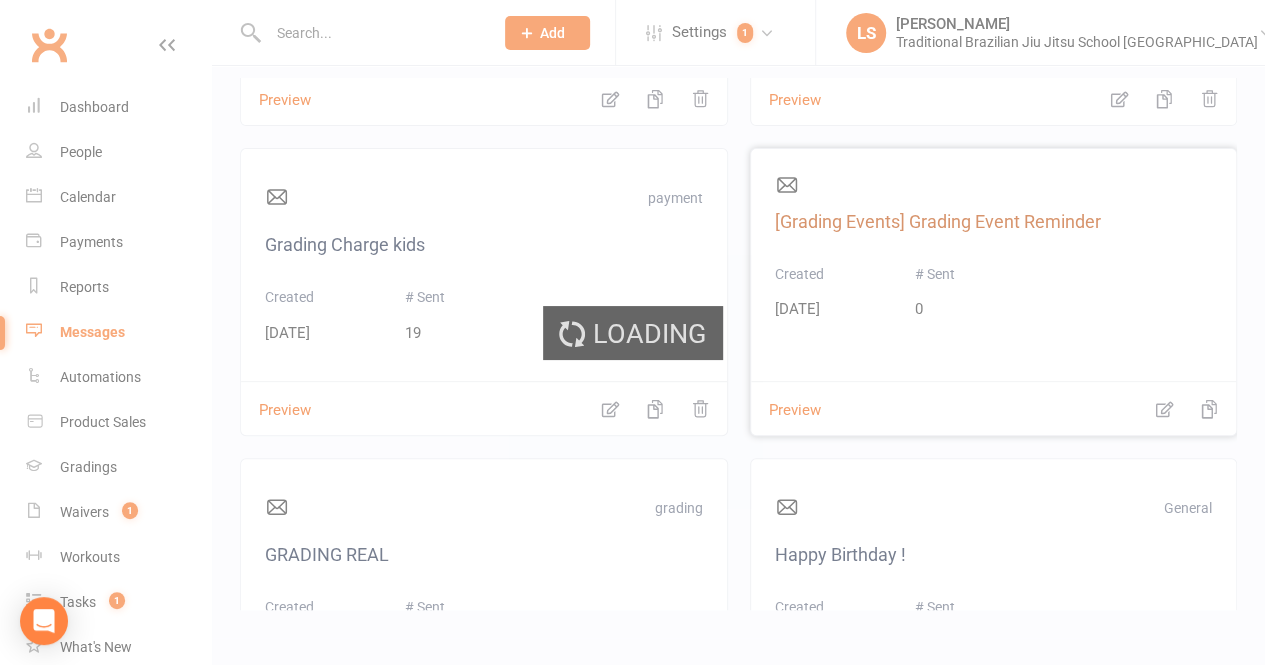 select on "grading_event_template" 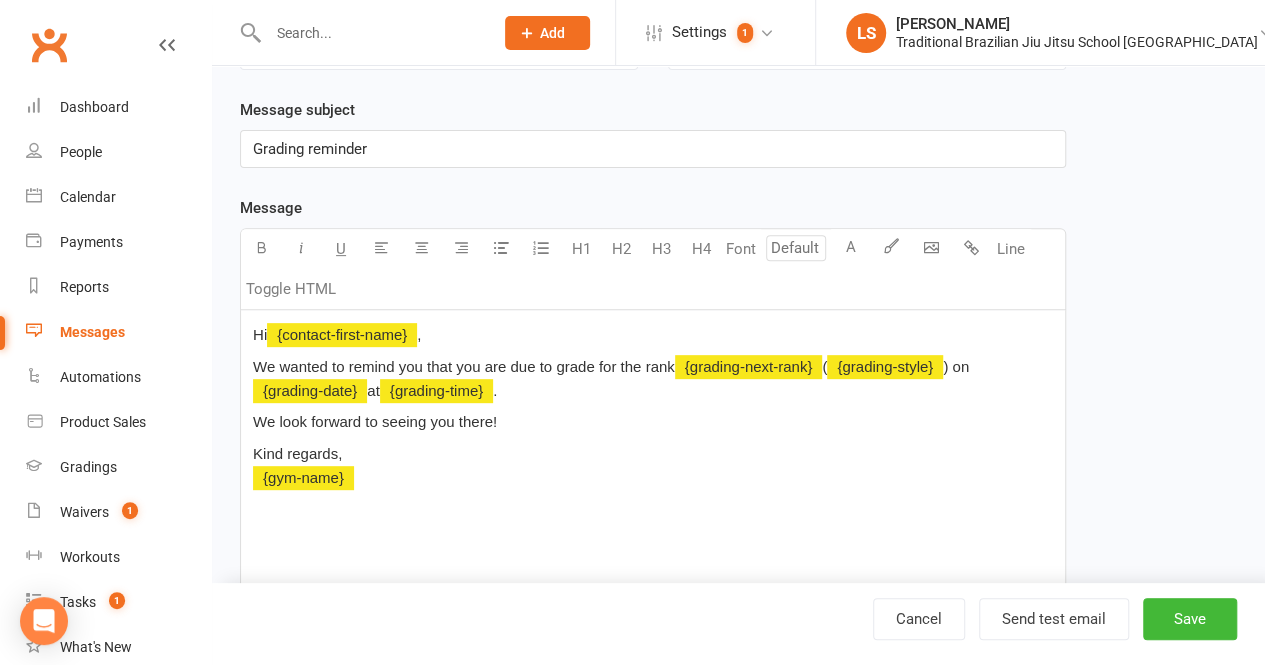 scroll, scrollTop: 248, scrollLeft: 0, axis: vertical 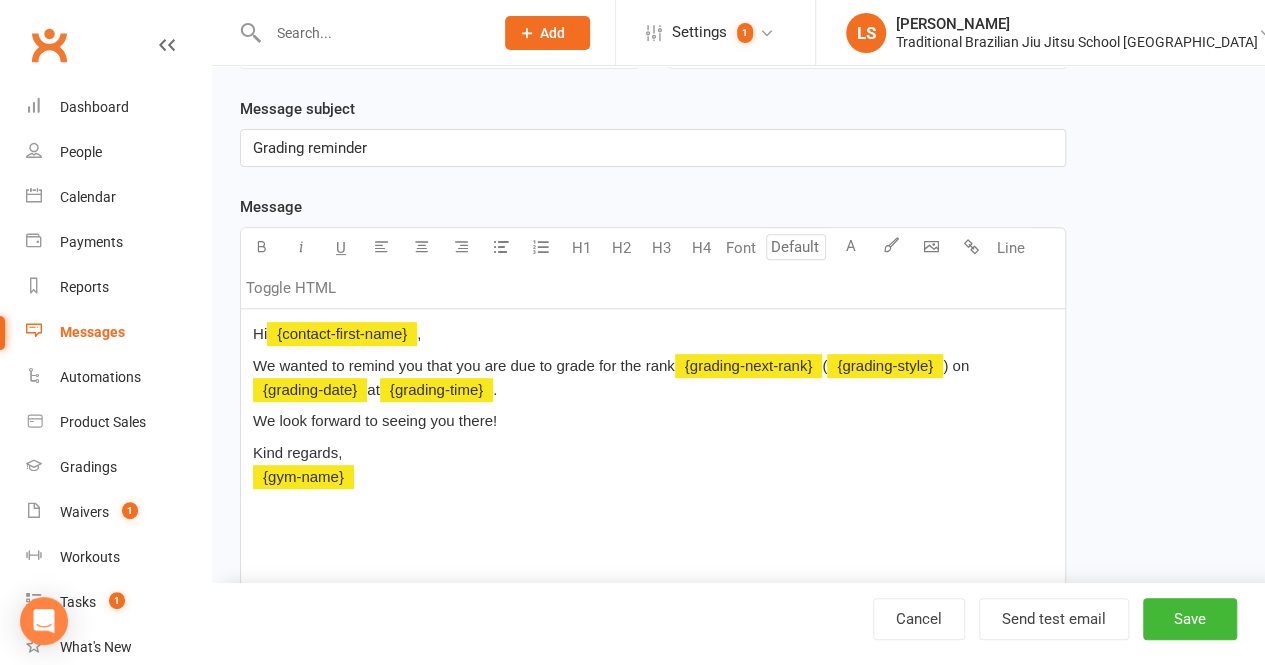 click on "Hi  ﻿ {contact-first-name} , We wanted to remind you that you are due to grade for the rank  ﻿ {grading-next-rank}  ( ﻿ {grading-style} ) on  ﻿ {grading-date}  at  ﻿ {grading-time} . We look forward to seeing you there! Kind regards,
﻿ {gym-name}" at bounding box center [653, 459] 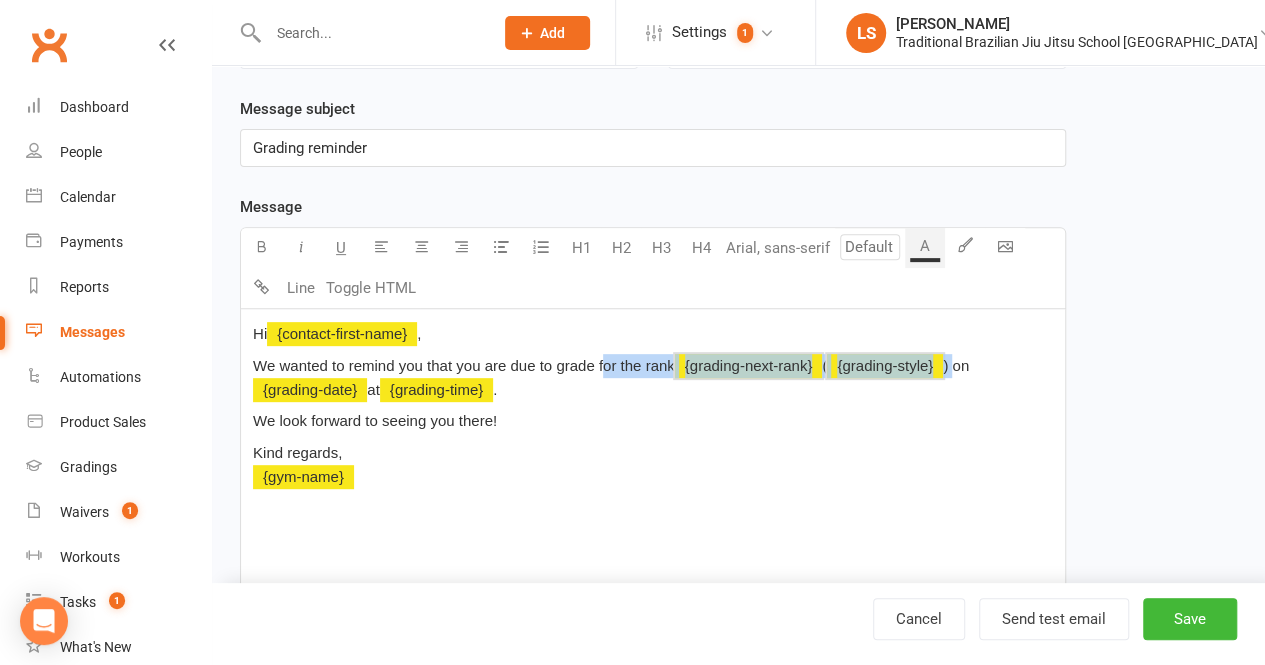 drag, startPoint x: 602, startPoint y: 363, endPoint x: 959, endPoint y: 357, distance: 357.0504 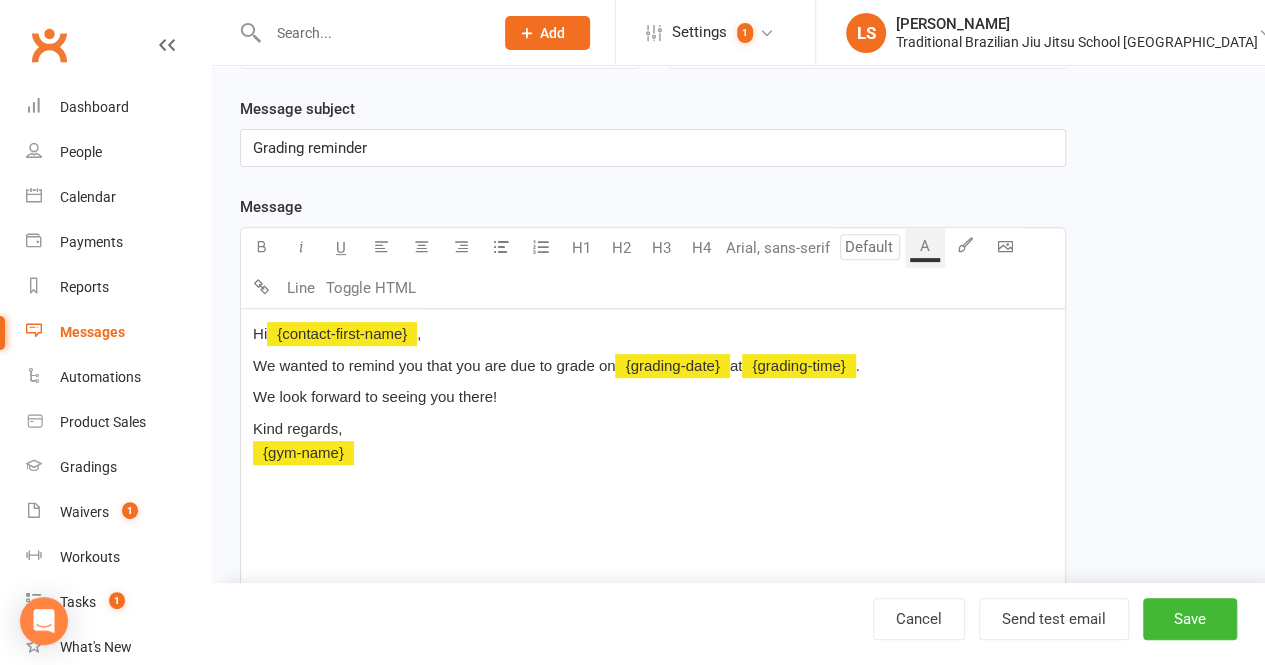 click on "Hi  ﻿ {contact-first-name} , We wanted to remind you that you are due to grade on  ﻿ {grading-date}  at  ﻿ {grading-time} . We look forward to seeing you there! Kind regards,
﻿ {gym-name}" at bounding box center [653, 459] 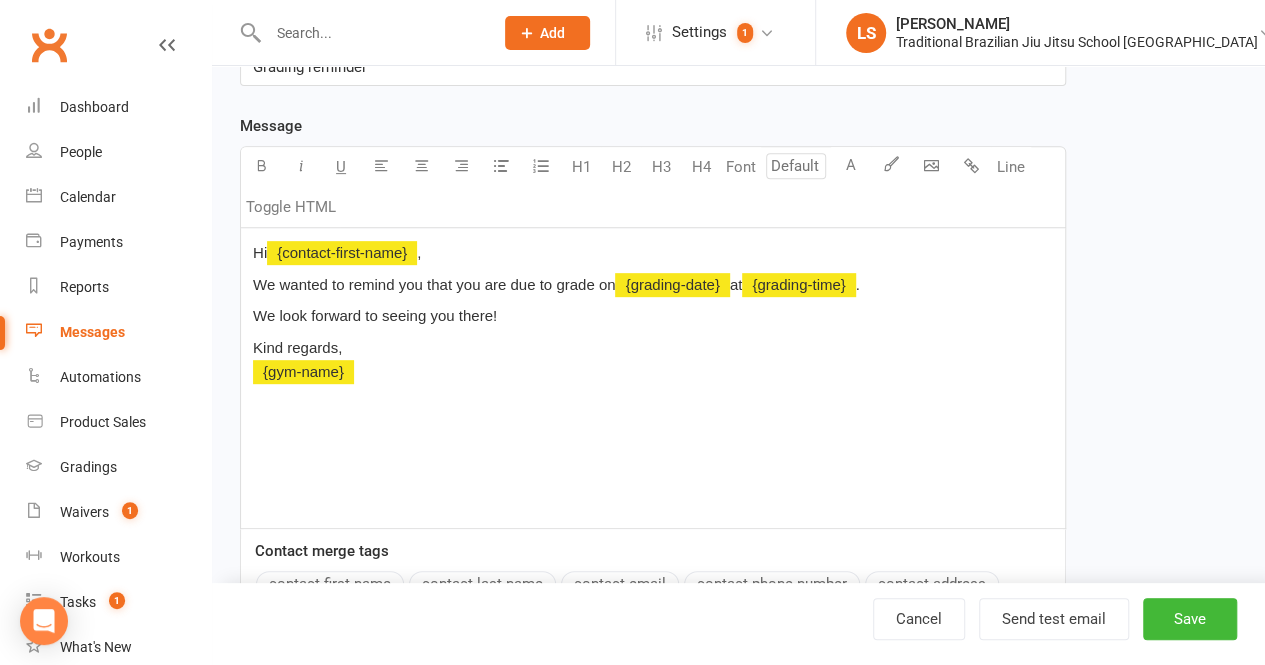 scroll, scrollTop: 328, scrollLeft: 0, axis: vertical 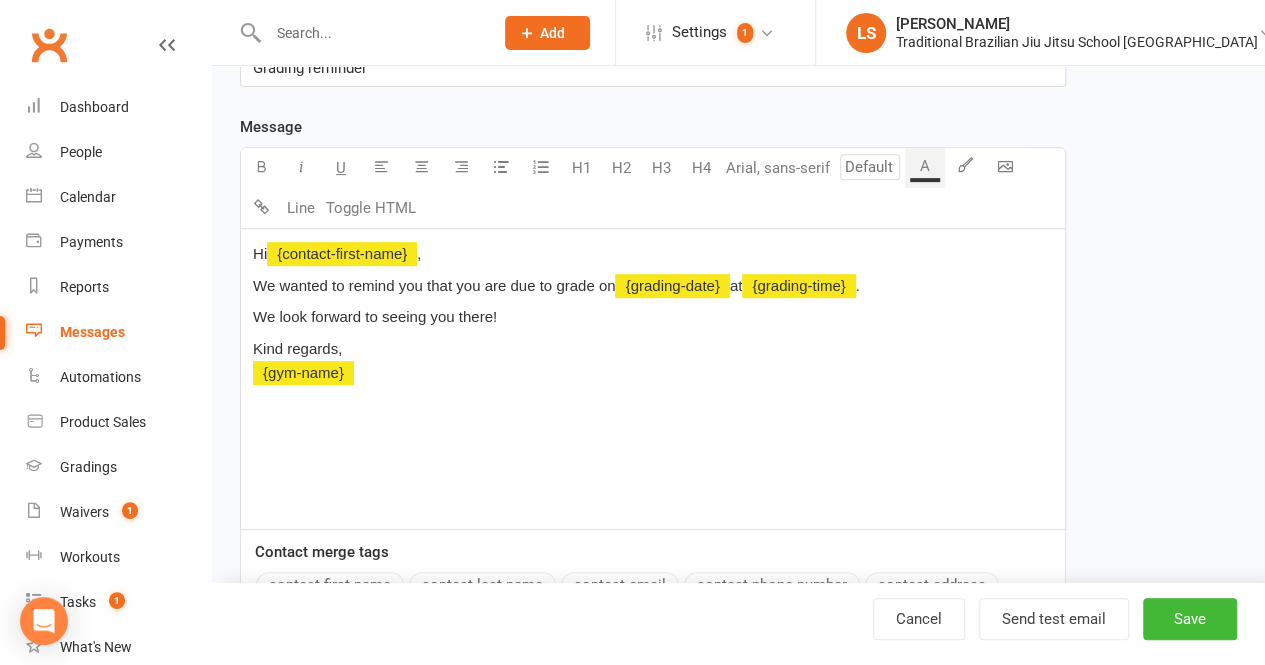 click on "We wanted to remind you that you are due to grade on" at bounding box center (434, 285) 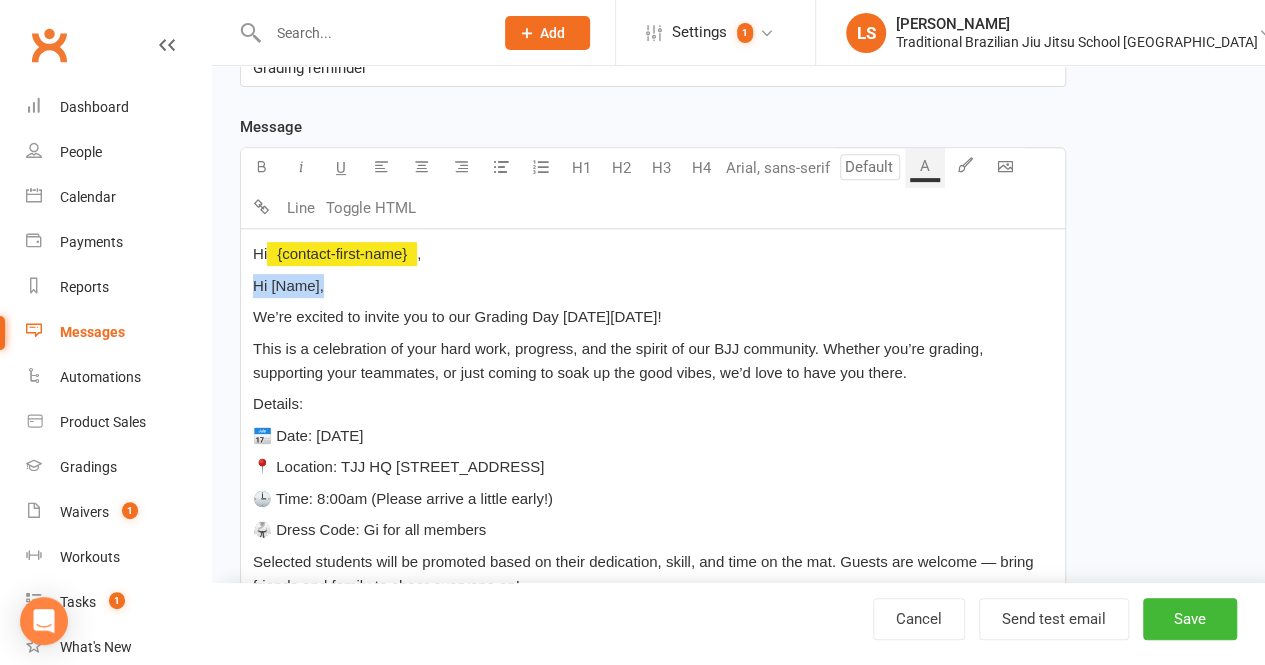 drag, startPoint x: 250, startPoint y: 283, endPoint x: 340, endPoint y: 291, distance: 90.35486 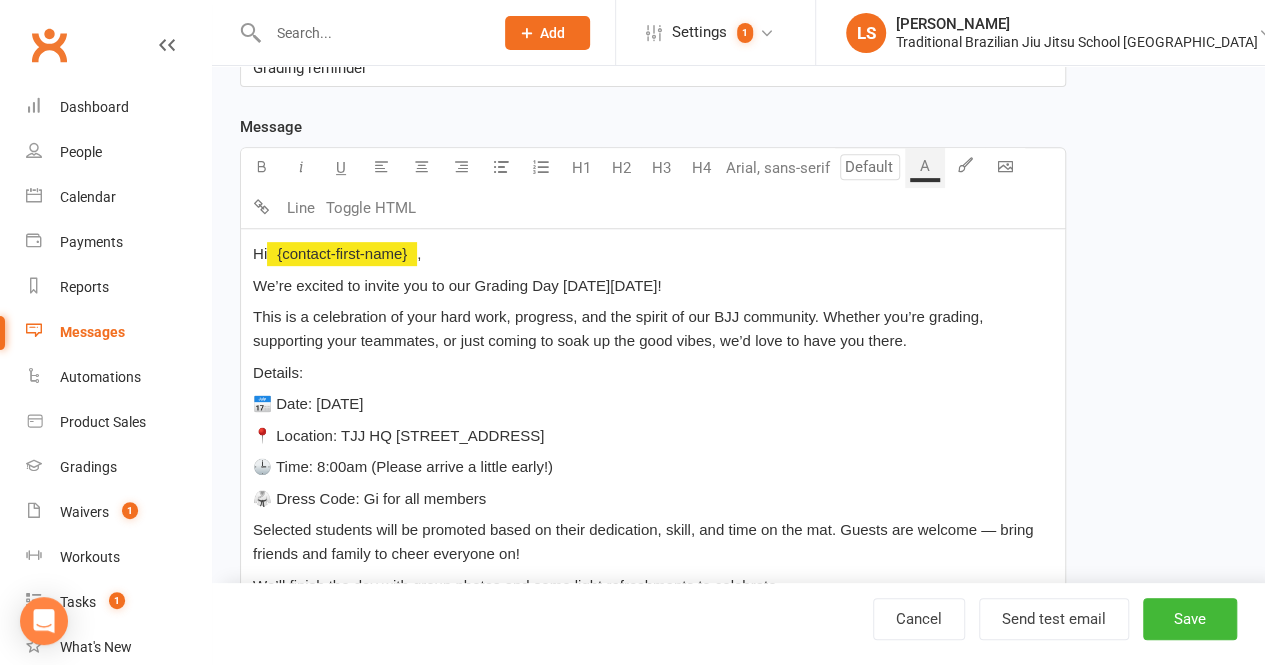 click on "This is a celebration of your hard work, progress, and the spirit of our BJJ community. Whether you’re grading, supporting your teammates, or just coming to soak up the good vibes, we’d love to have you there." at bounding box center [620, 328] 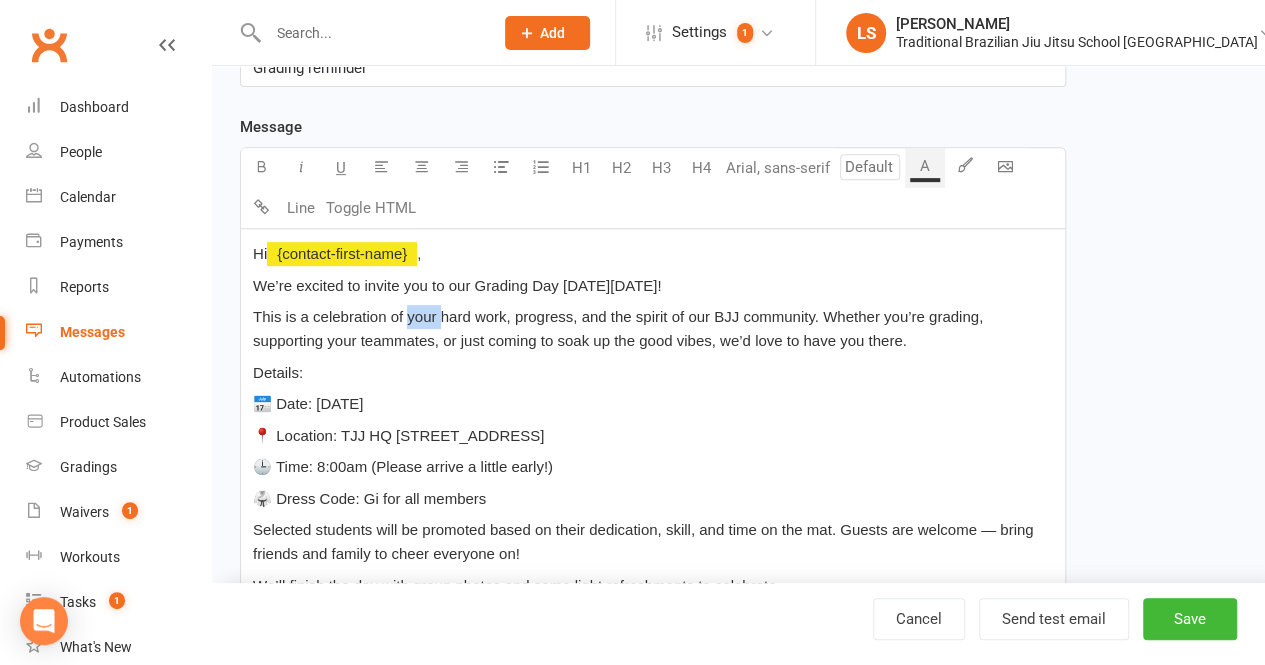 drag, startPoint x: 410, startPoint y: 313, endPoint x: 441, endPoint y: 311, distance: 31.06445 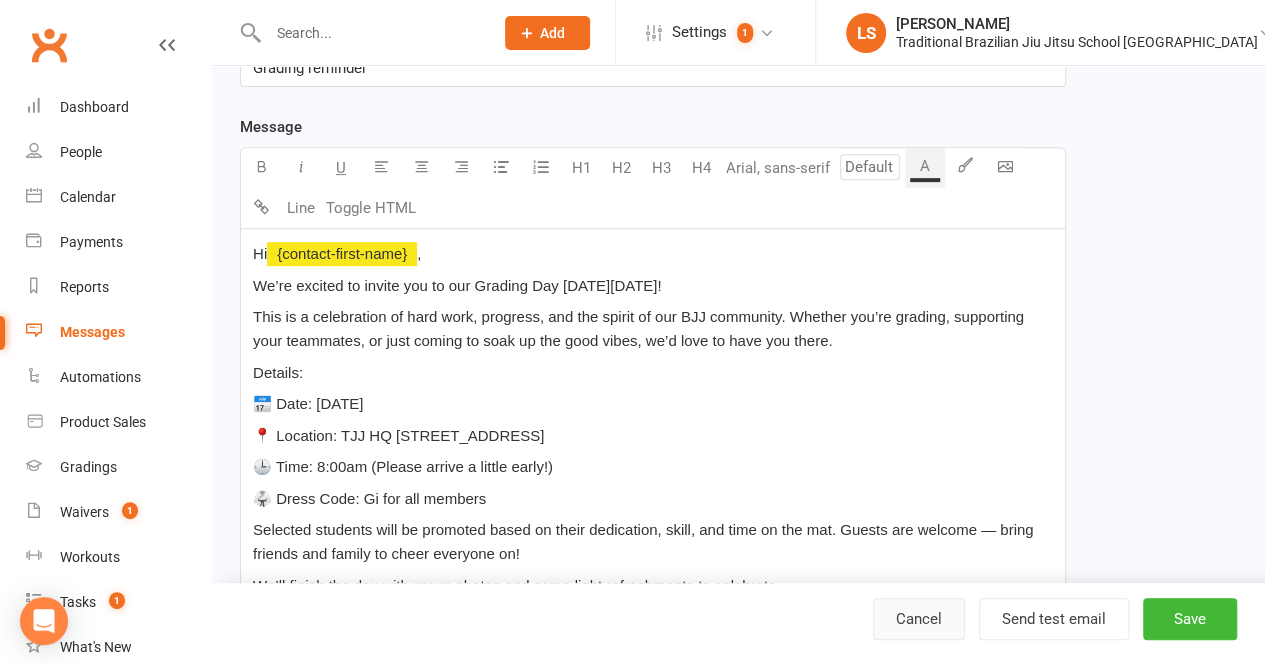 click on "Cancel" at bounding box center (919, 619) 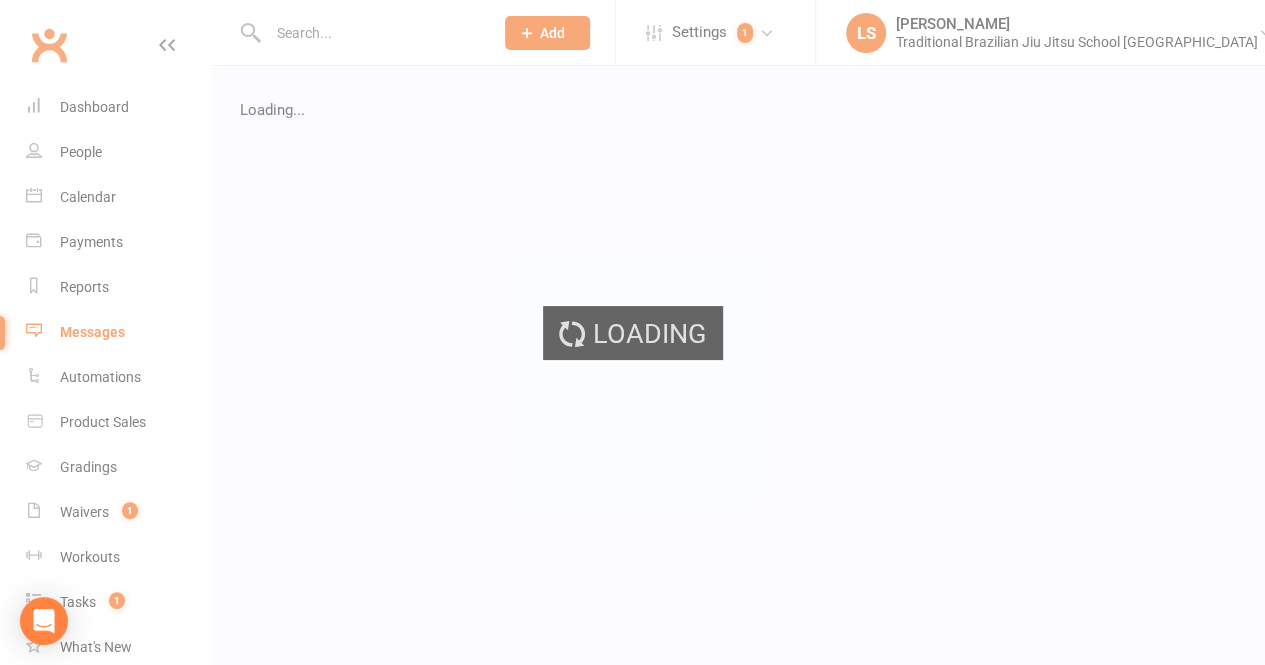 scroll, scrollTop: 0, scrollLeft: 0, axis: both 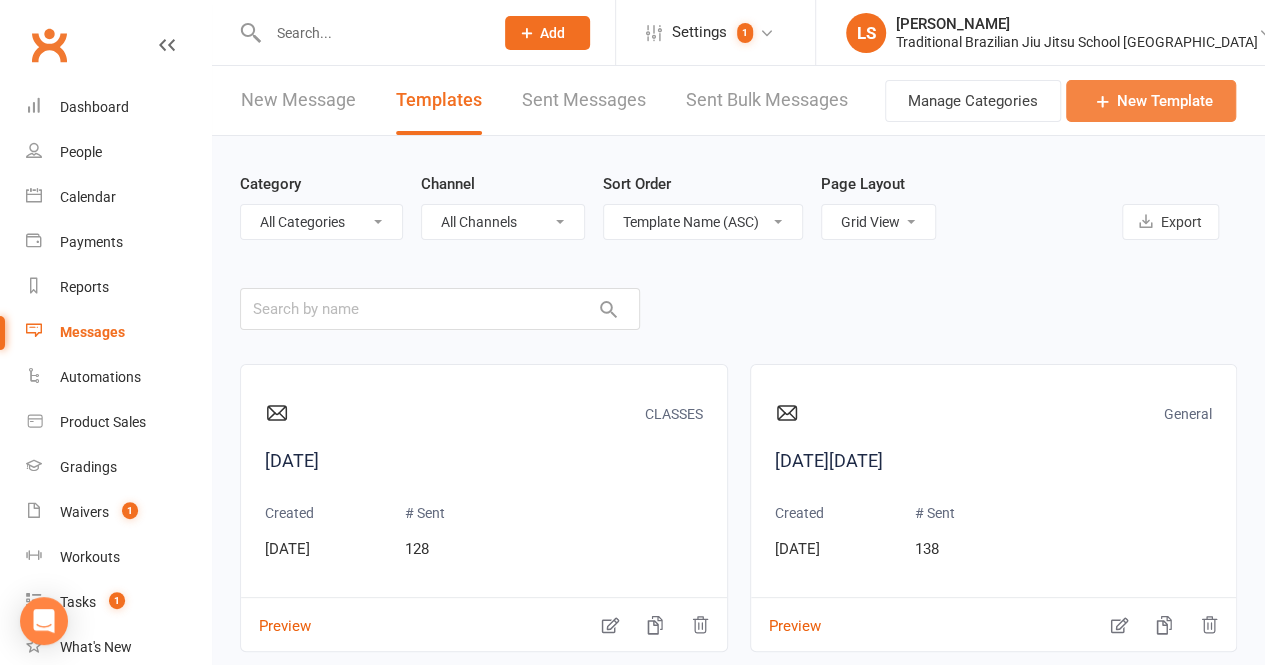 click on "New Template" at bounding box center (1151, 101) 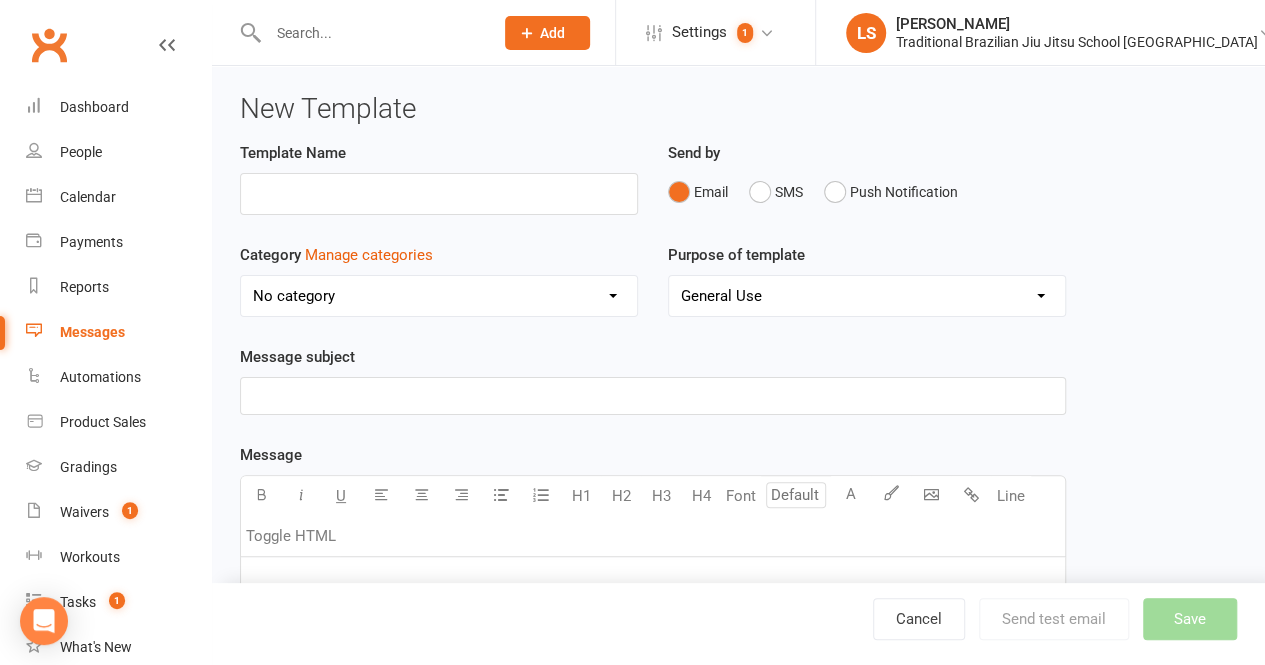 drag, startPoint x: 1162, startPoint y: 378, endPoint x: 824, endPoint y: 399, distance: 338.65173 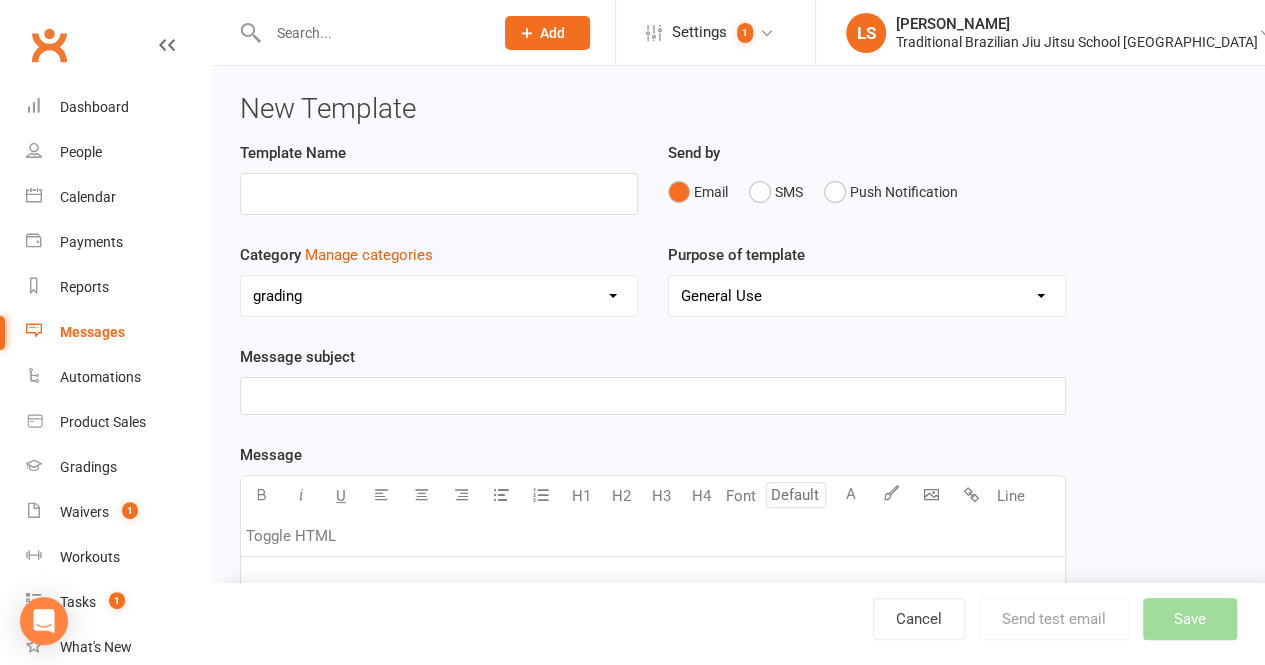 click on "No category CANCELATION CLASSES FREE TRIAL General grading membership hold New Member payment" at bounding box center (439, 296) 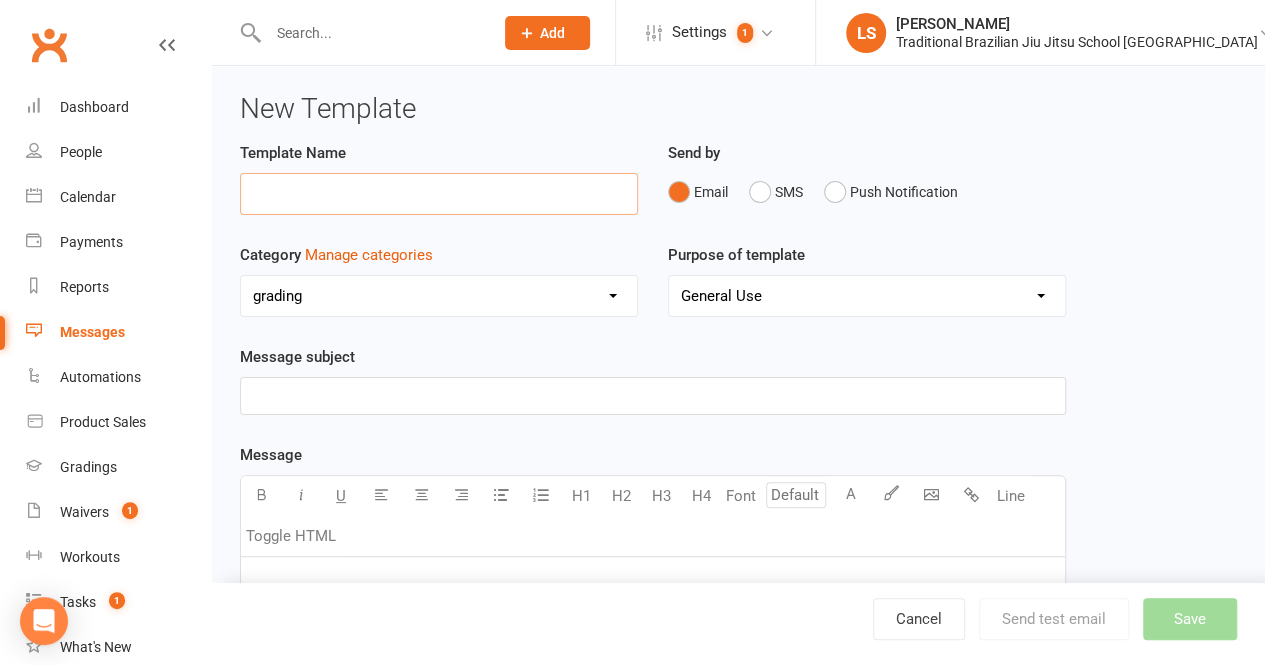 click at bounding box center [439, 194] 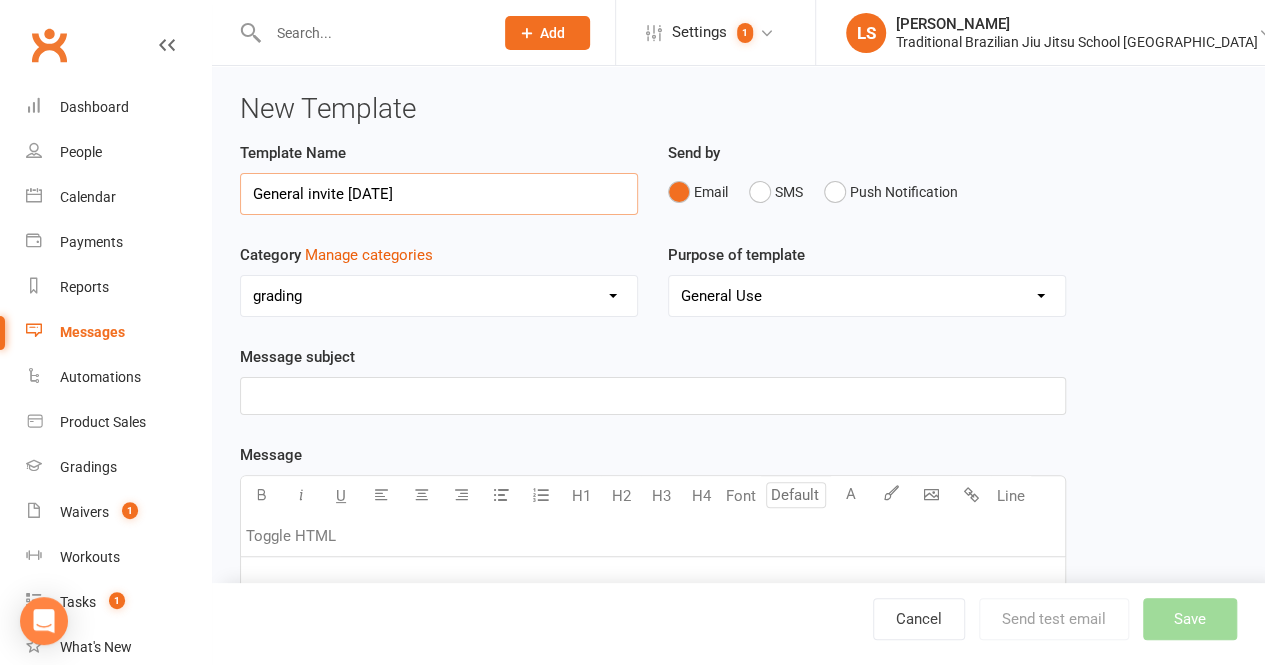 type on "General invite Aug 2025" 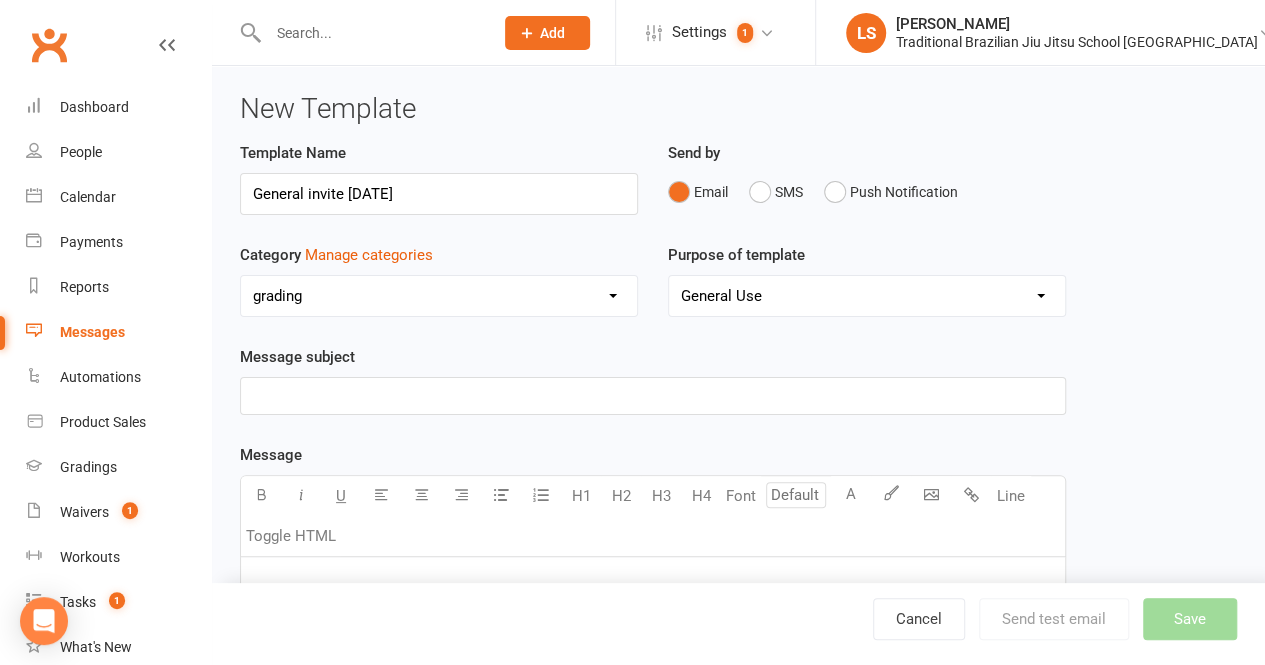 click on "General Use Grading Events Mobile App" at bounding box center [867, 296] 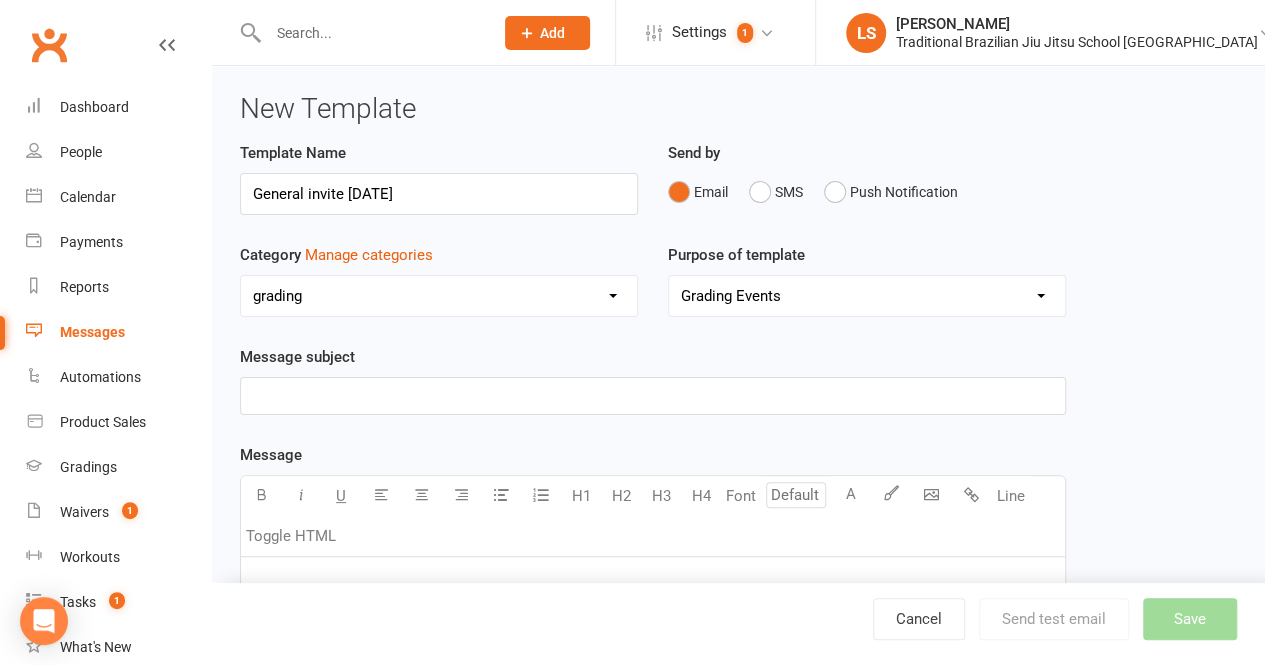 click on "General Use Grading Events Mobile App" at bounding box center (867, 296) 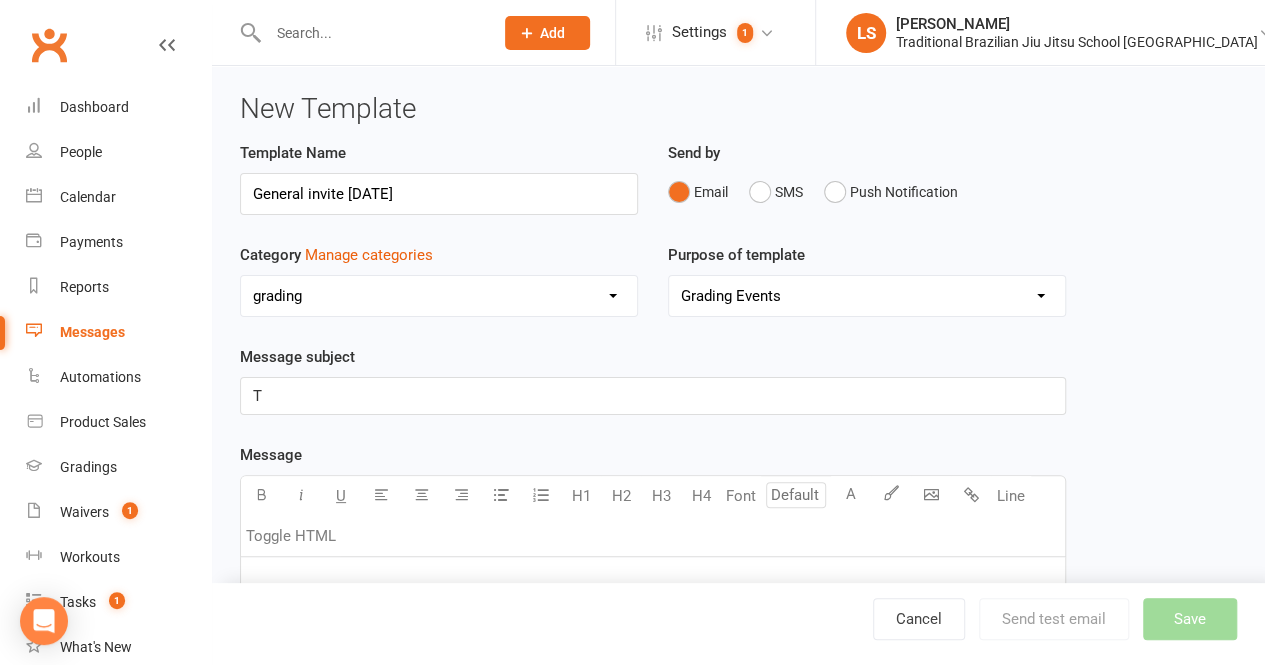type 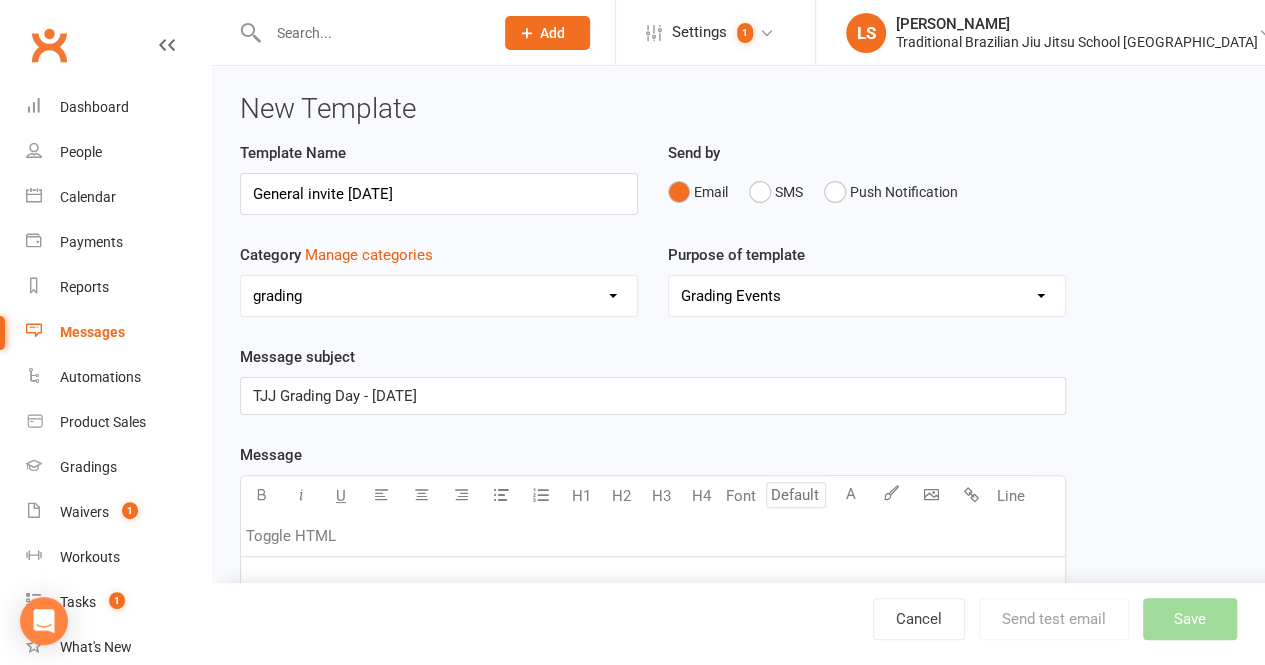 scroll, scrollTop: 227, scrollLeft: 0, axis: vertical 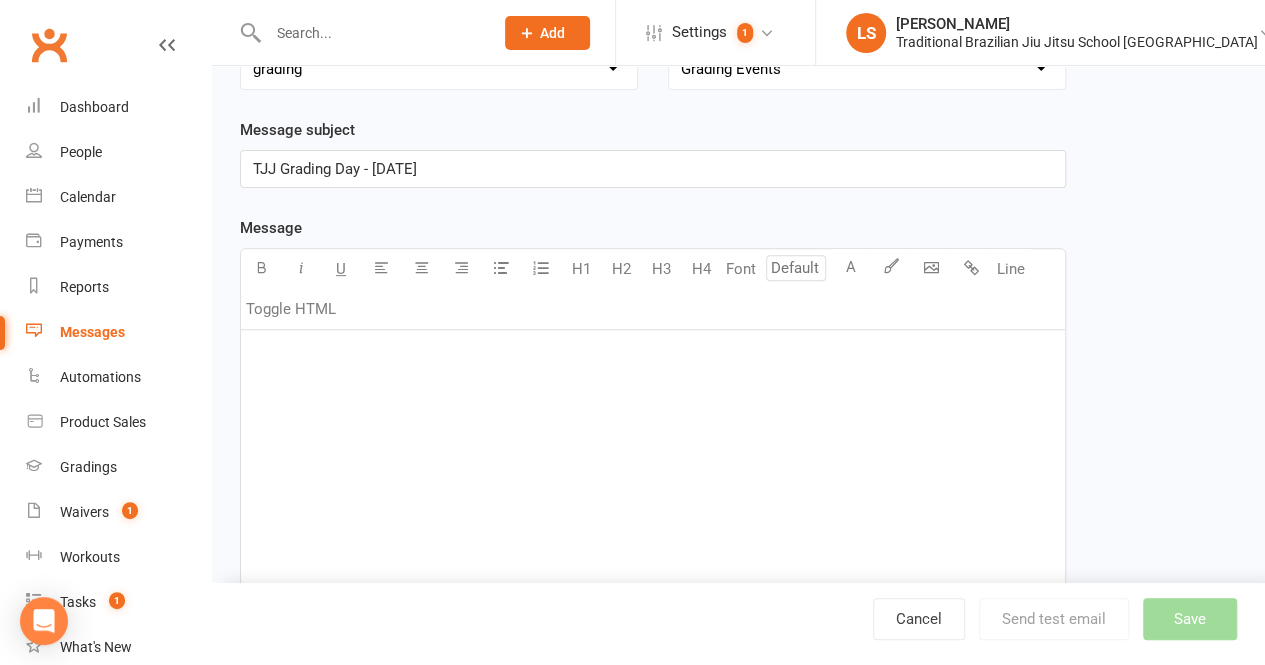 click on "﻿" at bounding box center [653, 480] 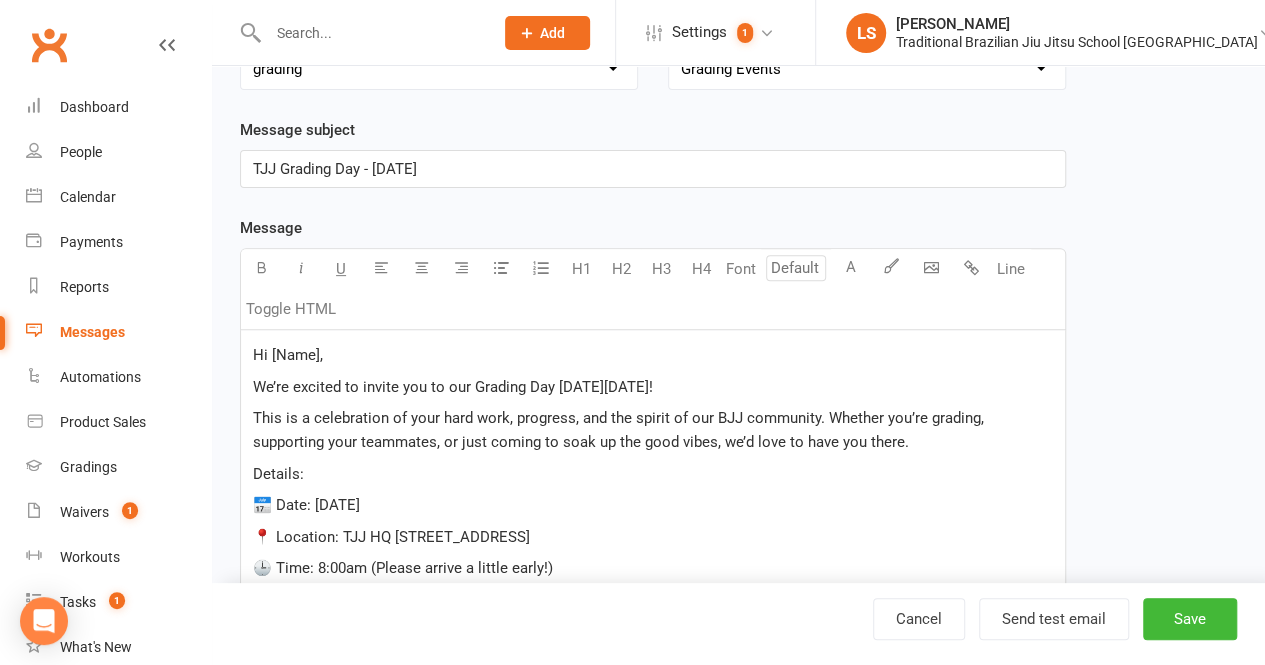 scroll, scrollTop: 798, scrollLeft: 0, axis: vertical 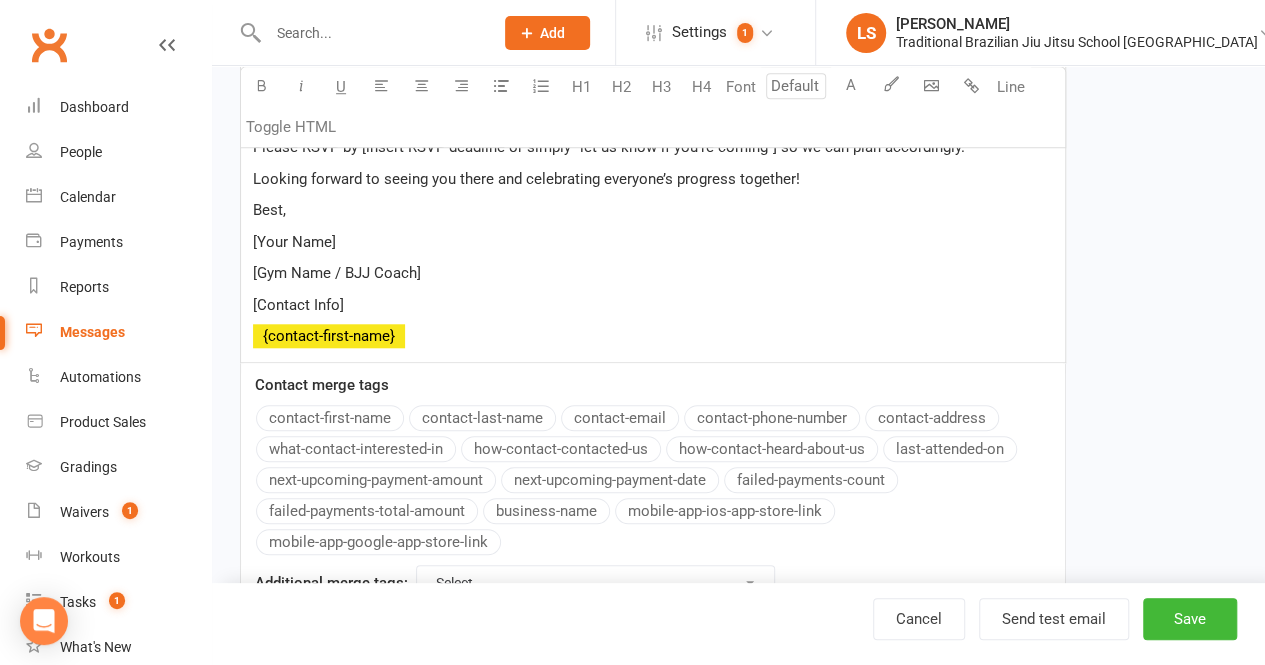 click on "contact-first-name" at bounding box center [330, 418] 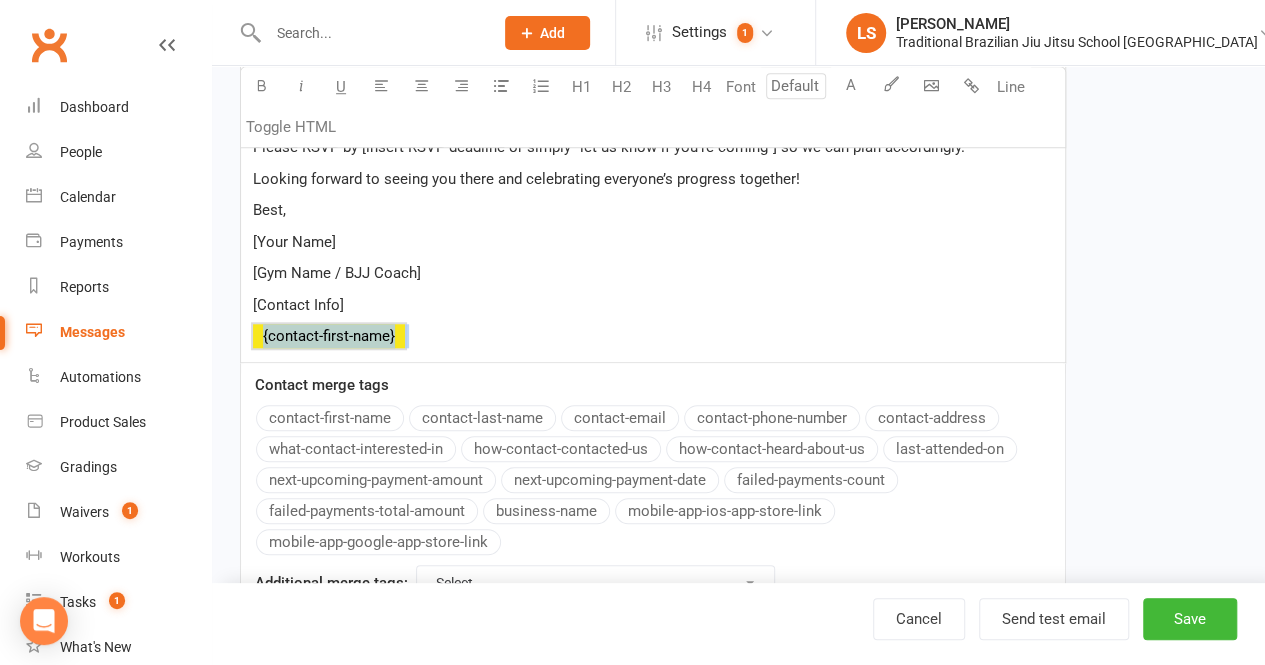 drag, startPoint x: 427, startPoint y: 331, endPoint x: 294, endPoint y: 324, distance: 133.18408 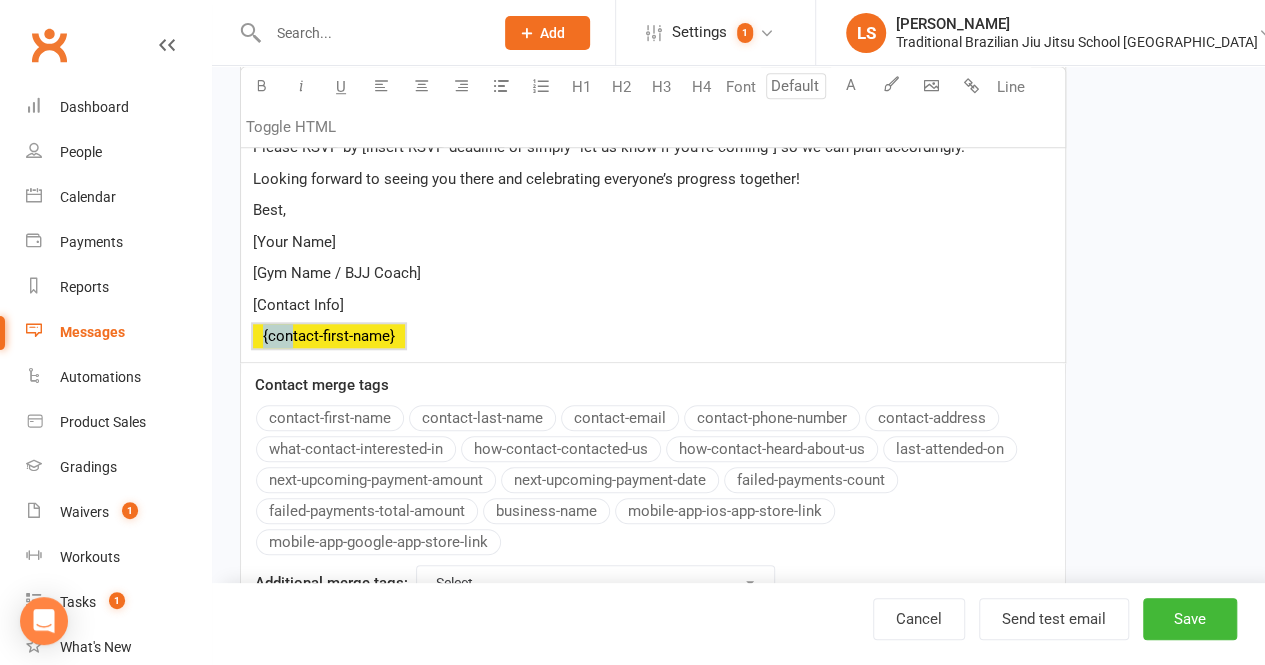 drag, startPoint x: 294, startPoint y: 324, endPoint x: 351, endPoint y: 122, distance: 209.88806 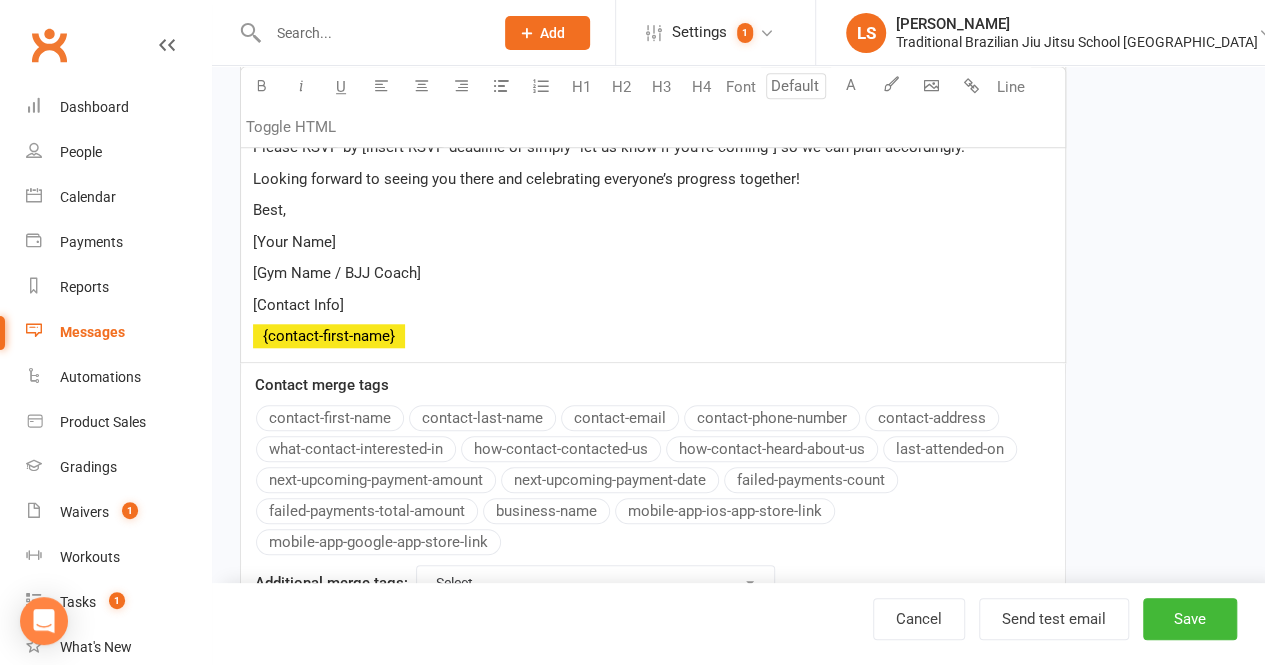 click on "﻿ ﻿ {contact-first-name}" at bounding box center (653, 336) 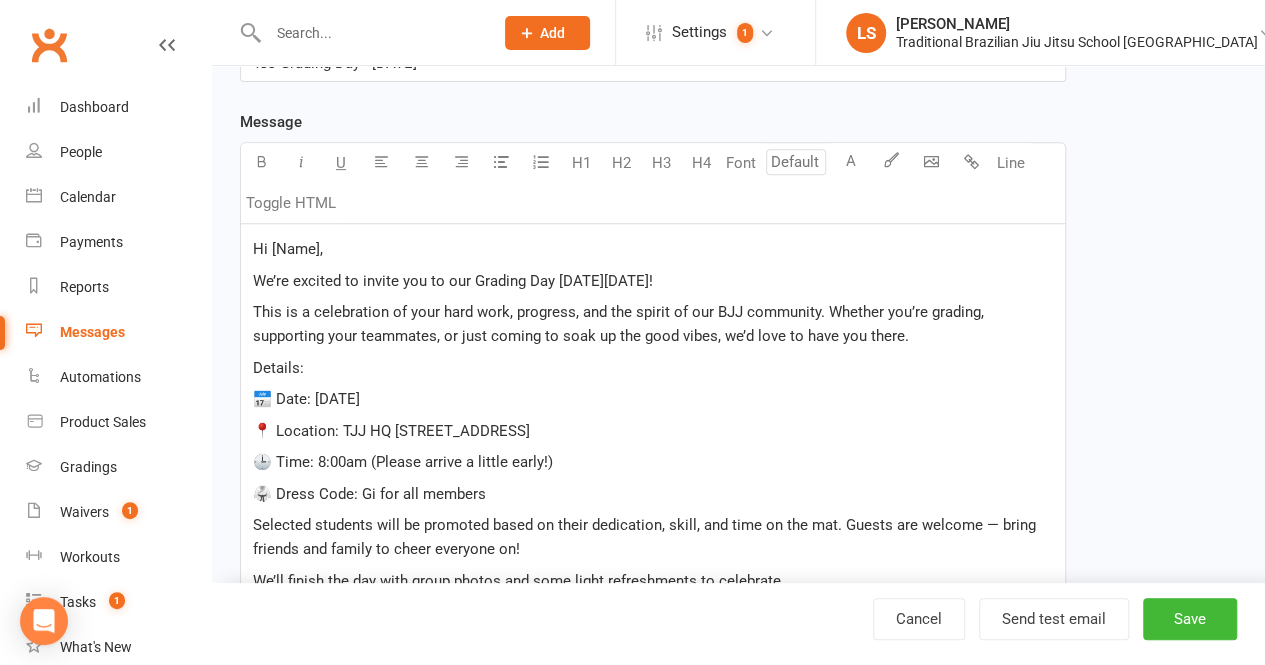 scroll, scrollTop: 334, scrollLeft: 0, axis: vertical 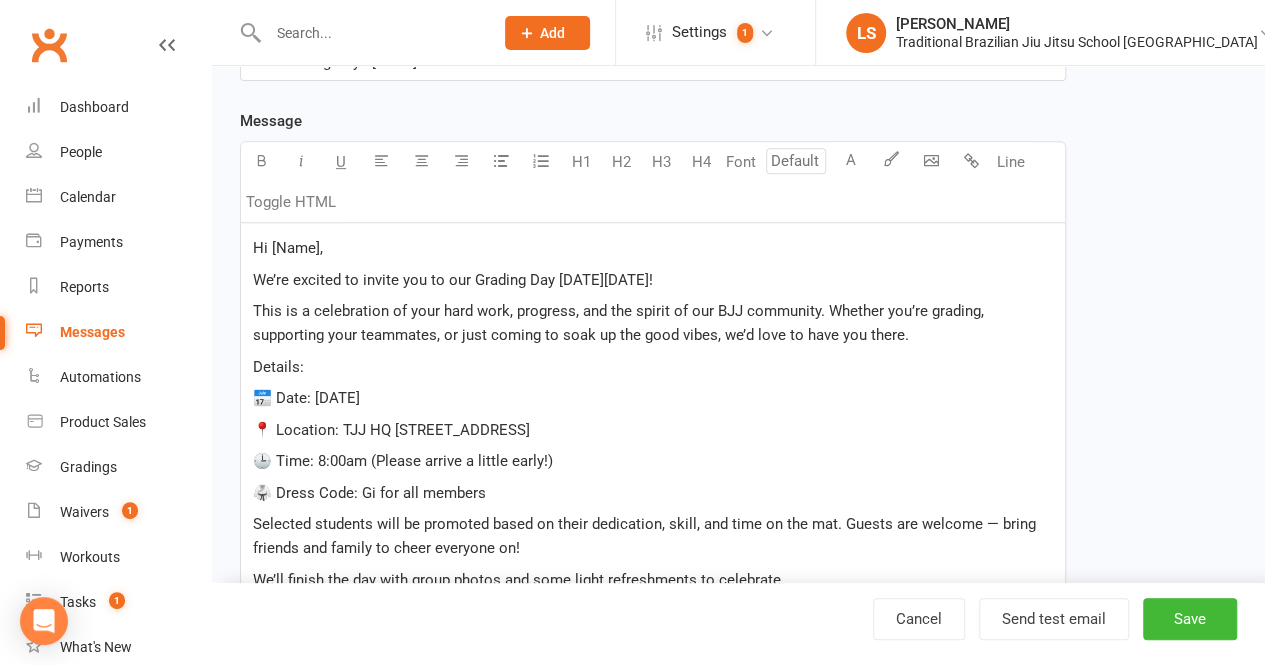 click on "Hi [Name]," at bounding box center (288, 248) 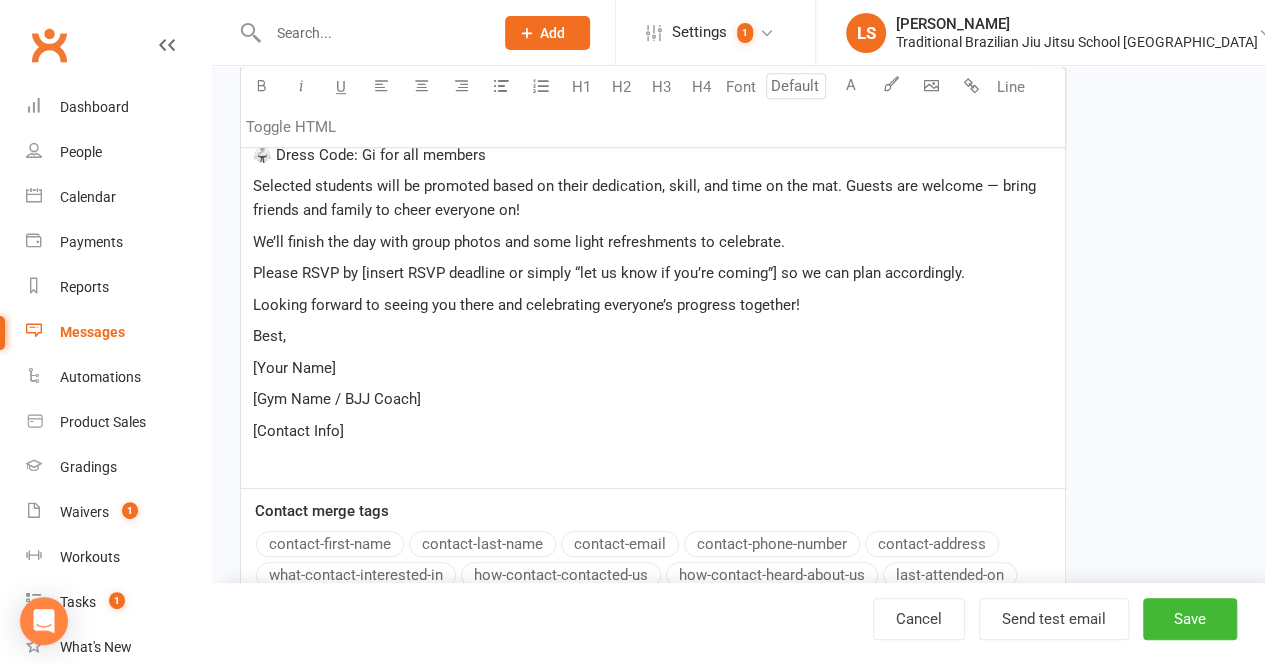 scroll, scrollTop: 812, scrollLeft: 0, axis: vertical 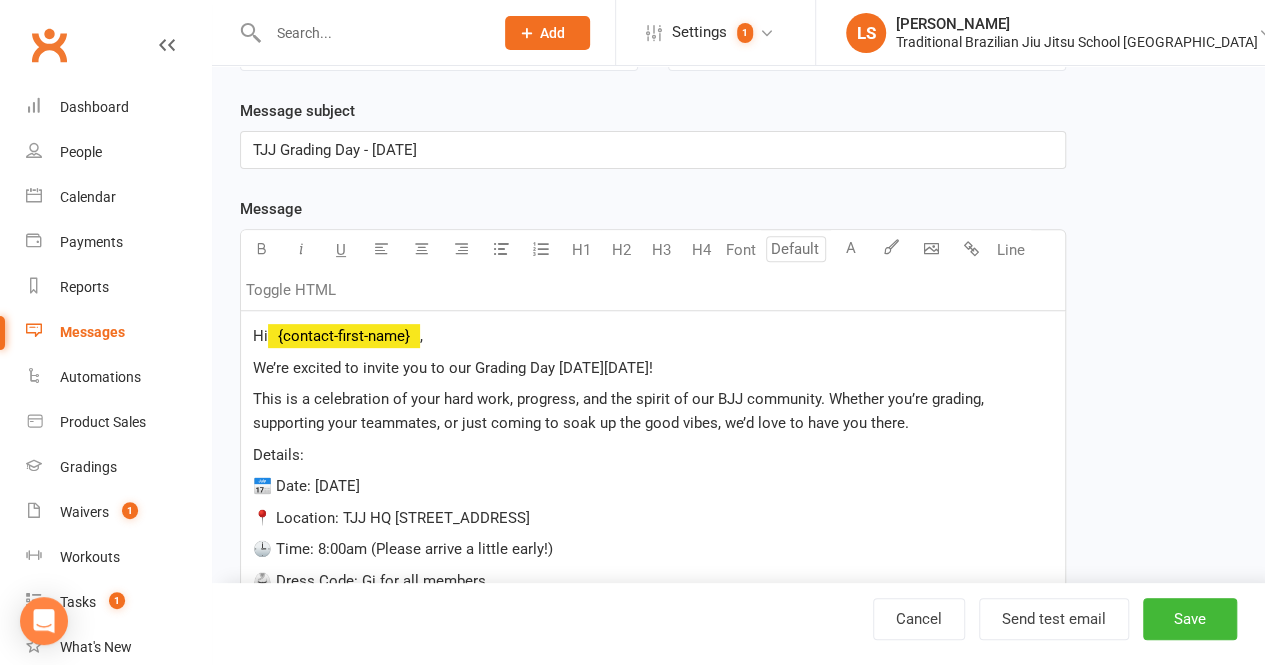 click on "Message U H1 H2 H3 H4 Font A Line Toggle HTML Hi  ﻿ {contact-first-name}  , We’re excited to invite you to our Grading Day on Saturday, 2nd August 2025! This is a celebration of your hard work, progress, and the spirit of our BJJ community. Whether you’re grading, supporting your teammates, or just coming to soak up the good vibes, we’d love to have you there. Details: 📅 Date: Saturday, 2nd August 2025 📍 Location: TJJ HQ 6/6 Nuban St Currumbin Waters 🕒 Time: 8:00am (Please arrive a little early!) 🥋 Dress Code: Gi for all members Selected students will be promoted based on their dedication, skill, and time on the mat. Guests are welcome — bring friends and family to cheer everyone on! We’ll finish the day with group photos and some light refreshments to celebrate. Please RSVP by [insert RSVP deadline or simply “let us know if you’re coming”] so we can plan accordingly. Looking forward to seeing you there and celebrating everyone’s progress together! Best, [Your Name] ﻿ Select" at bounding box center [653, 733] 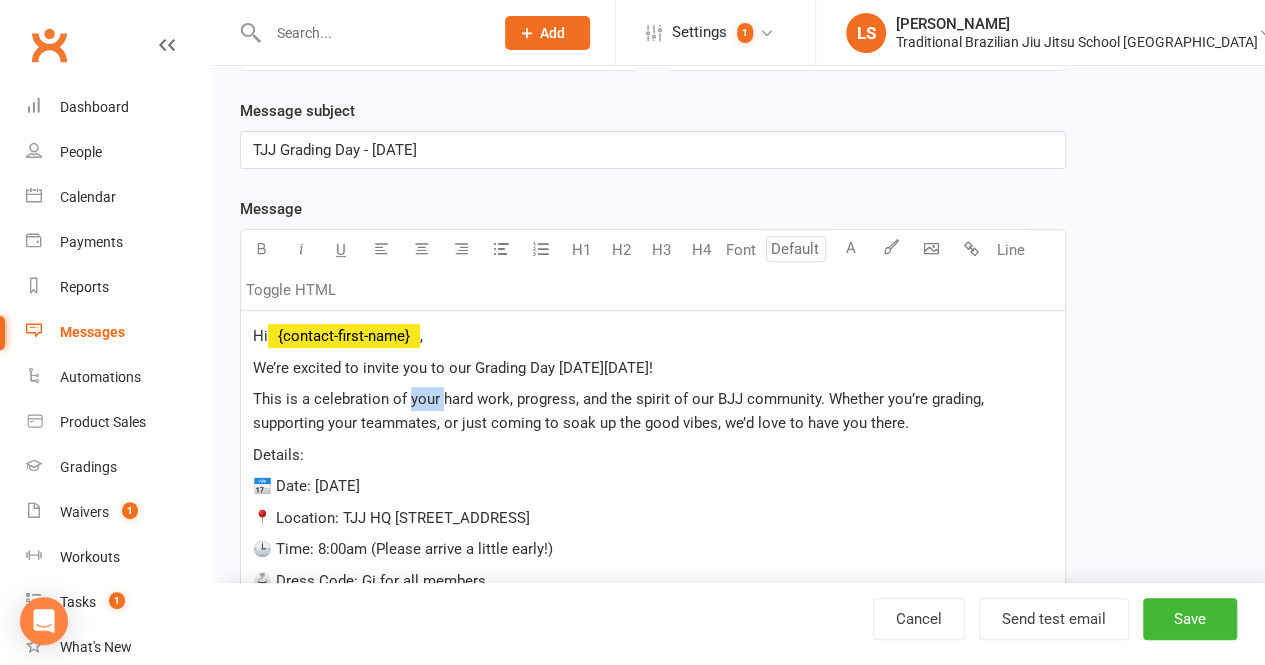 drag, startPoint x: 408, startPoint y: 397, endPoint x: 442, endPoint y: 399, distance: 34.058773 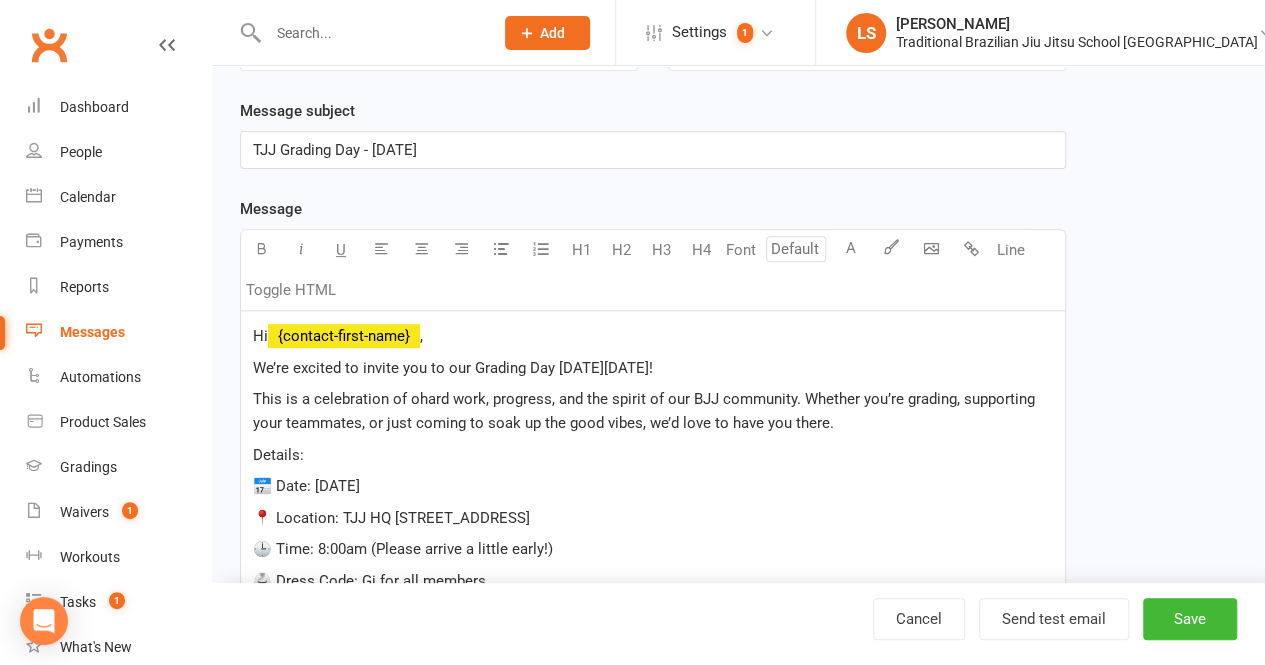 type 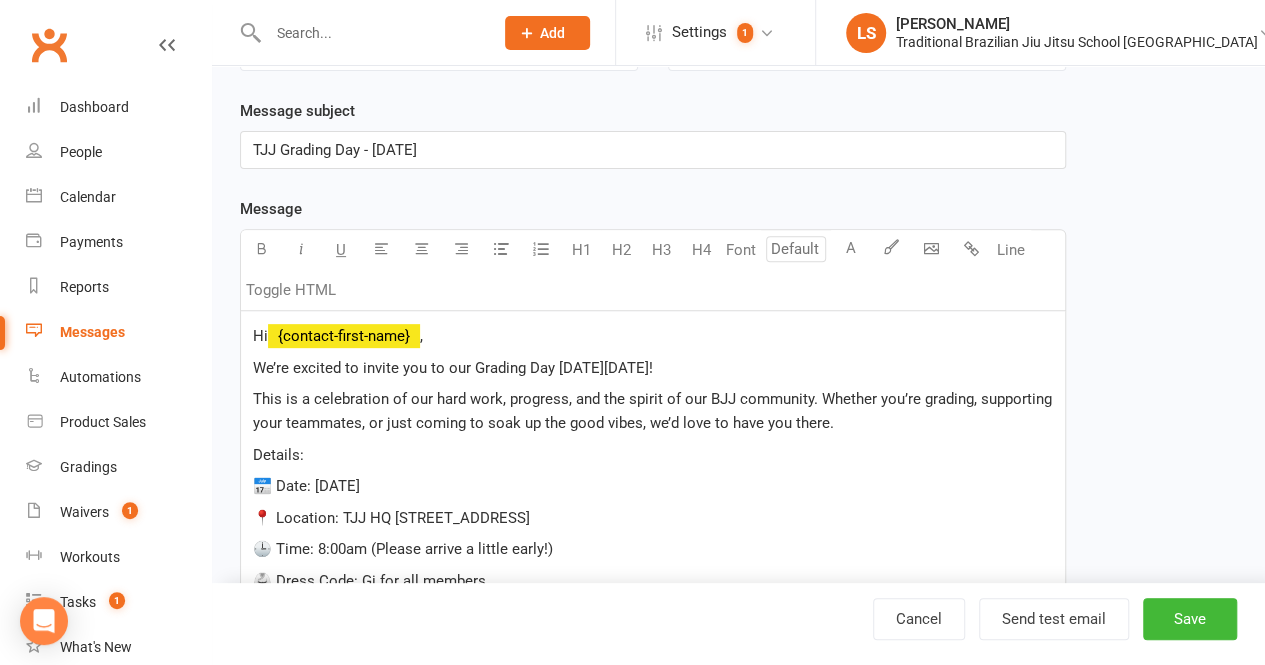 click on "This is a celebration of our hard work, progress, and the spirit of our BJJ community. Whether you’re grading, supporting your teammates, or just coming to soak up the good vibes, we’d love to have you there." at bounding box center [654, 411] 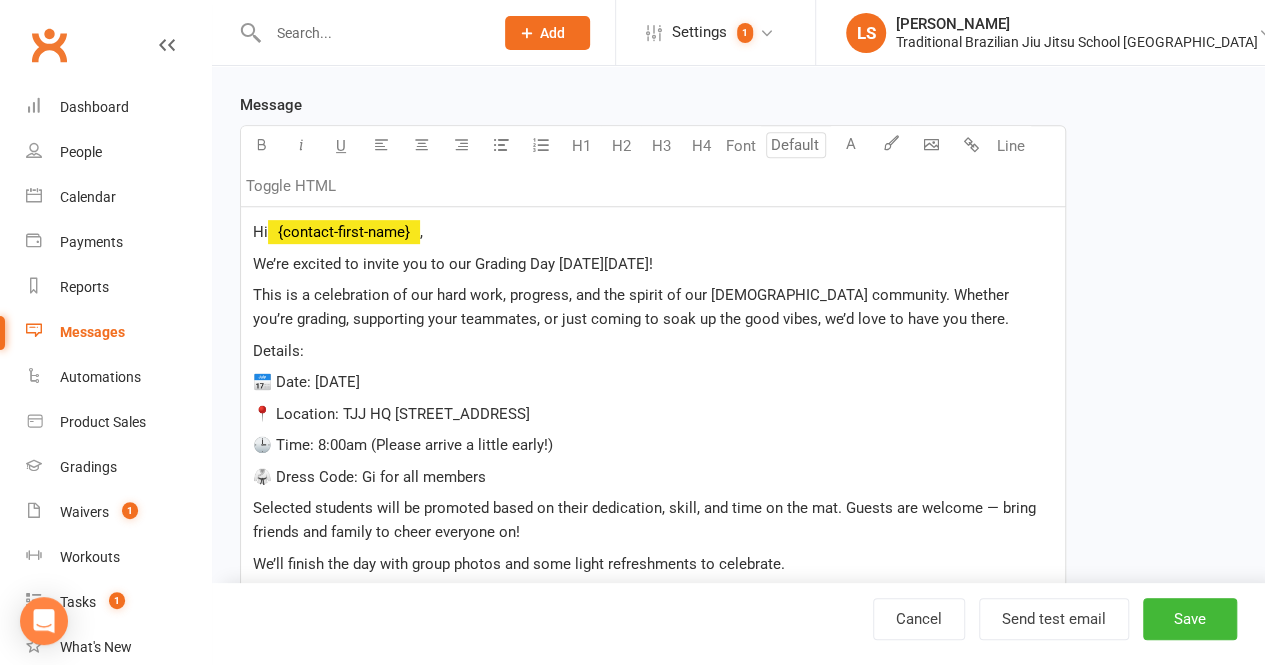 scroll, scrollTop: 349, scrollLeft: 0, axis: vertical 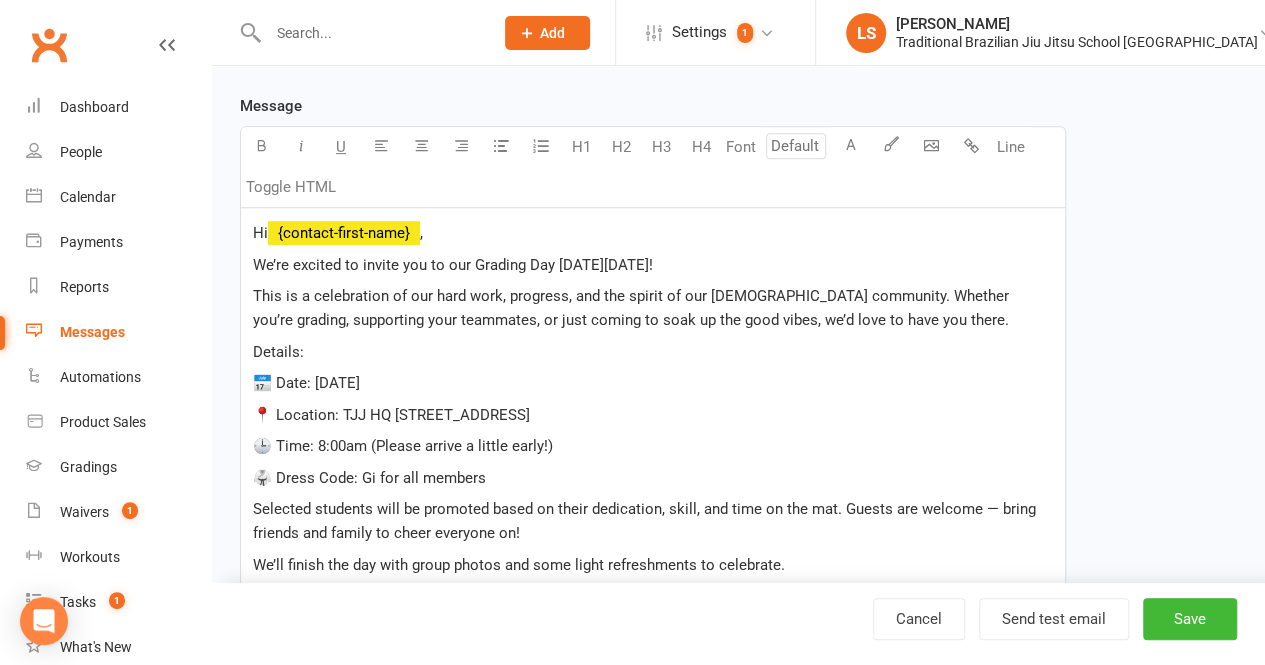 click on "🕒 Time: 8:00am (Please arrive a little early!)" at bounding box center [403, 446] 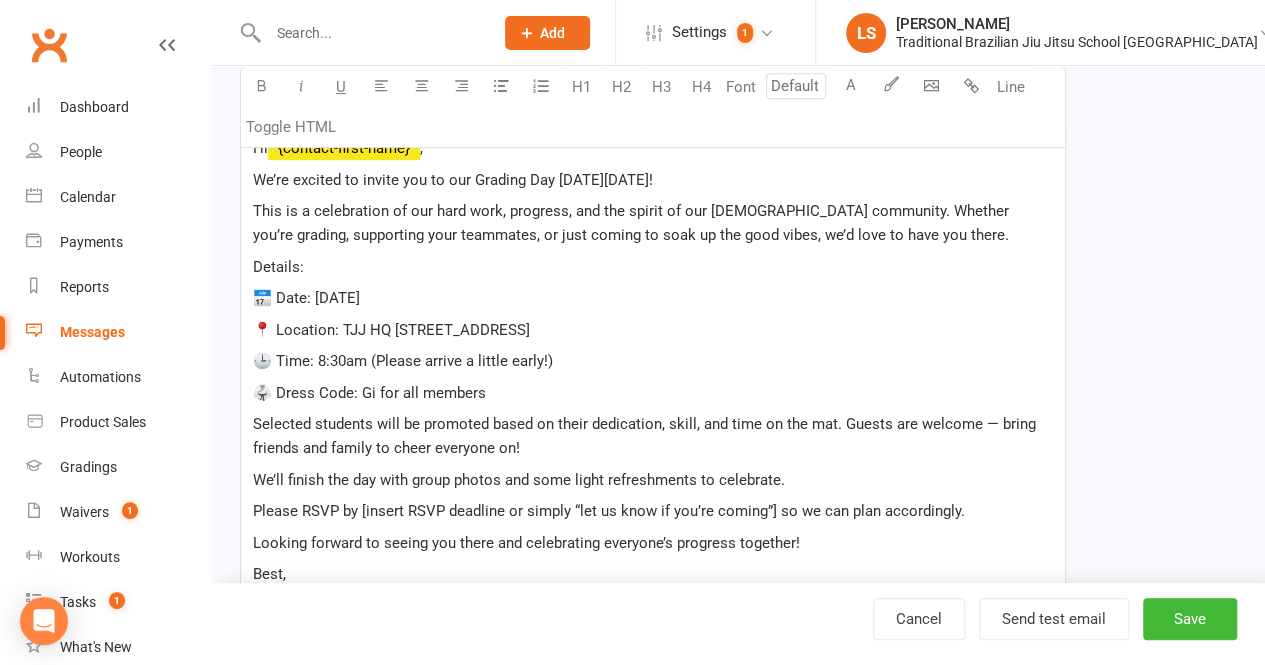 scroll, scrollTop: 433, scrollLeft: 0, axis: vertical 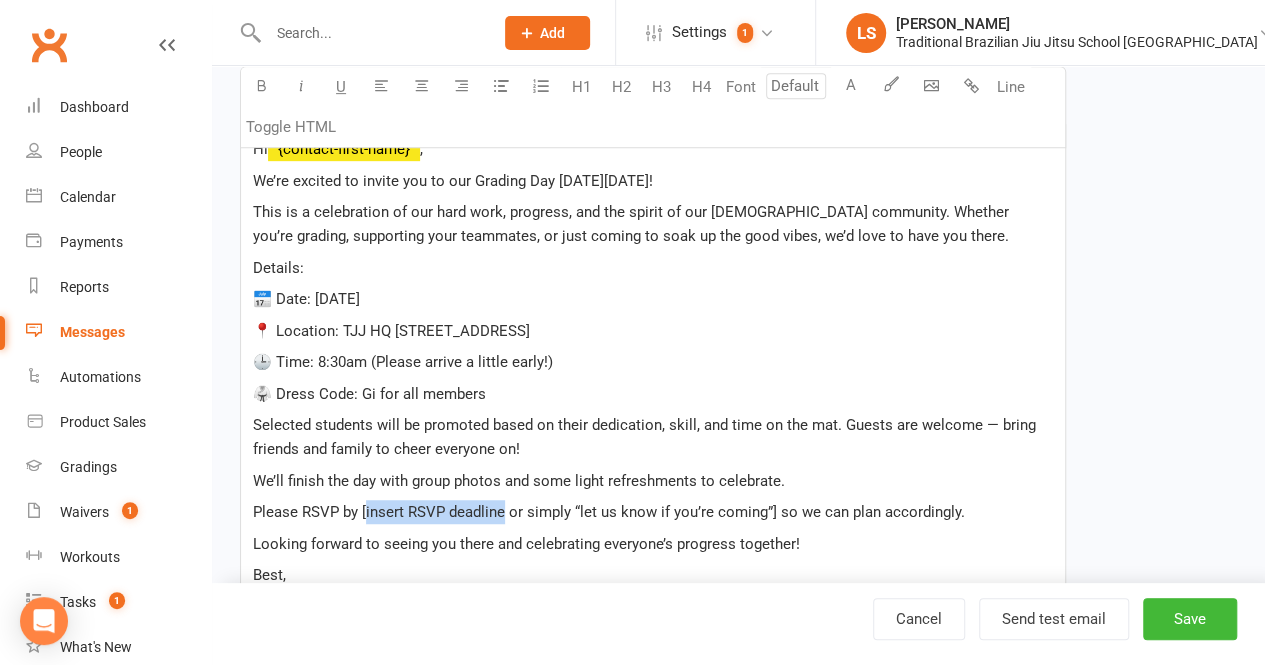 drag, startPoint x: 364, startPoint y: 505, endPoint x: 504, endPoint y: 507, distance: 140.01428 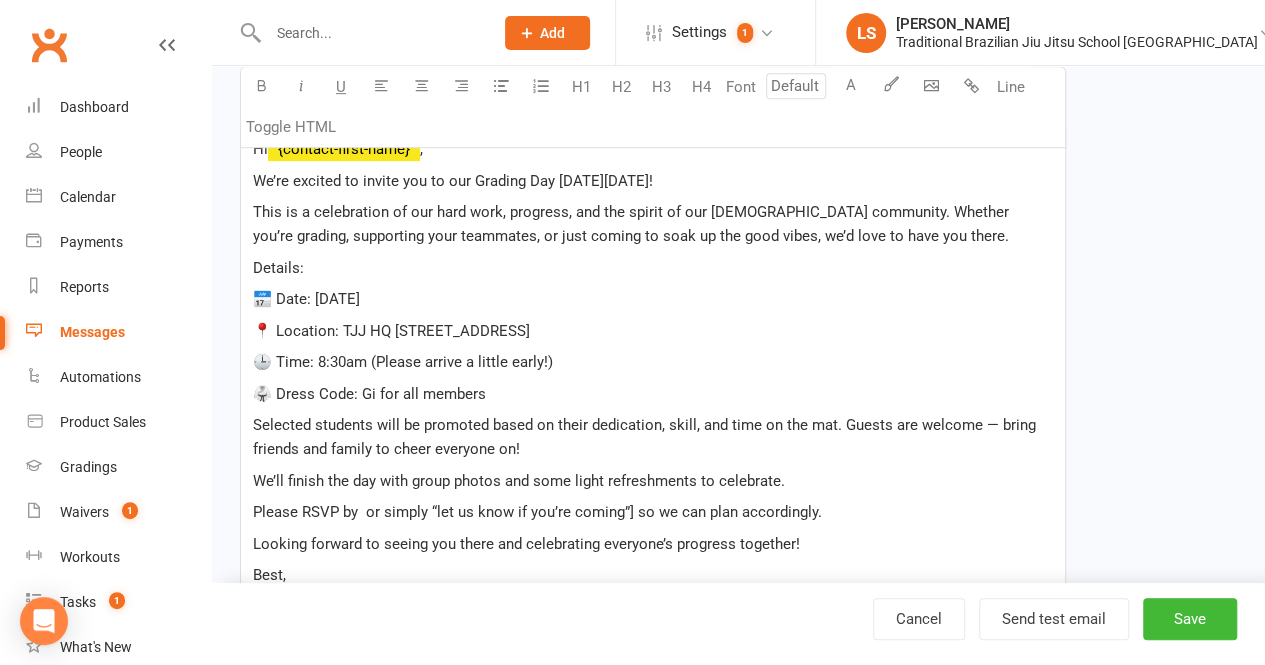 click on "Please RSVP by  or simply “let us know if you’re coming”] so we can plan accordingly." at bounding box center (537, 512) 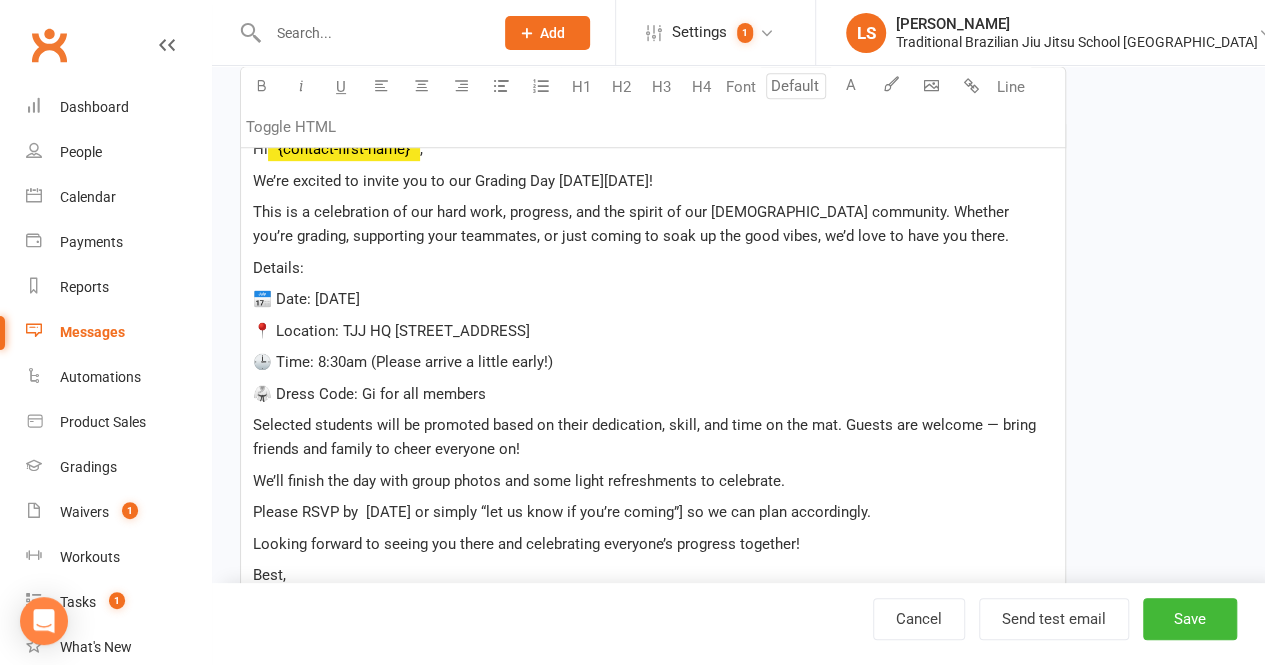 click on "Please RSVP by  25th July or simply “let us know if you’re coming”] so we can plan accordingly." at bounding box center (562, 512) 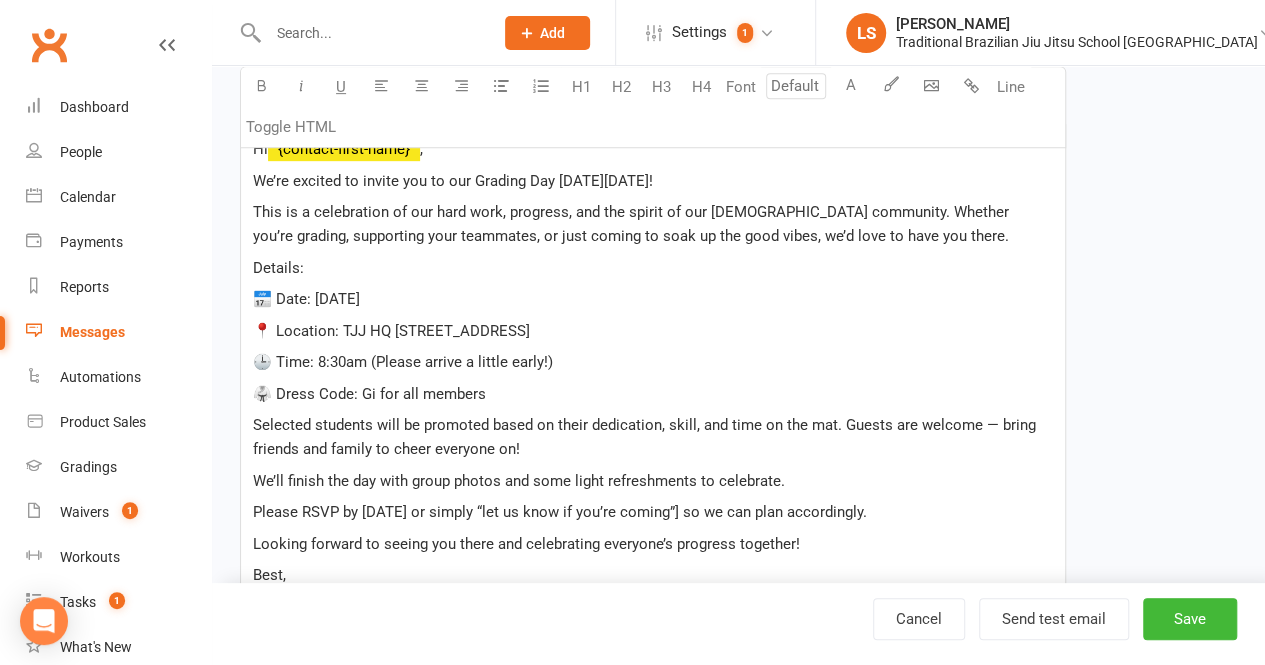 click on "Please RSVP by 25th July or simply “let us know if you’re coming”] so we can plan accordingly." at bounding box center (560, 512) 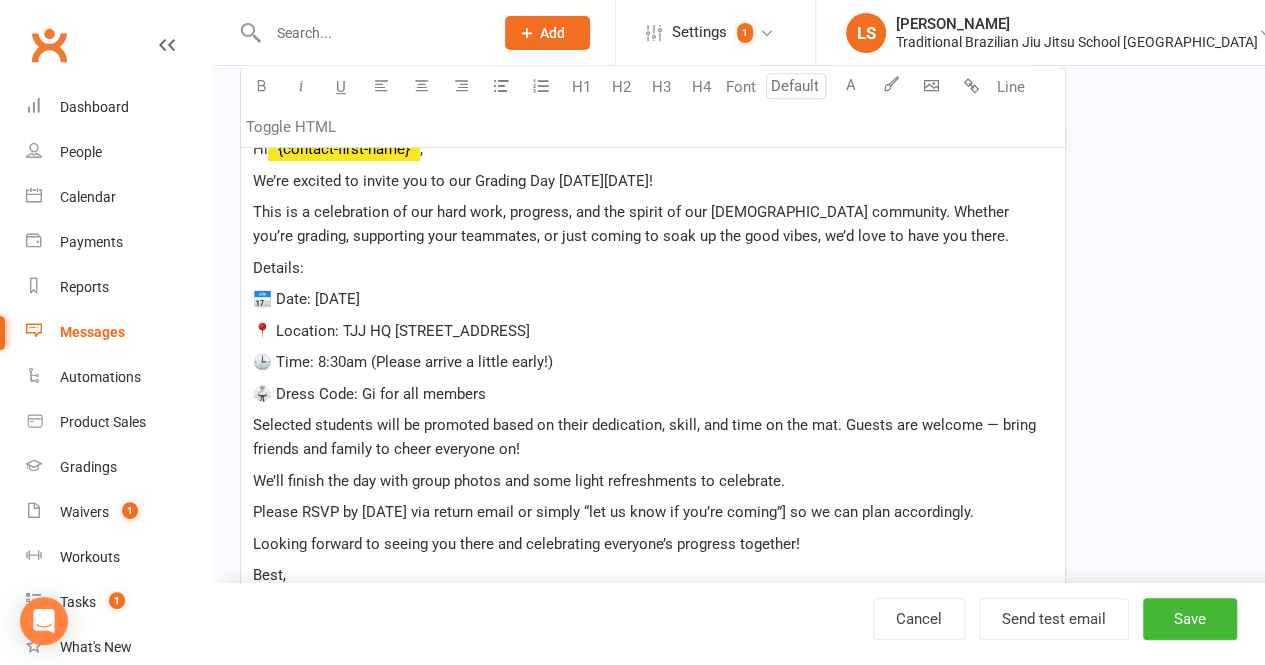 click on "Please RSVP by 25th July via return email or simply “let us know if you’re coming”] so we can plan accordingly." at bounding box center (613, 512) 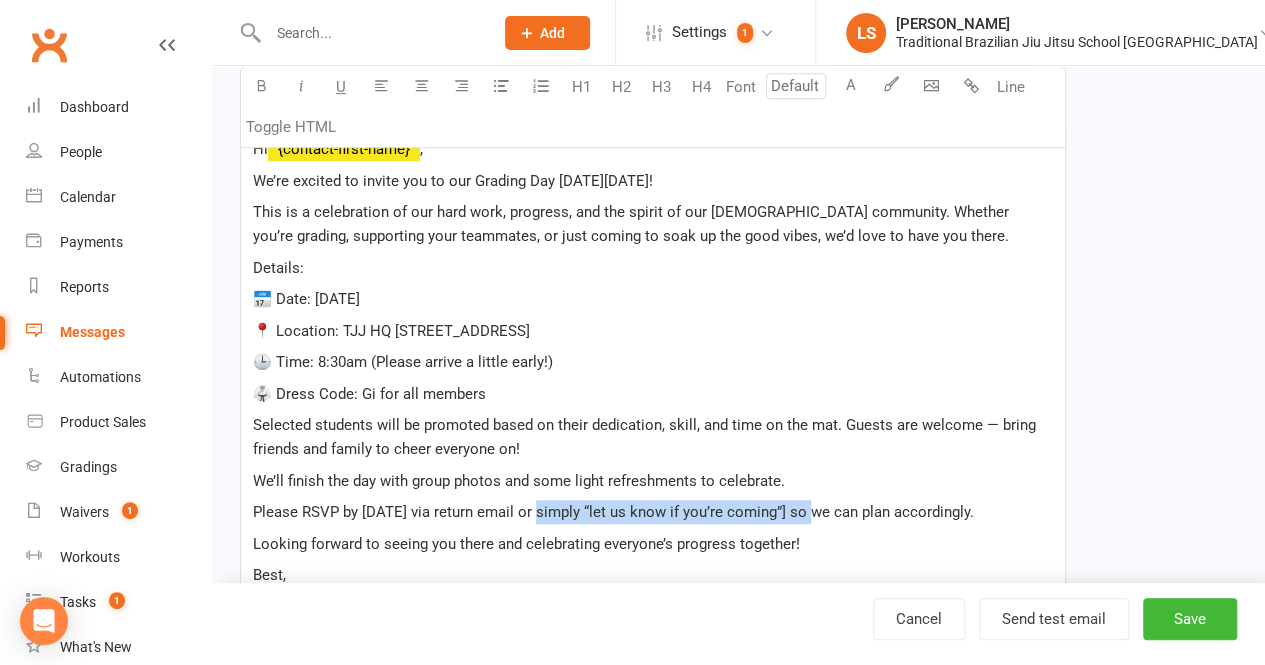 drag, startPoint x: 535, startPoint y: 509, endPoint x: 800, endPoint y: 512, distance: 265.01697 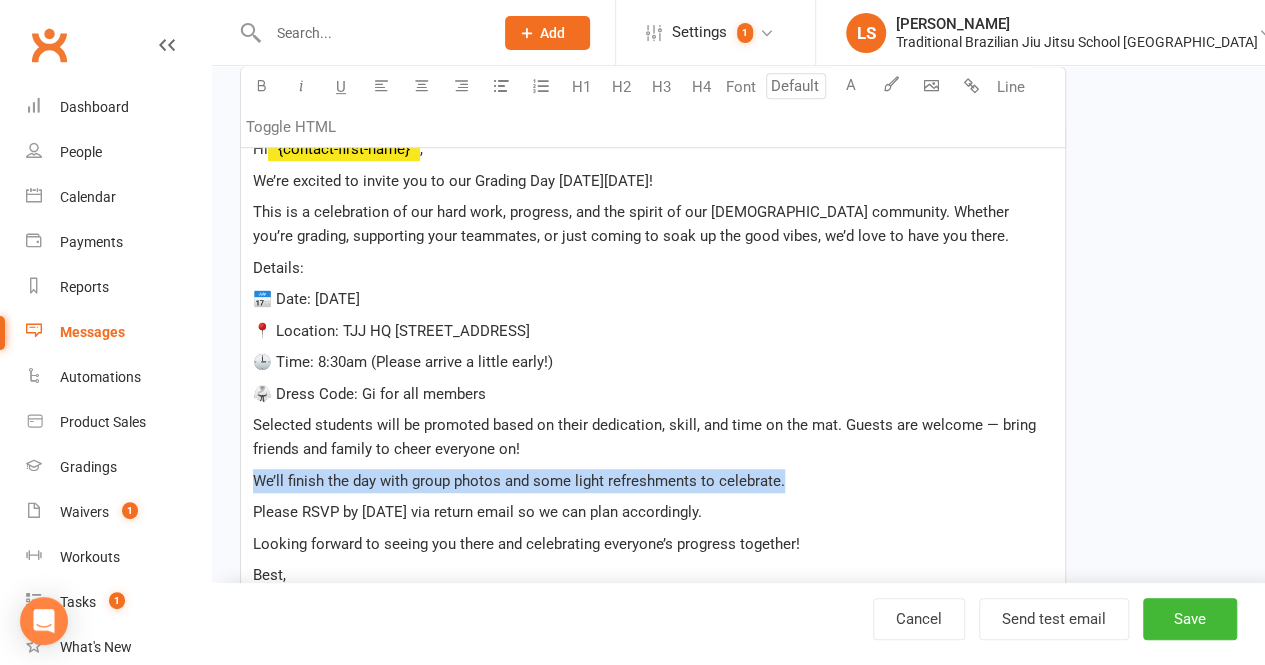 drag, startPoint x: 252, startPoint y: 477, endPoint x: 816, endPoint y: 482, distance: 564.02216 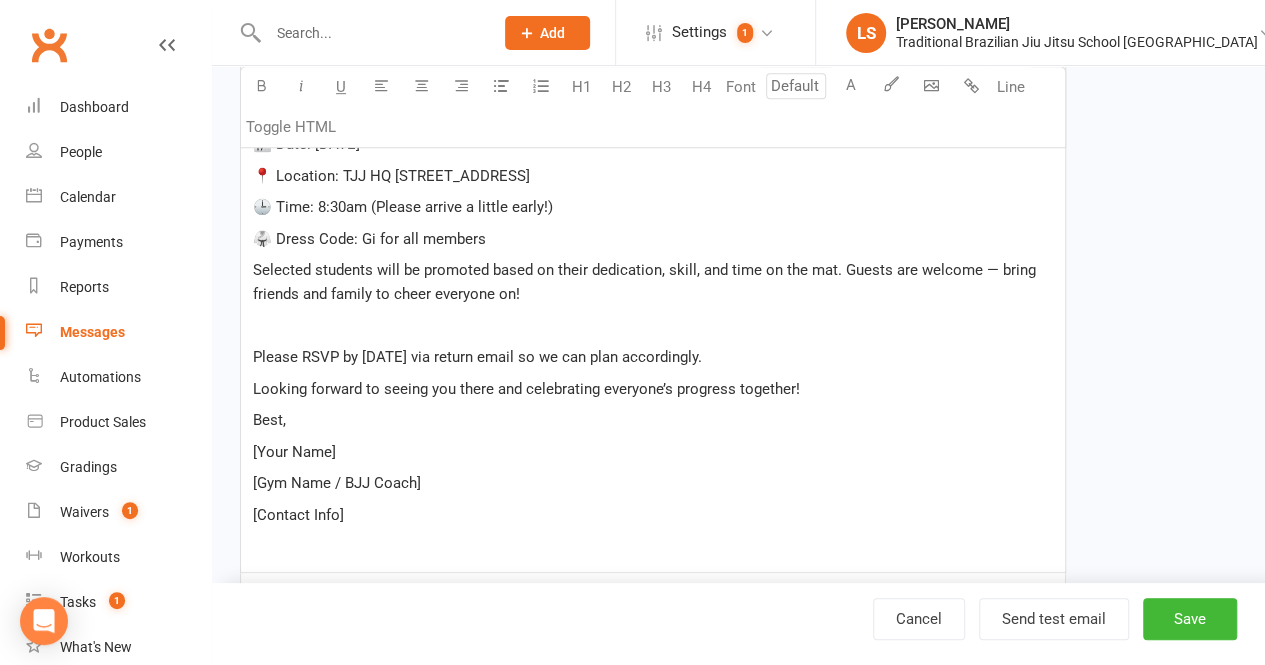 scroll, scrollTop: 605, scrollLeft: 0, axis: vertical 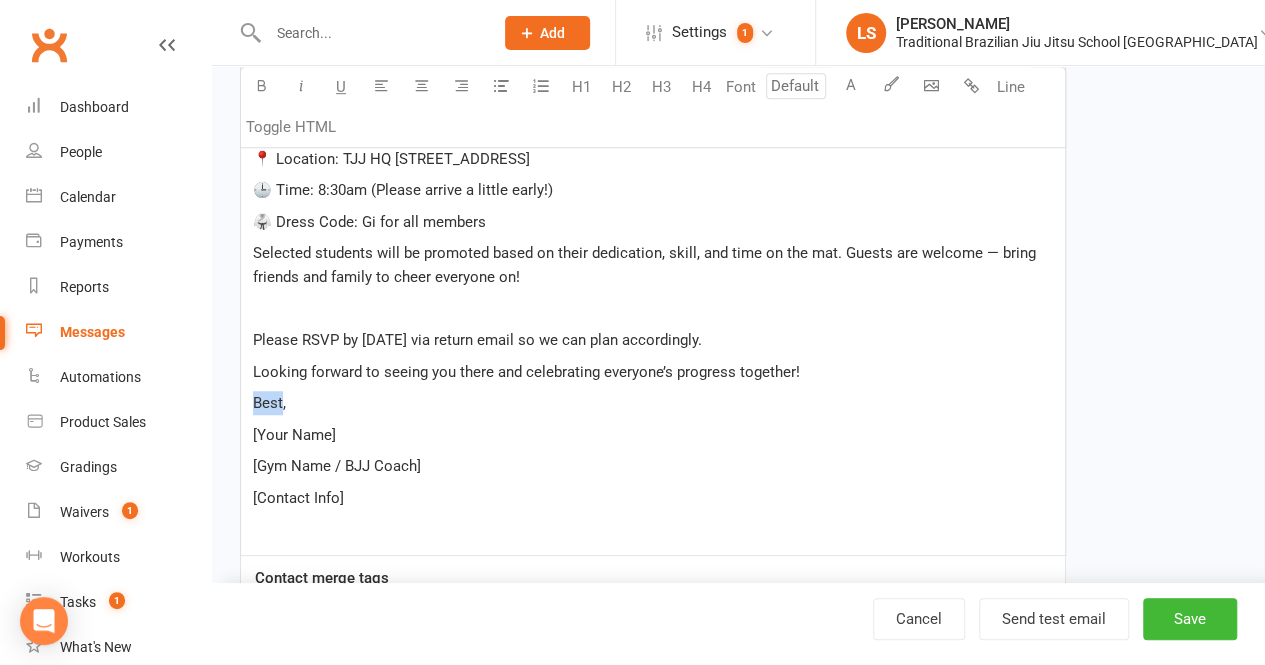 drag, startPoint x: 255, startPoint y: 401, endPoint x: 283, endPoint y: 403, distance: 28.071337 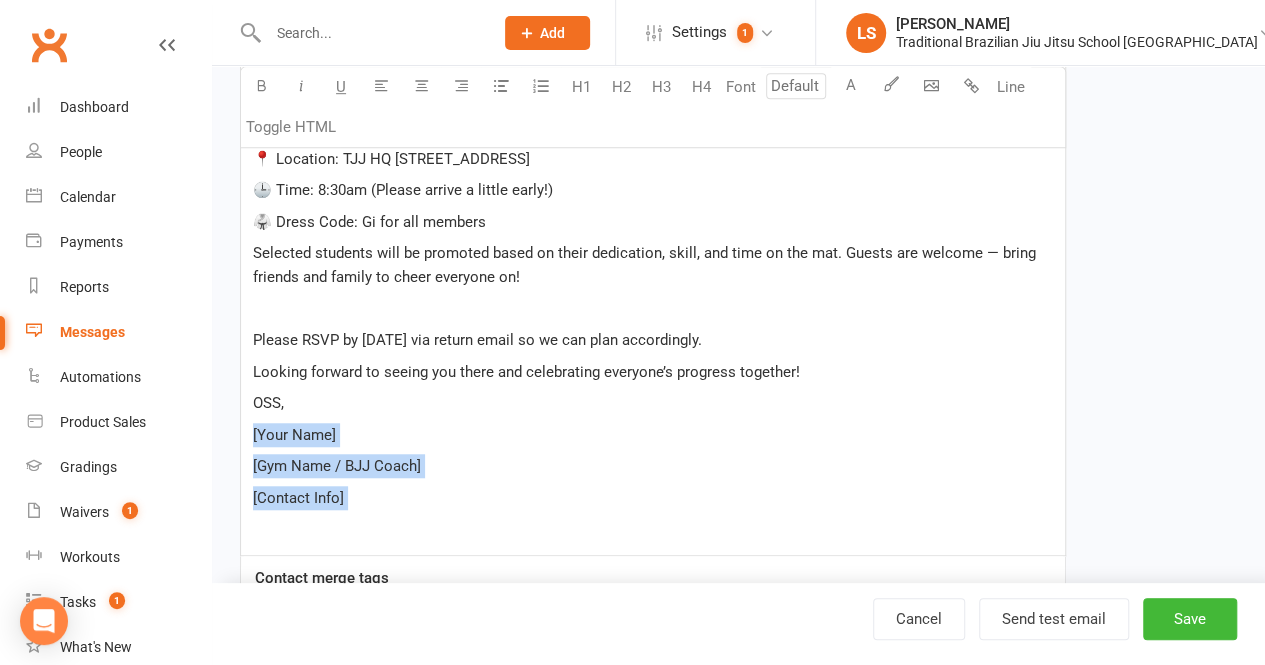drag, startPoint x: 248, startPoint y: 429, endPoint x: 438, endPoint y: 523, distance: 211.98112 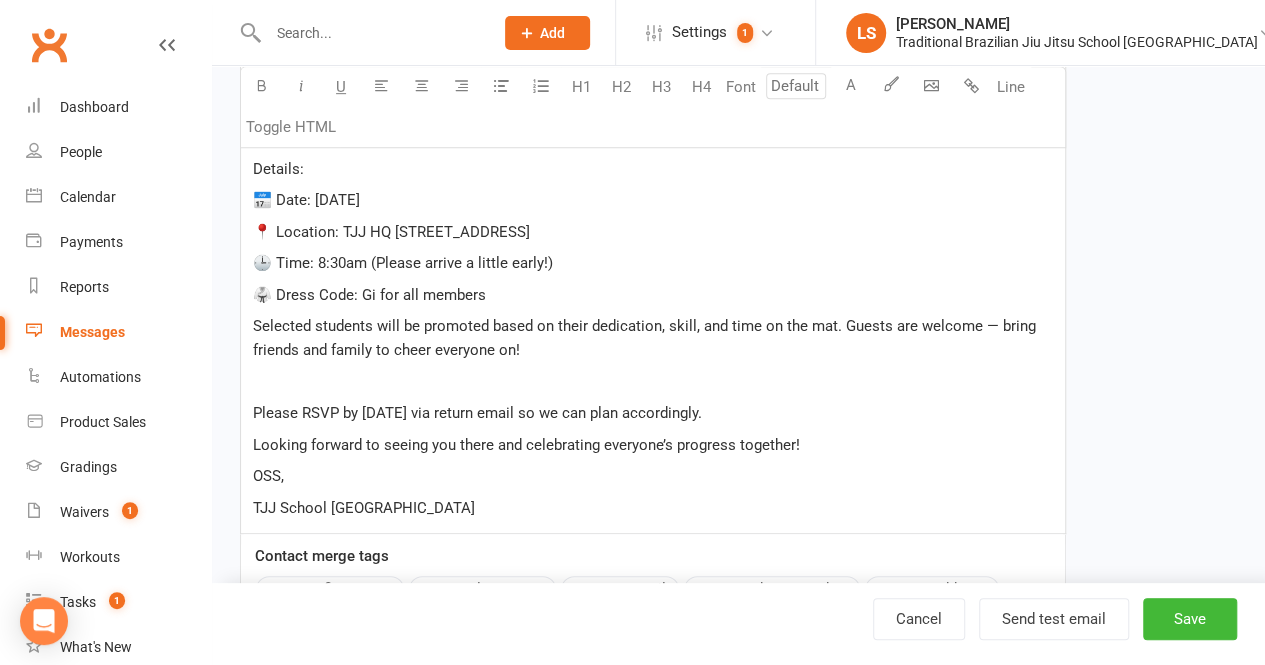 scroll, scrollTop: 518, scrollLeft: 0, axis: vertical 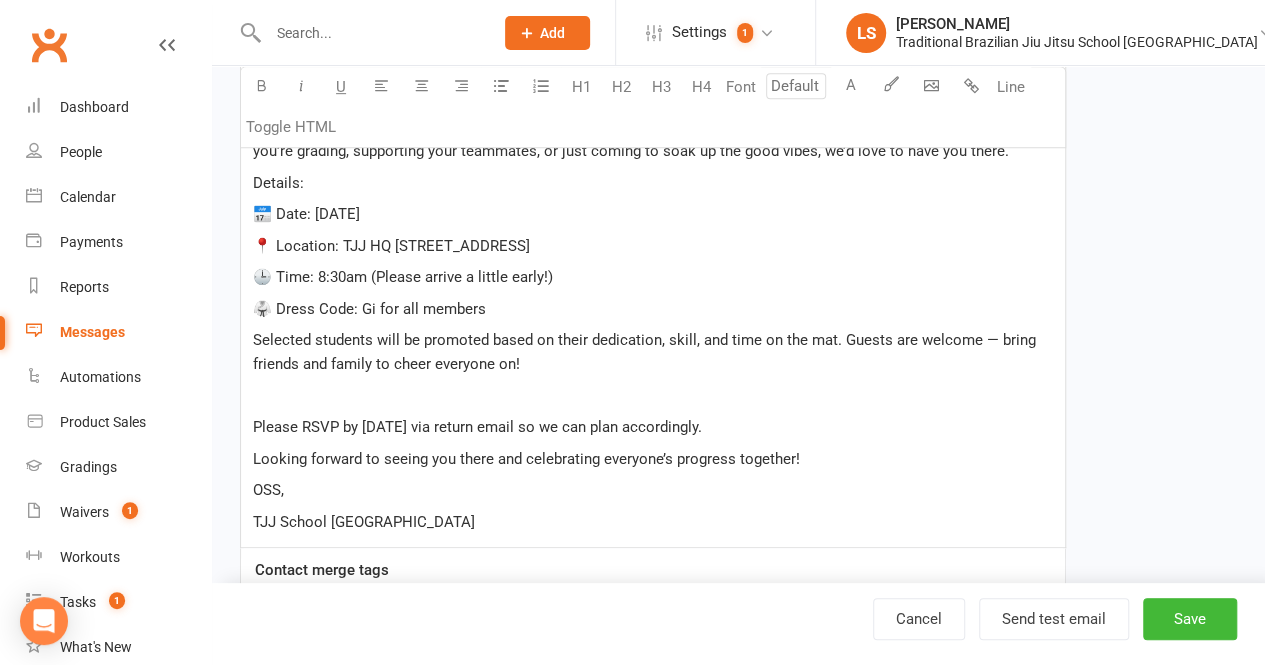 click on "﻿" at bounding box center [653, 396] 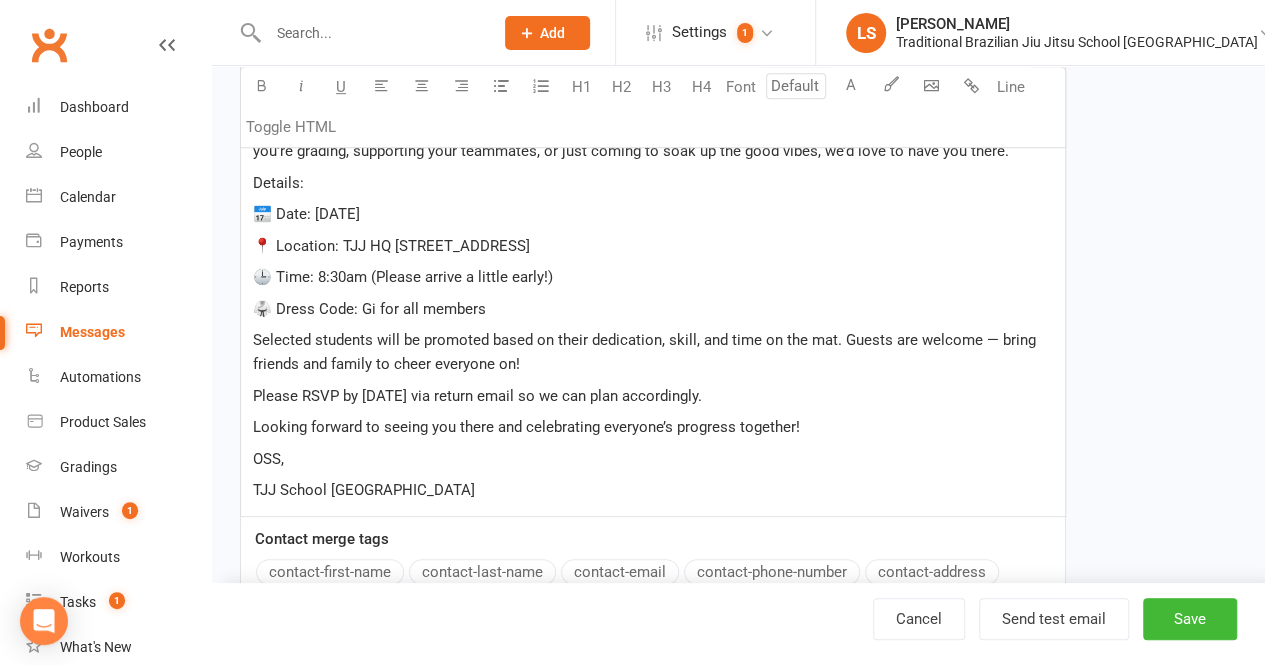 click on "Please RSVP by 25th July via return email so we can plan accordingly." at bounding box center [477, 396] 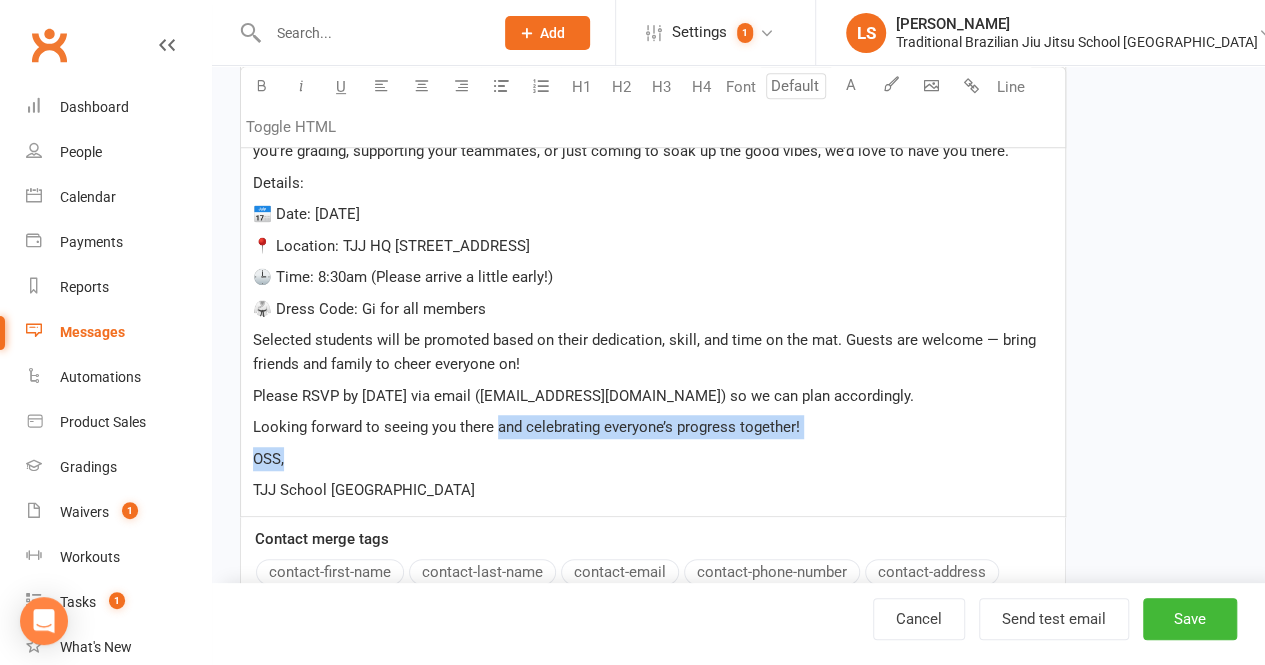 drag, startPoint x: 494, startPoint y: 425, endPoint x: 787, endPoint y: 437, distance: 293.24564 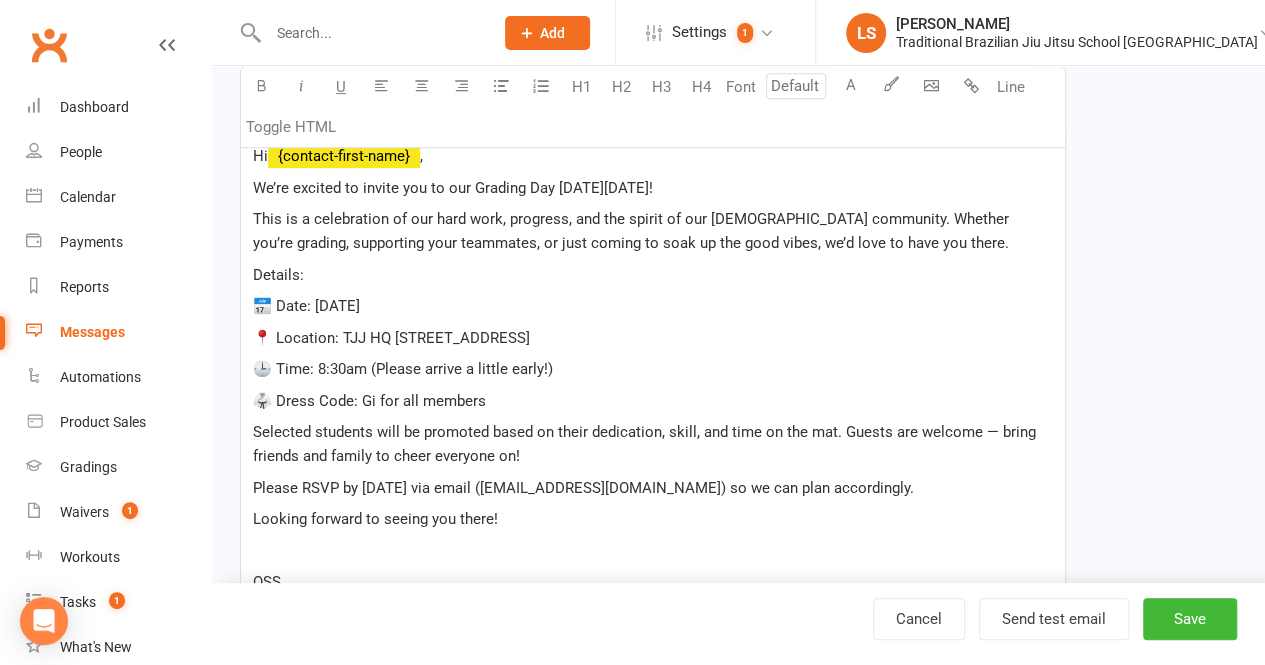 scroll, scrollTop: 592, scrollLeft: 0, axis: vertical 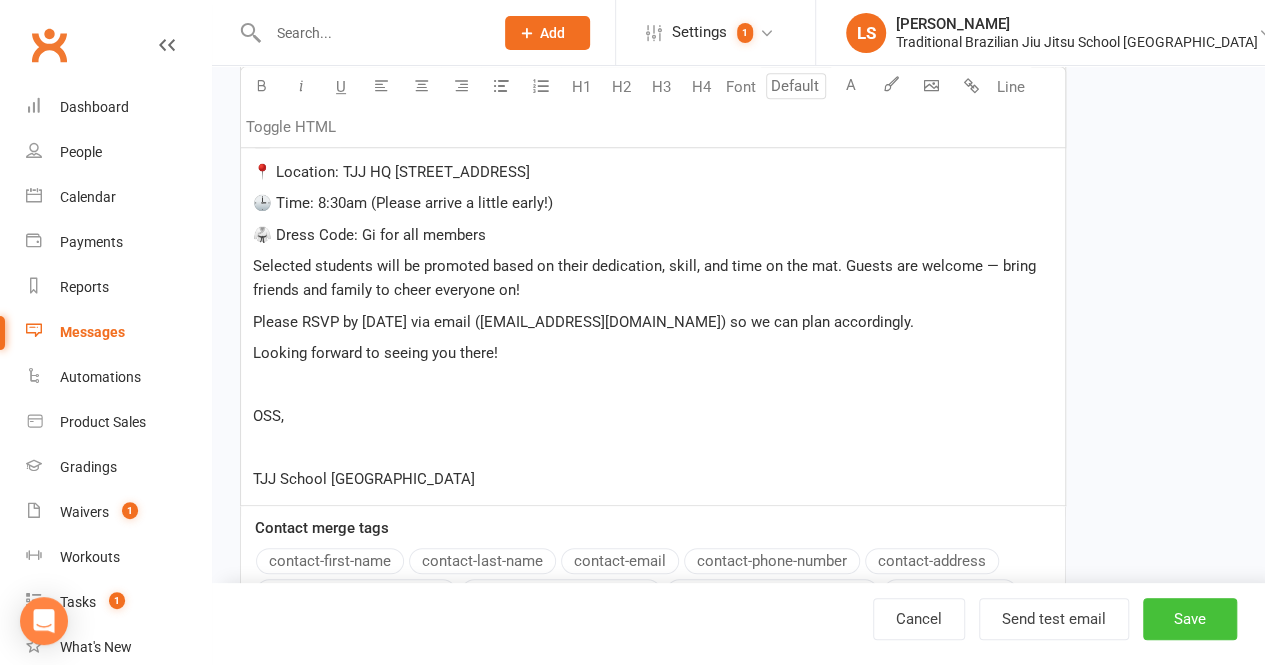 click on "Save" at bounding box center [1190, 619] 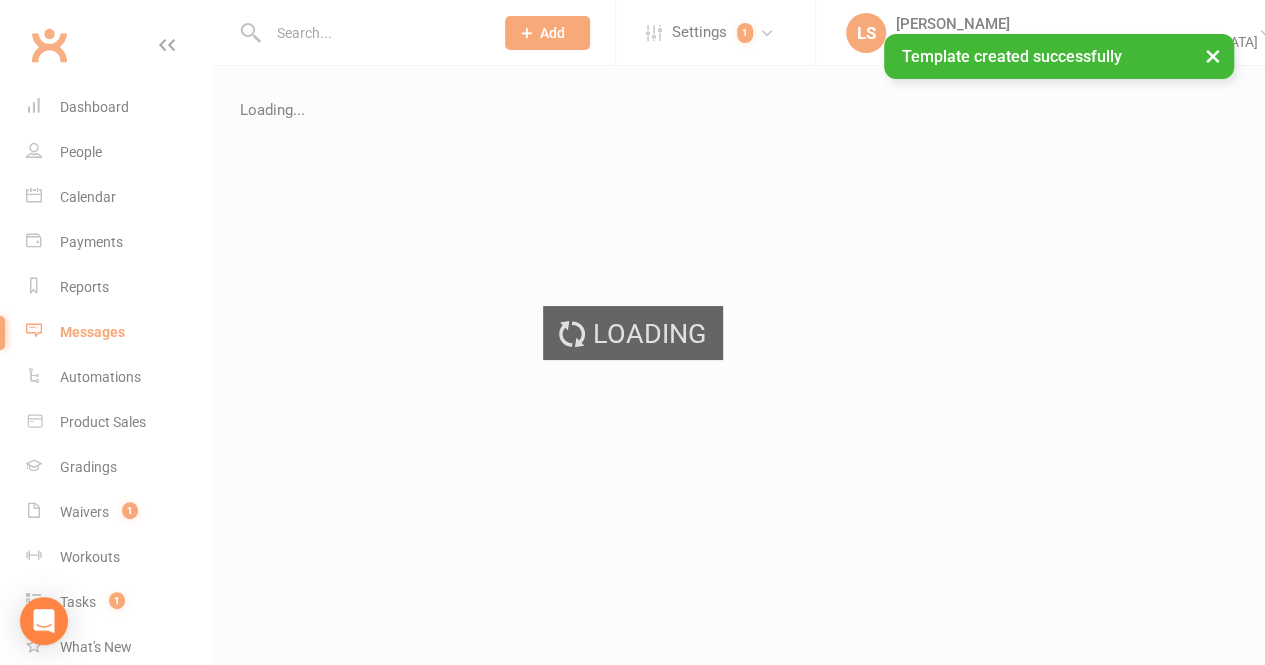 scroll, scrollTop: 0, scrollLeft: 0, axis: both 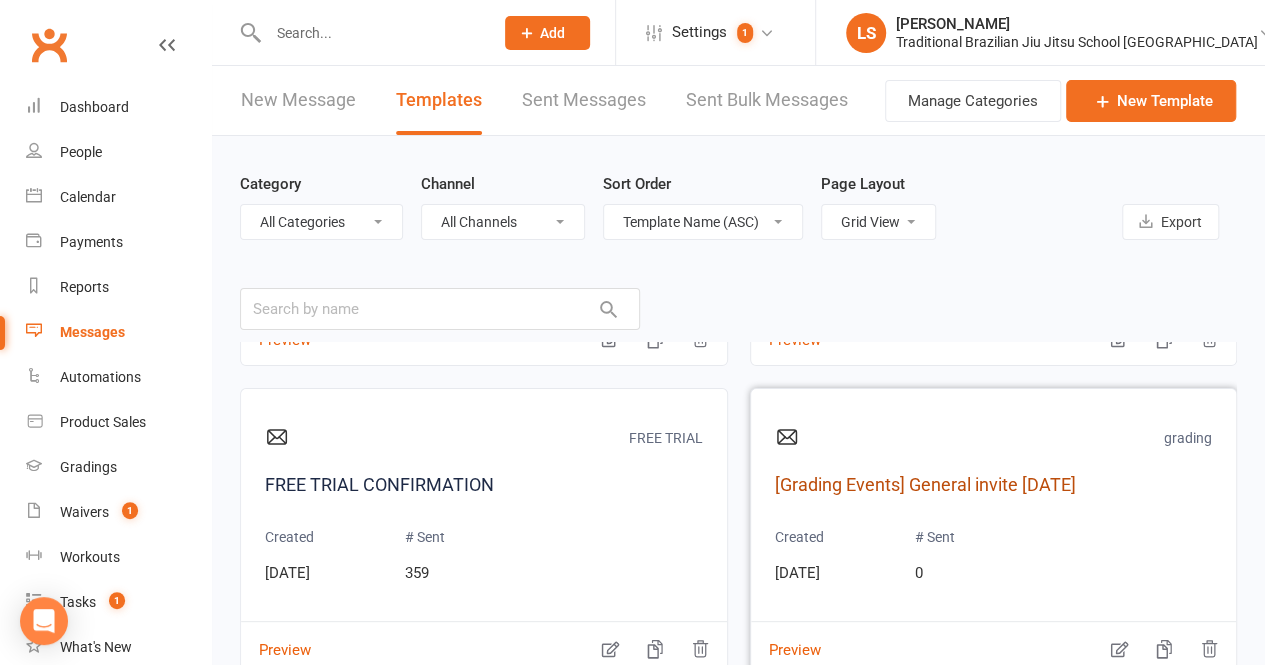 click on "[Grading Events] General invite Aug 2025" at bounding box center [994, 485] 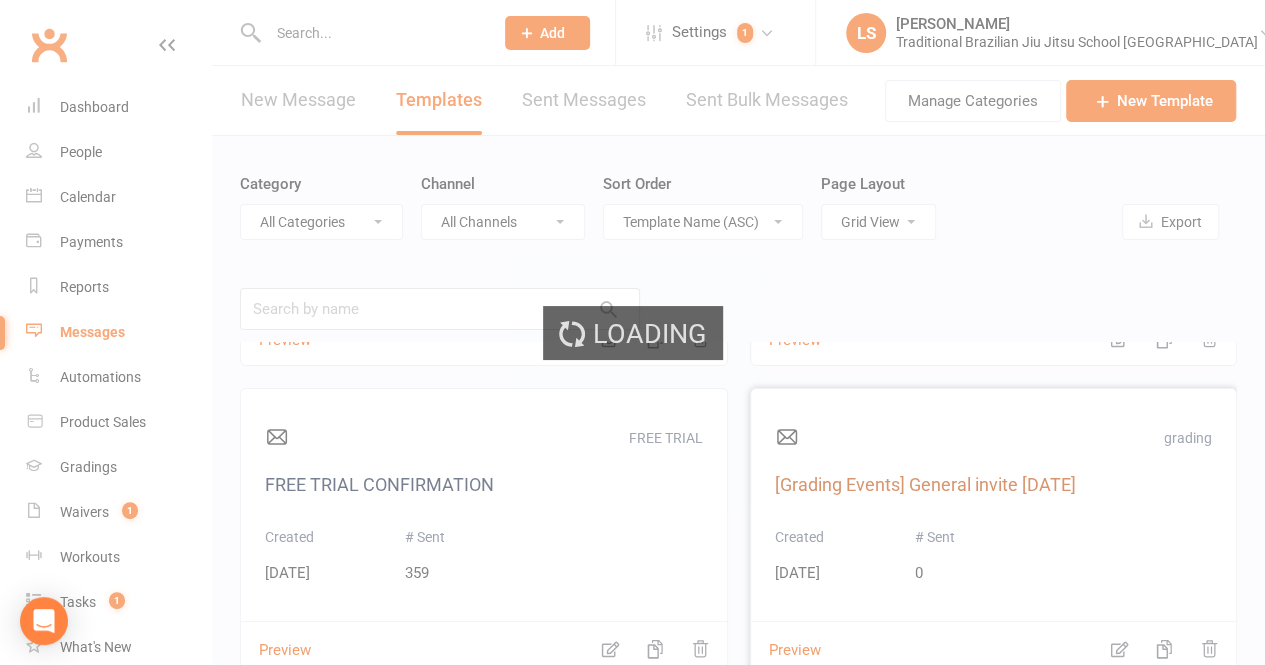select on "grading_event_template" 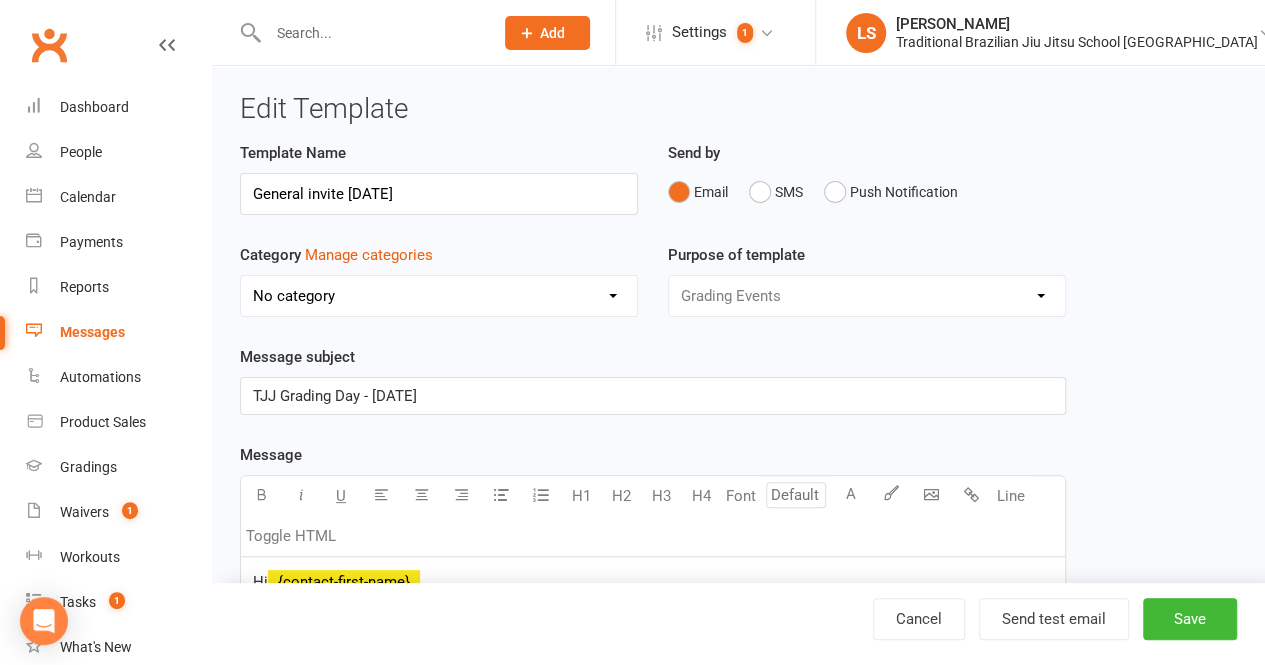 select on "10657" 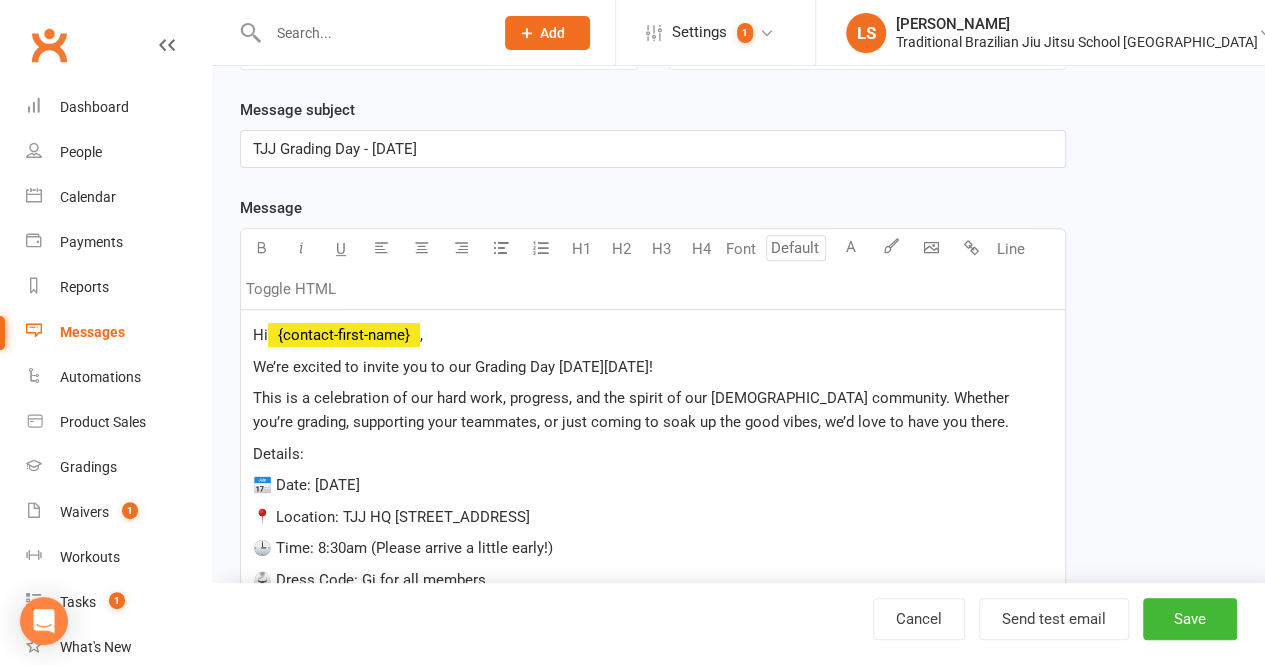 scroll, scrollTop: 0, scrollLeft: 0, axis: both 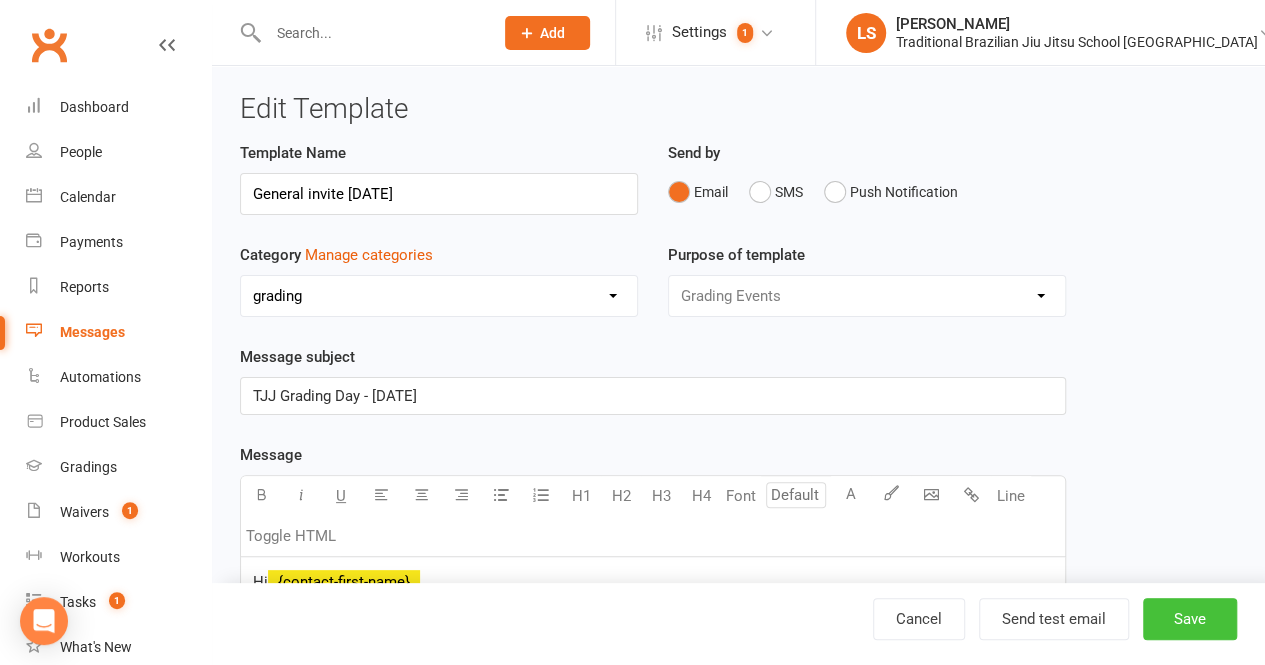 click on "Save" at bounding box center [1190, 619] 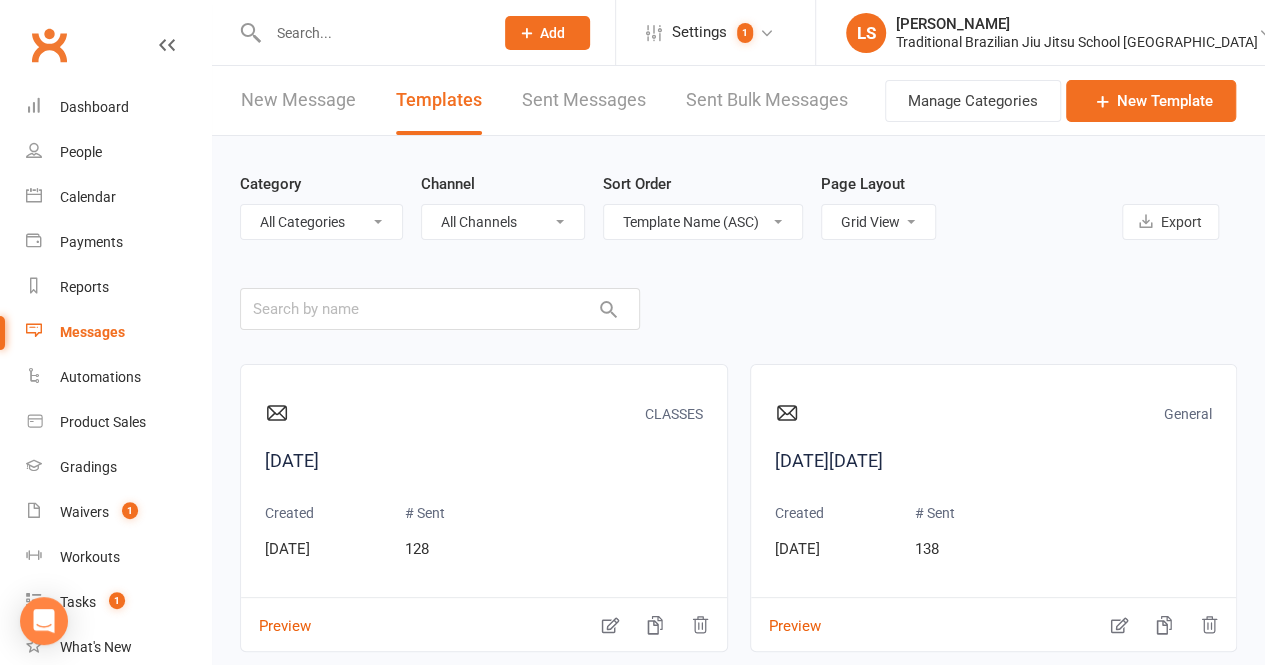 click on "Messages" at bounding box center [92, 332] 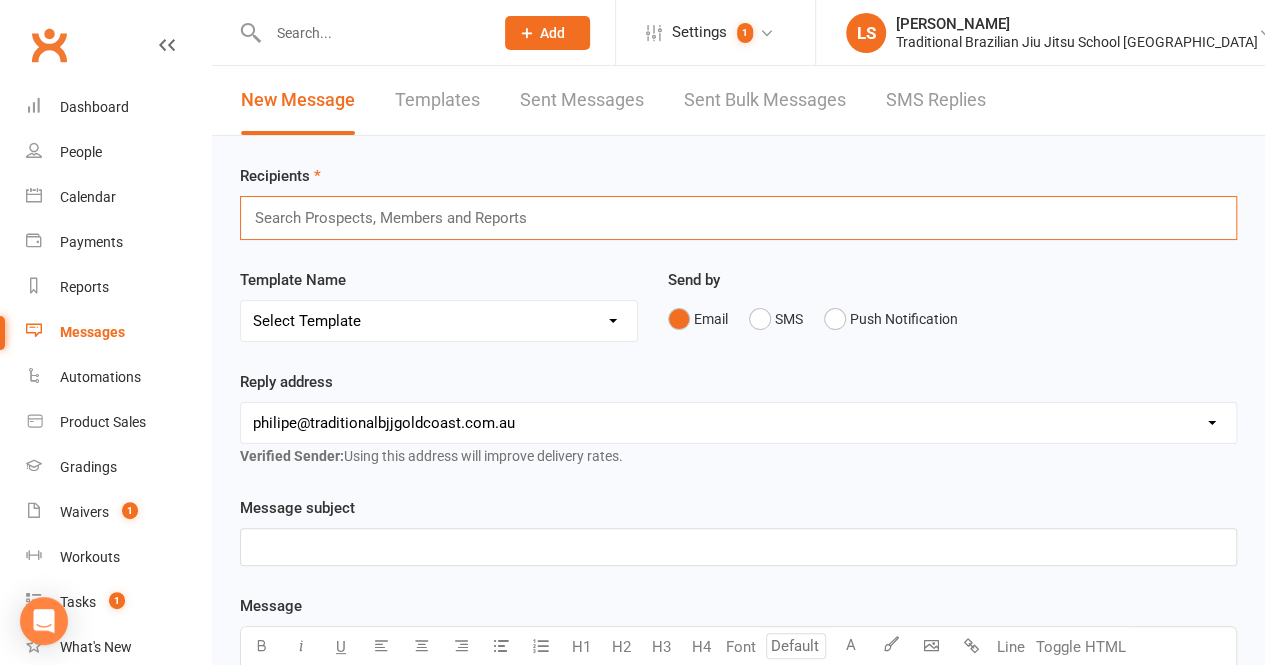 click at bounding box center (399, 218) 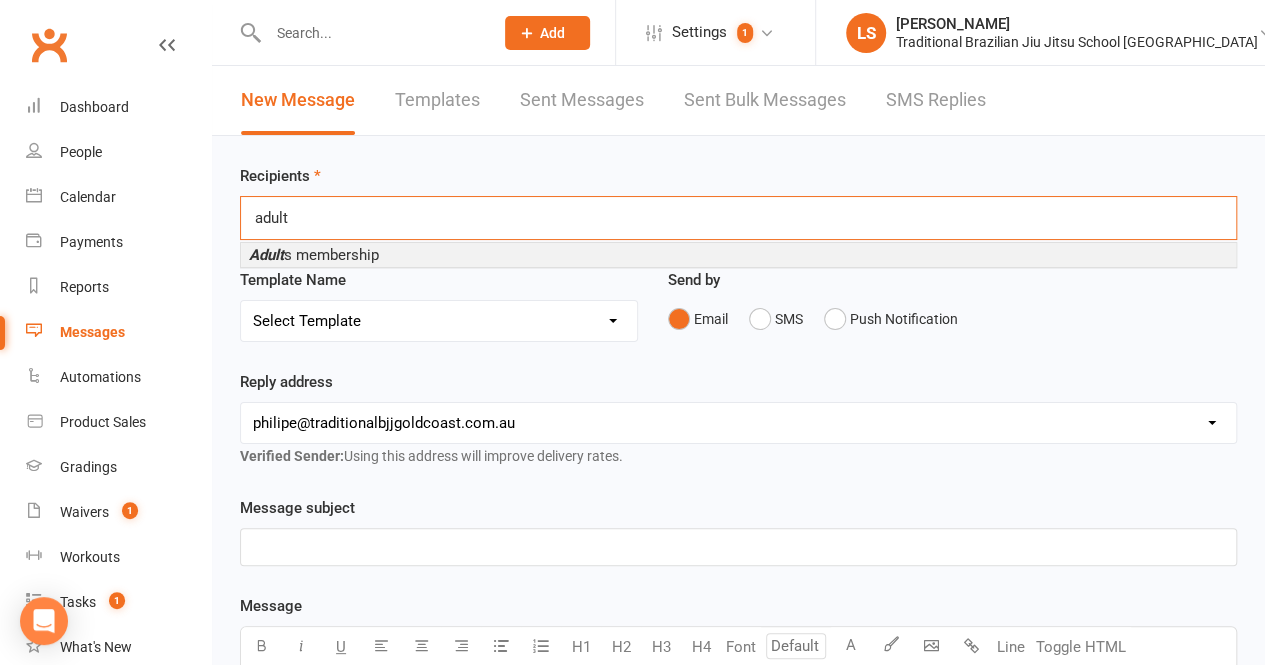 type on "adult" 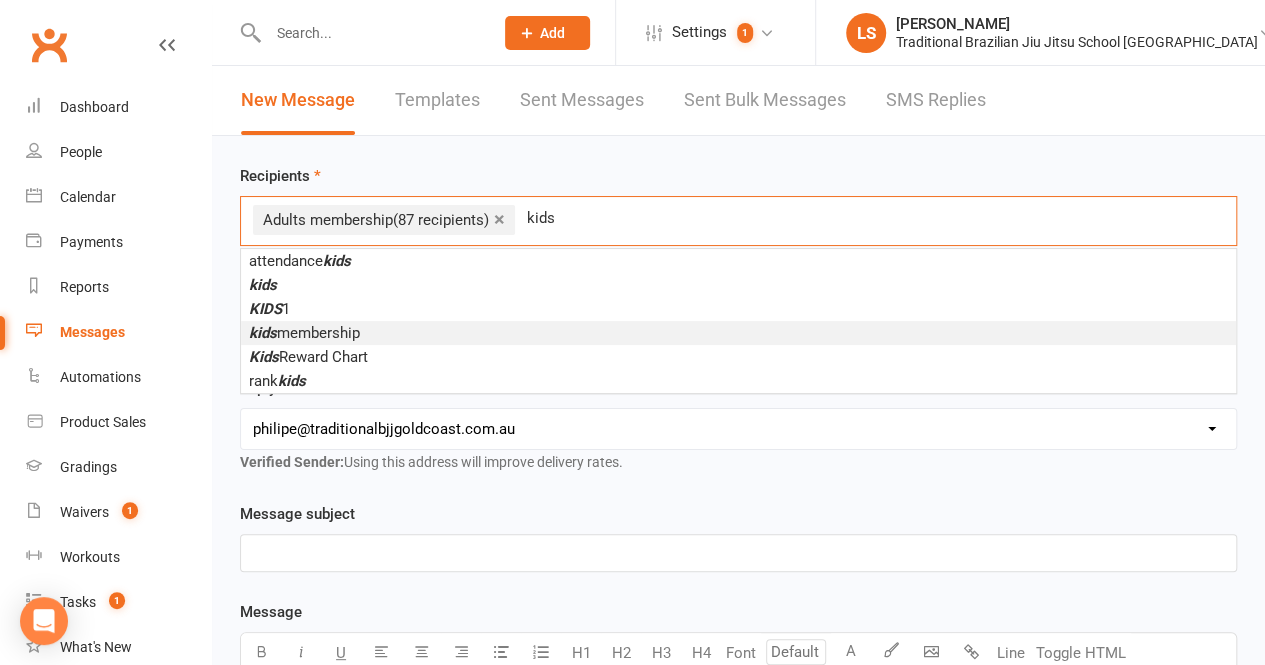 type on "kids" 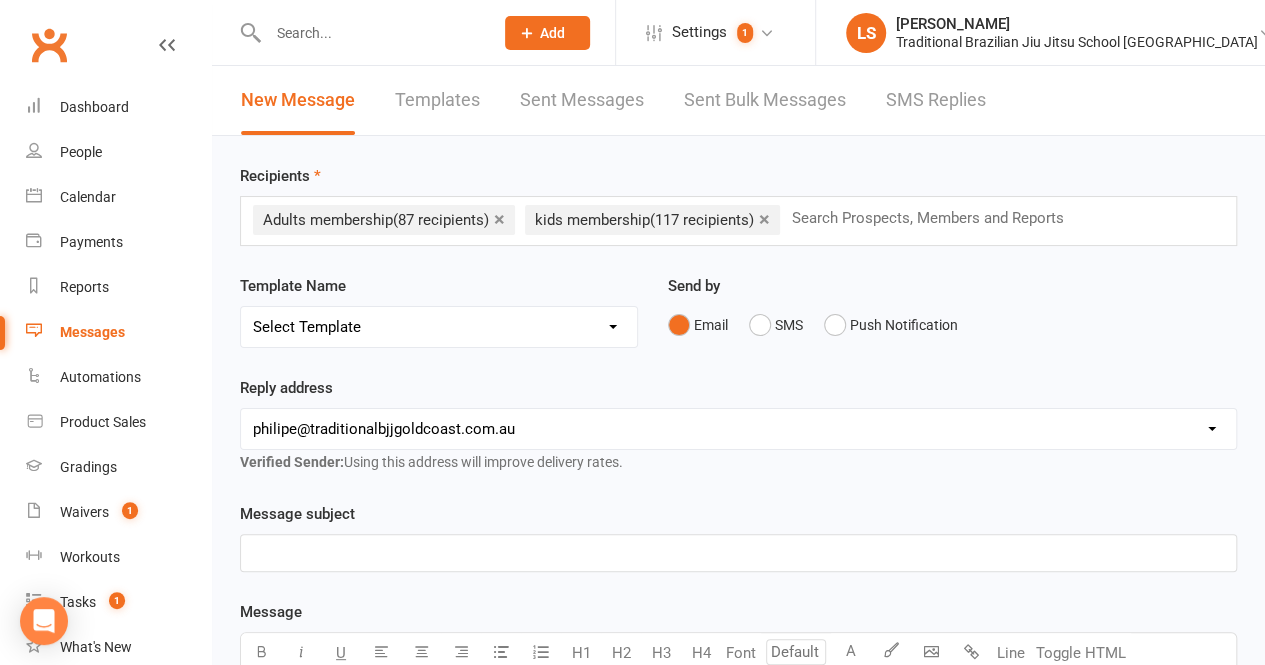 click on "Select Template [SMS] Card expiring [SMS] failed payment  [Email] Grading Charge kids  [Email] Payment Failed  [Email] MAT  ETIQUETTE [Email] WELCOME MEMBER [Email] Membership Suspension [Email] GRADING REAL [Email] Black Friday [Email] change of location [Email] Comp and Grading [Email] end of the year  [Email] GOOGLE REVIEW [Email] Happy Birthday ! [Email] FREE TRIAL CONFIRMATION [Email] Trial Complete  [Email] Australia Day [Email] CHANGE CLASS TIMES  [Email] Footy confirmation [Email] Kids School Holiday schedule [Email] School holidays time kids  [Email] CANCELED MEMBERS [Email] CANCEL MEMBERSHIP" at bounding box center [439, 327] 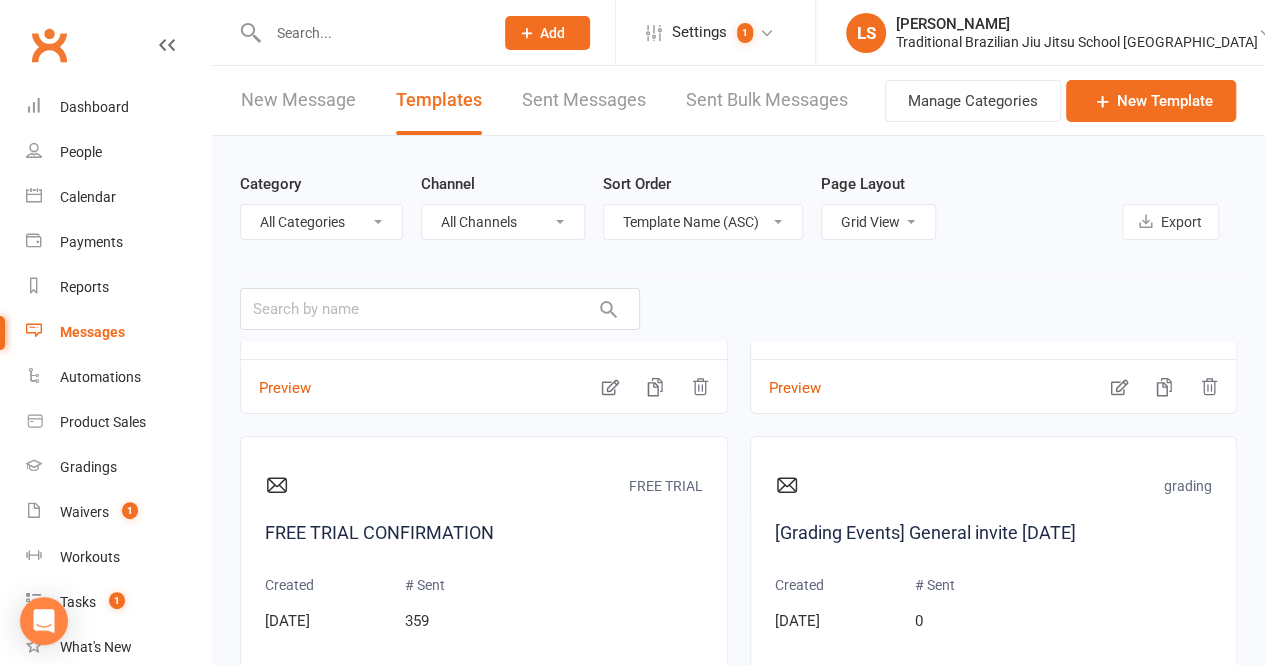 scroll, scrollTop: 1855, scrollLeft: 0, axis: vertical 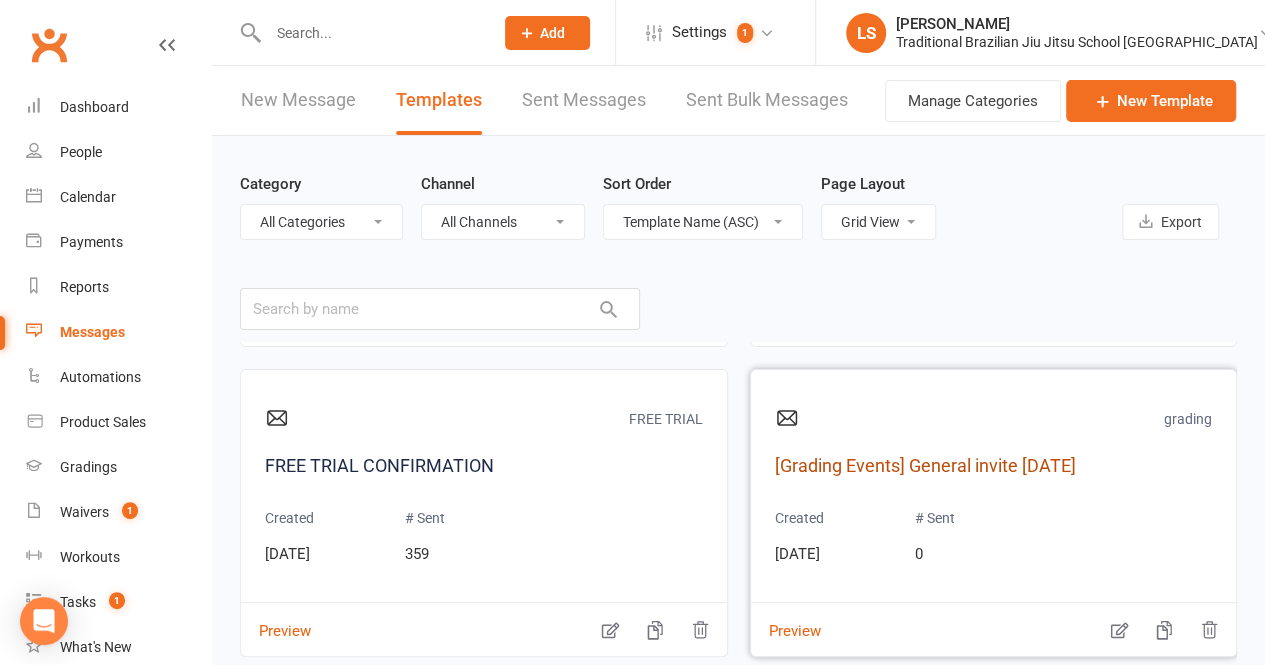 click on "[Grading Events] General invite Aug 2025" at bounding box center (994, 466) 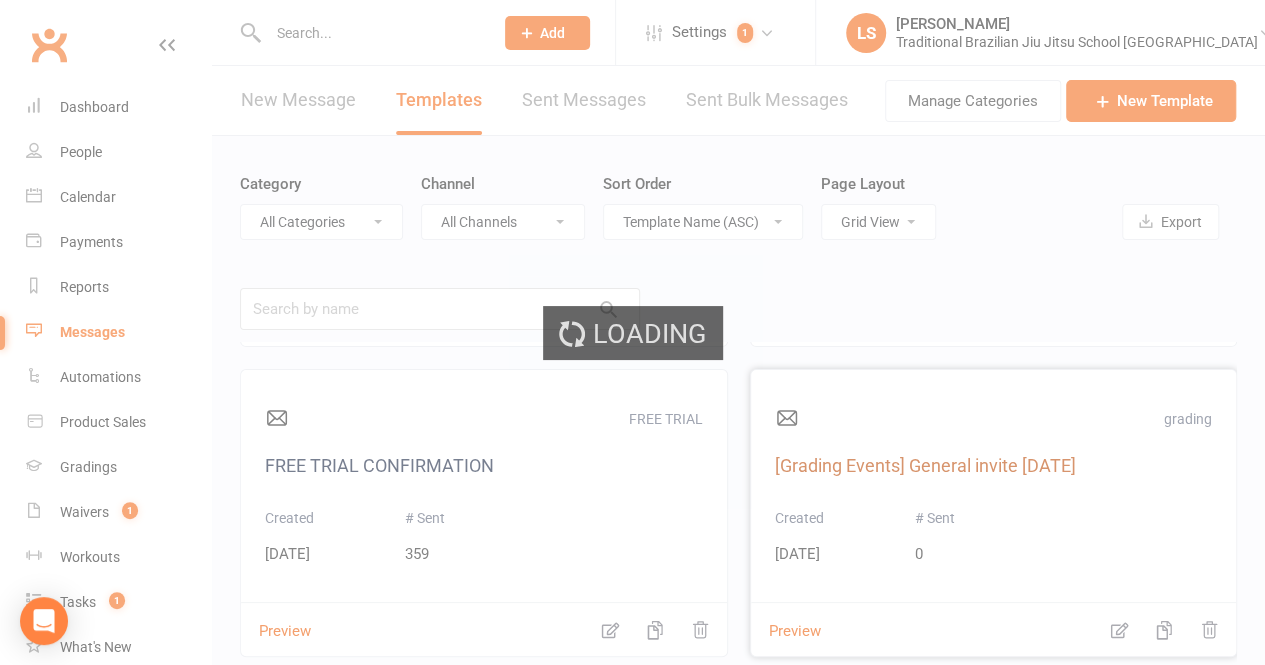 select on "grading_event_template" 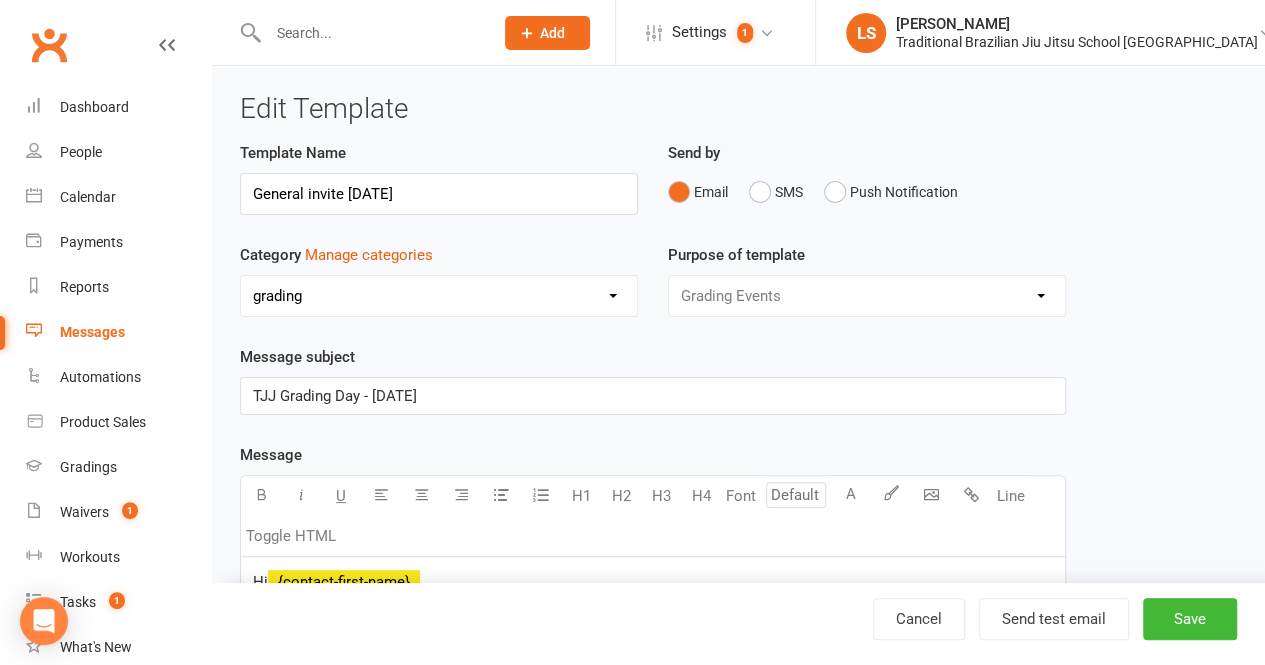 click on "Message subject TJJ Grading Day - August 2025" at bounding box center [653, 380] 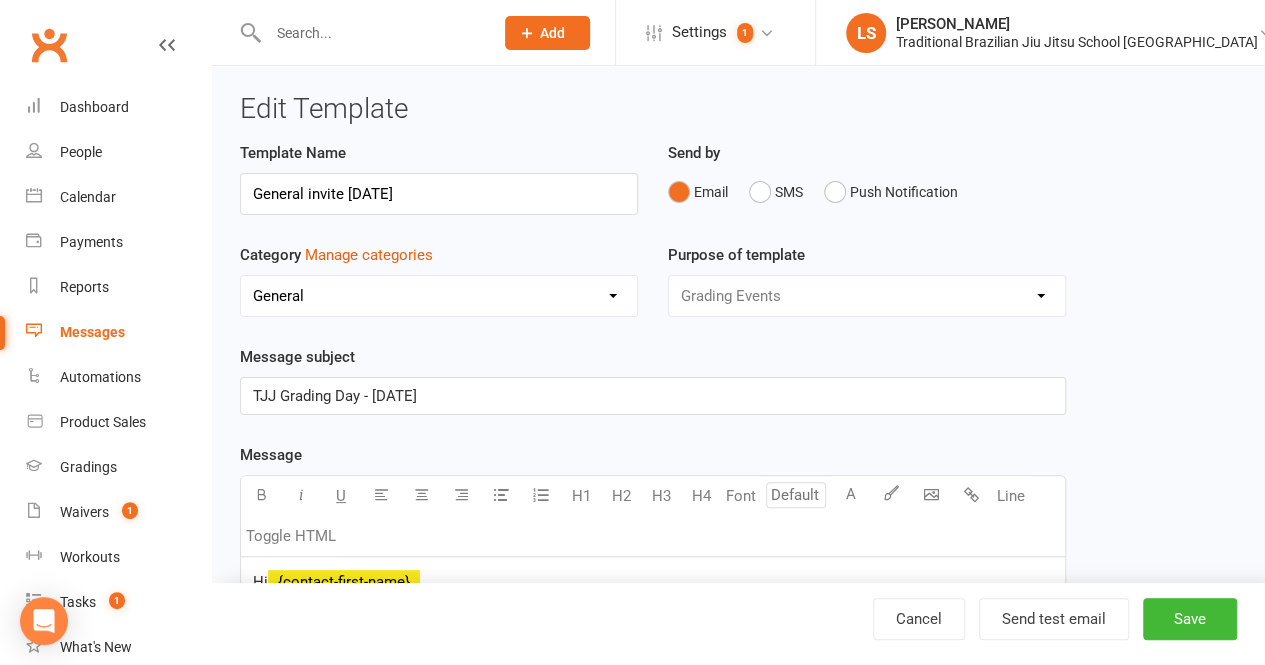 click on "No category CANCELATION CLASSES FREE TRIAL General grading membership hold New Member payment" at bounding box center [439, 296] 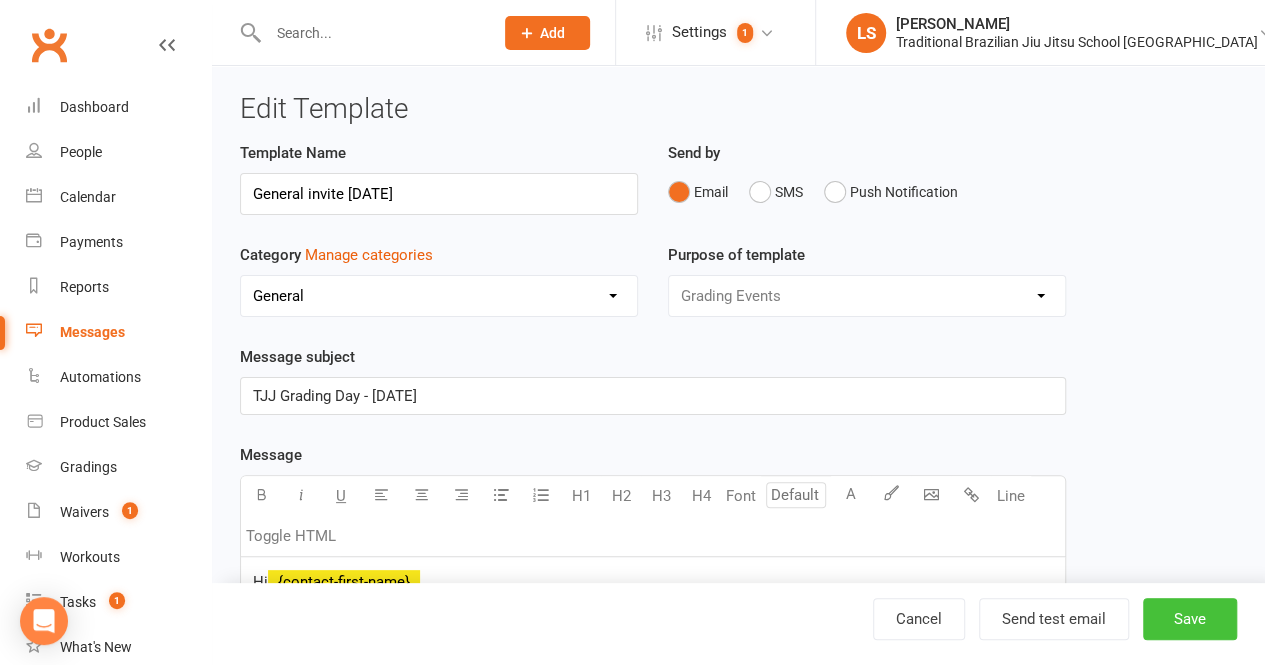 click on "Save" at bounding box center [1190, 619] 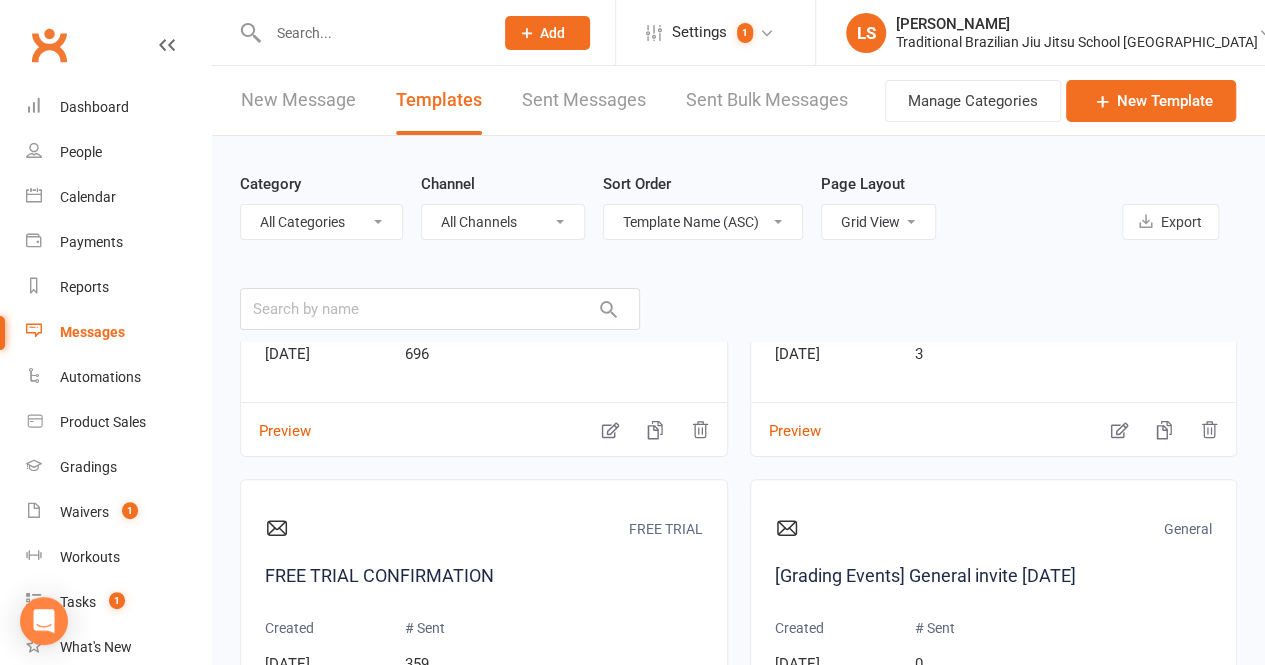 scroll, scrollTop: 1752, scrollLeft: 0, axis: vertical 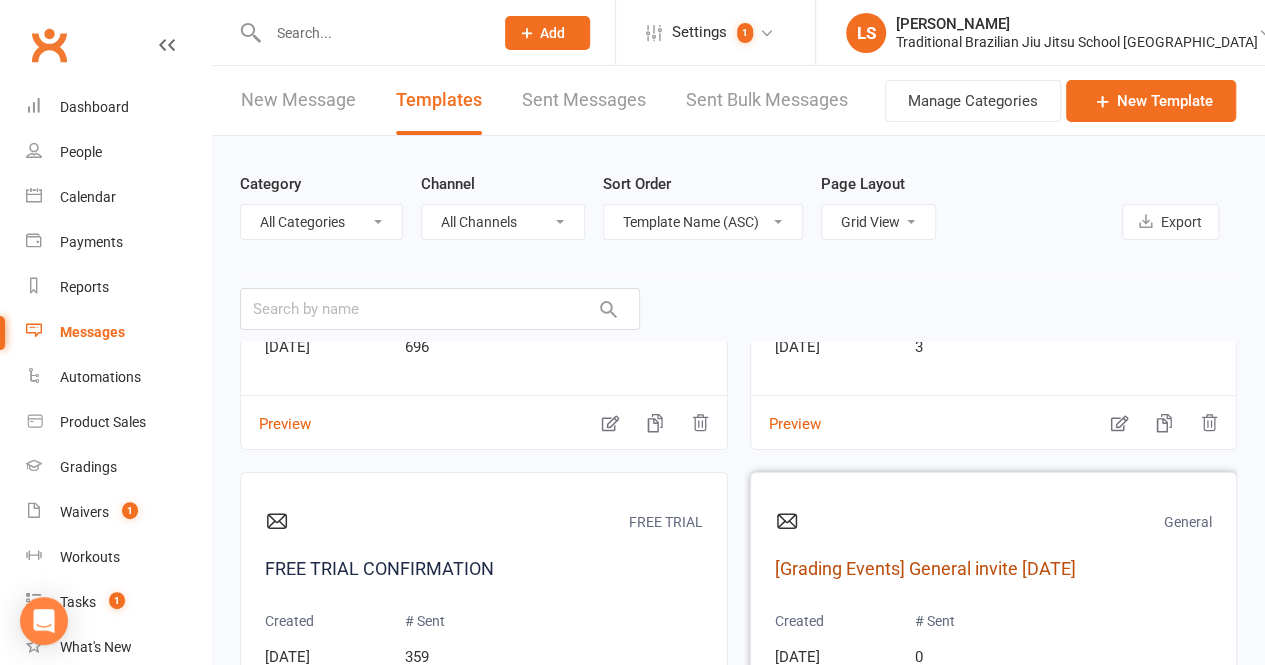 click on "[Grading Events] General invite Aug 2025" at bounding box center (994, 569) 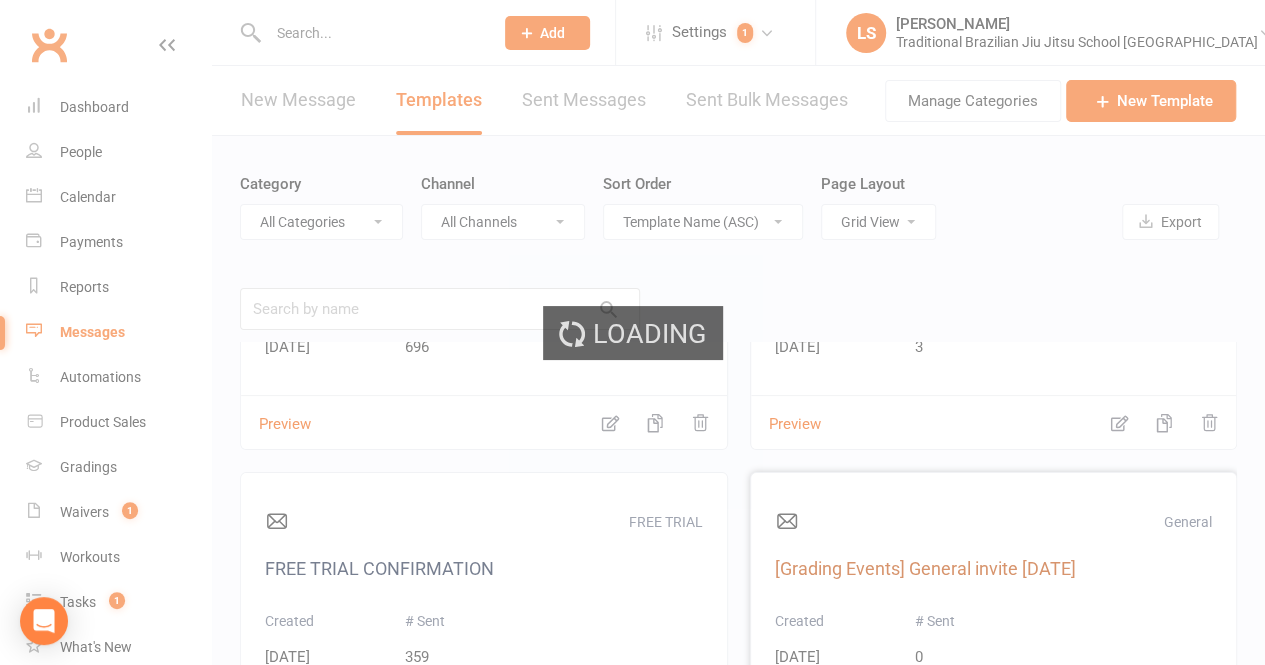 select on "grading_event_template" 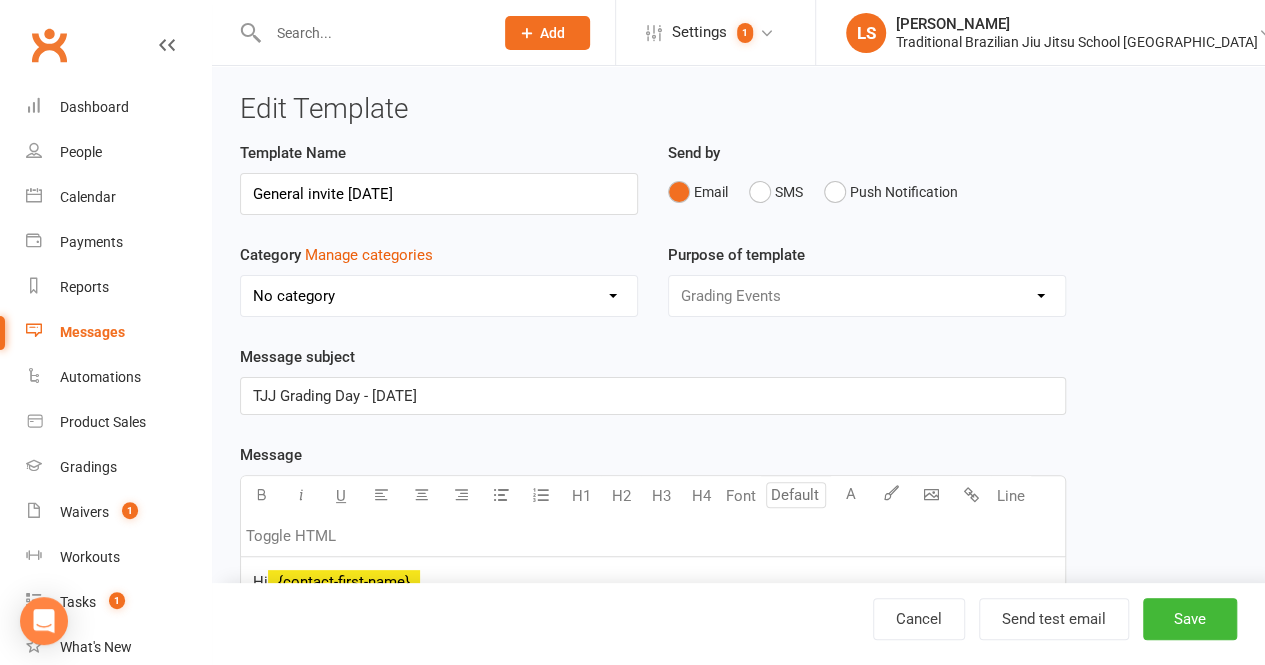 select on "8903" 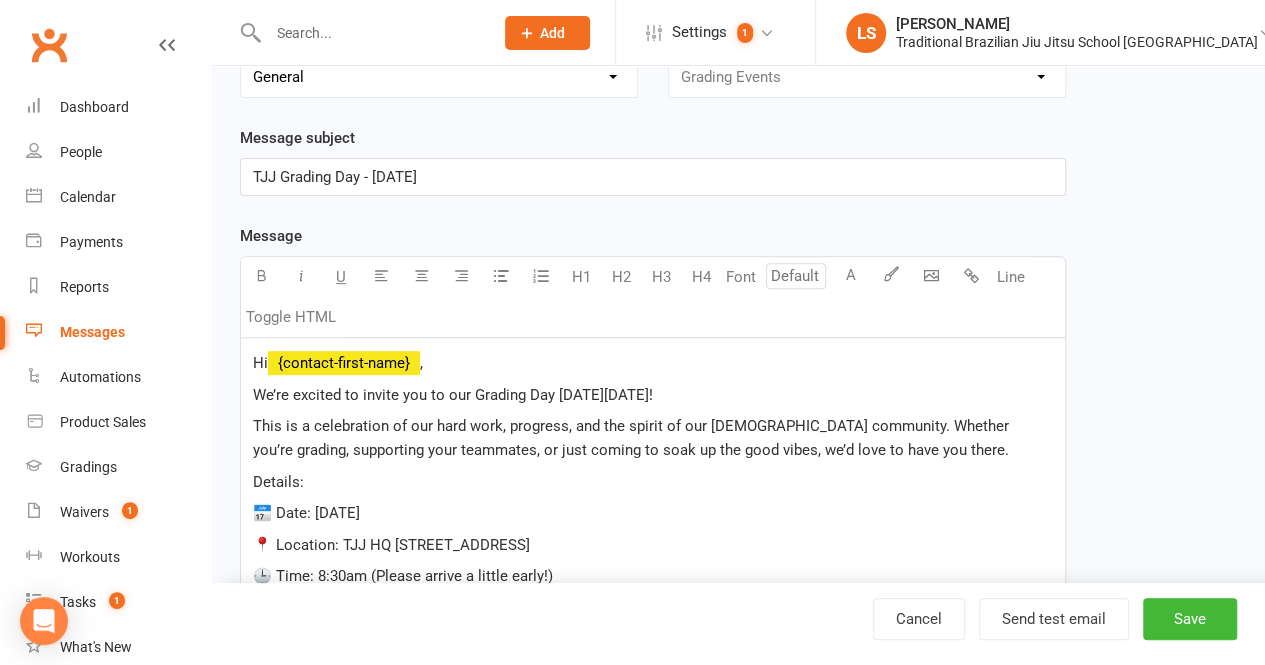 scroll, scrollTop: 289, scrollLeft: 0, axis: vertical 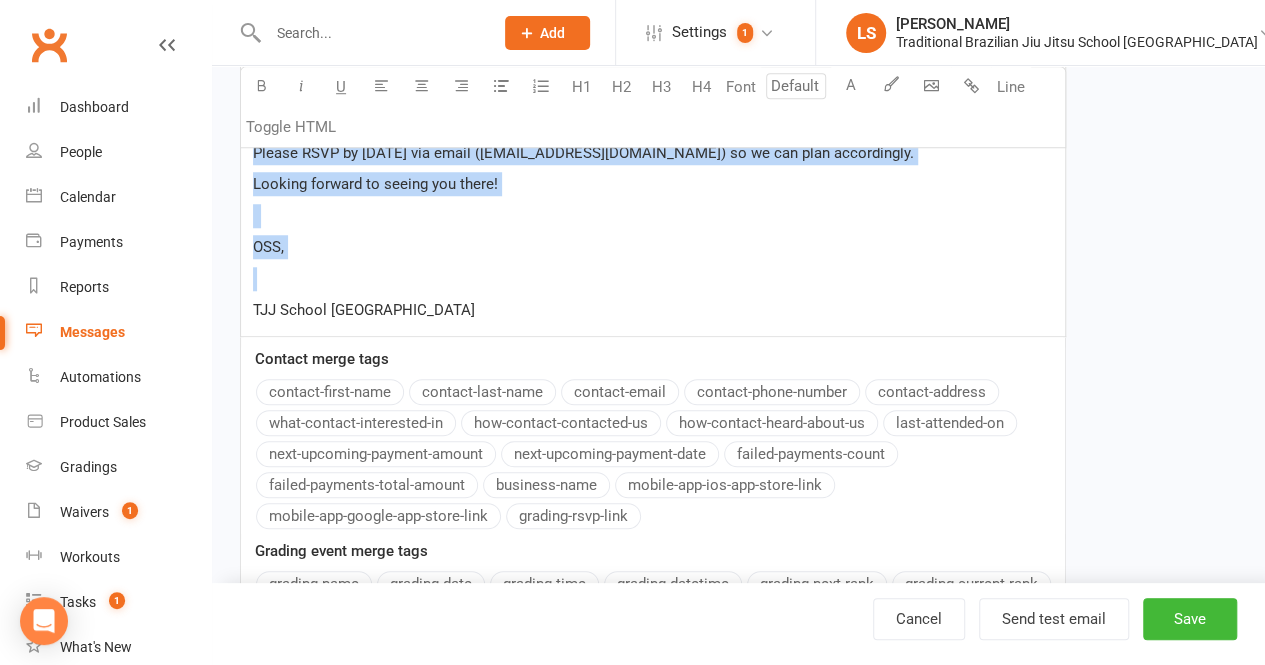 drag, startPoint x: 250, startPoint y: 290, endPoint x: 483, endPoint y: 287, distance: 233.01932 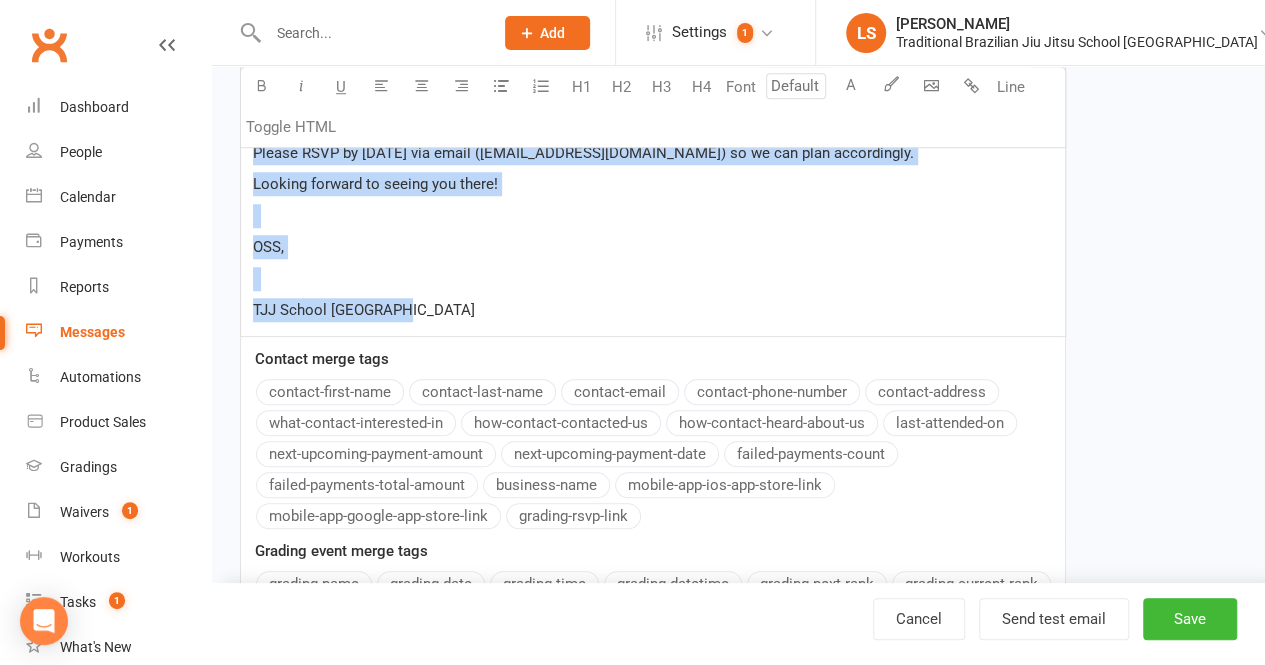 drag, startPoint x: 402, startPoint y: 317, endPoint x: 247, endPoint y: 155, distance: 224.20749 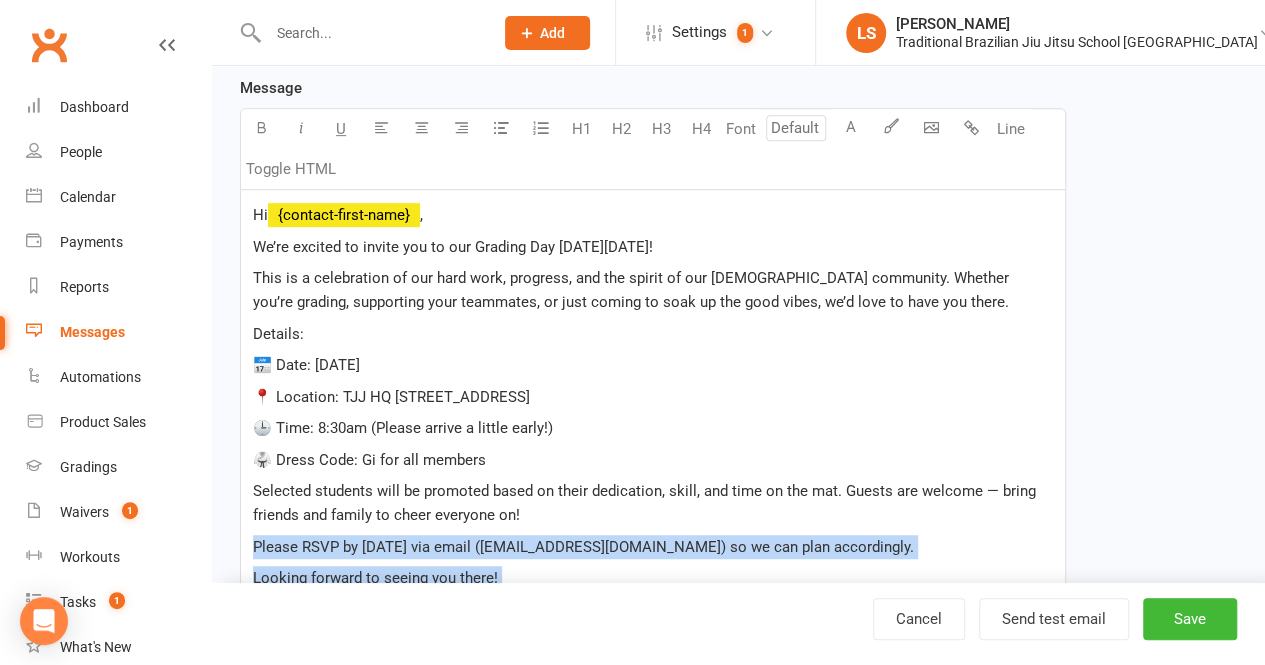 scroll, scrollTop: 278, scrollLeft: 0, axis: vertical 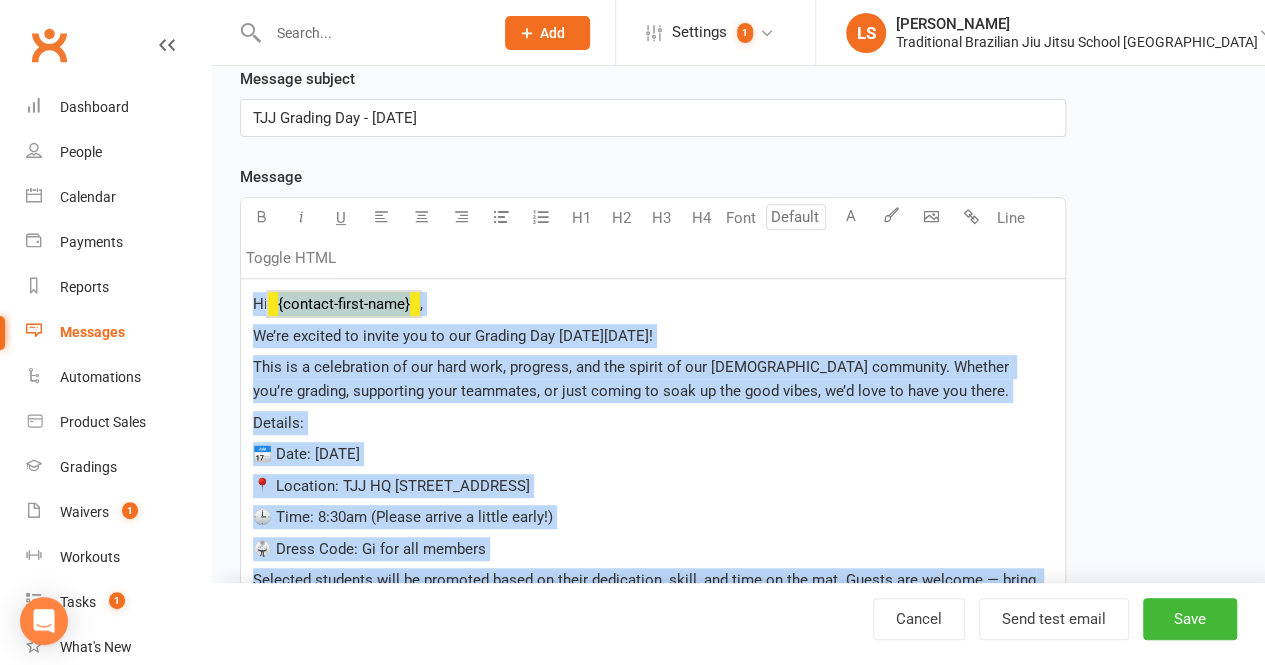drag, startPoint x: 250, startPoint y: 301, endPoint x: 1039, endPoint y: 597, distance: 842.6963 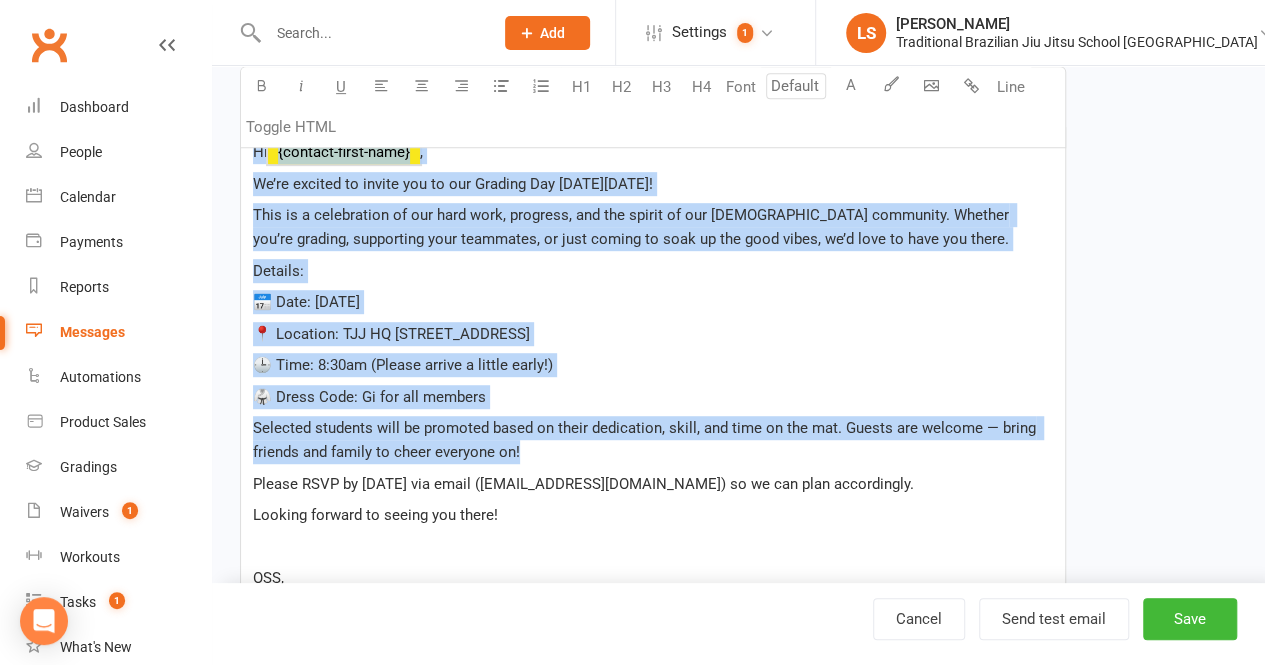 scroll, scrollTop: 431, scrollLeft: 0, axis: vertical 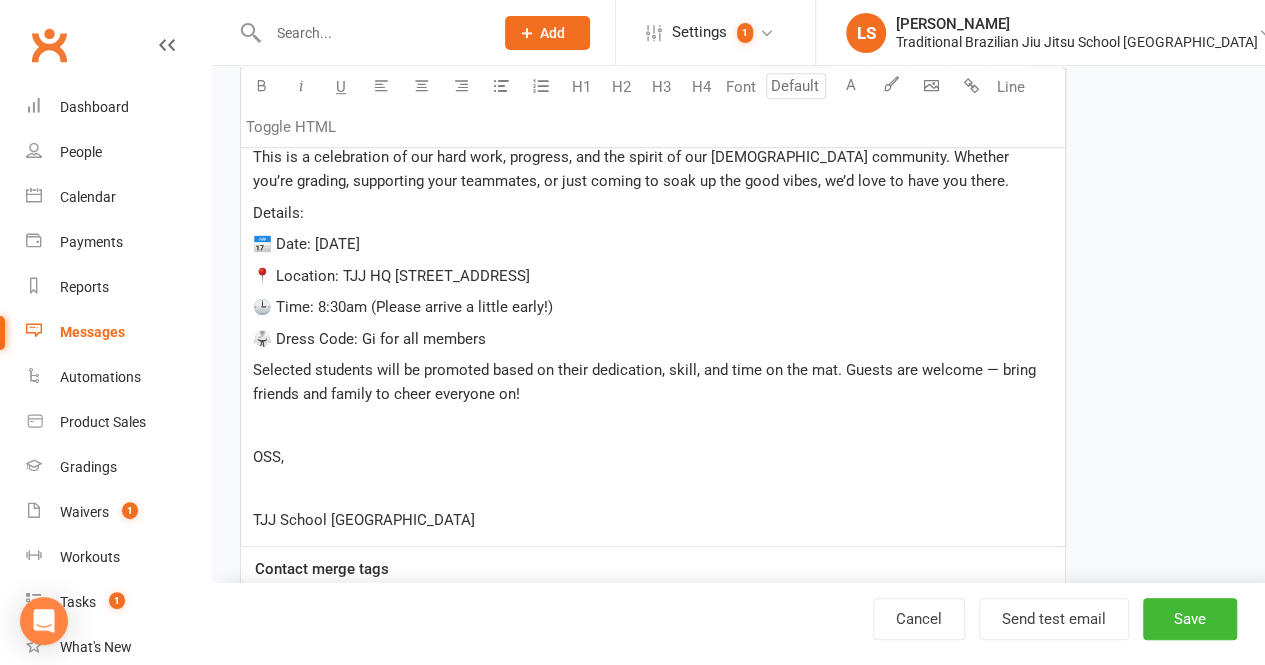 drag, startPoint x: 394, startPoint y: 522, endPoint x: 254, endPoint y: 301, distance: 261.6123 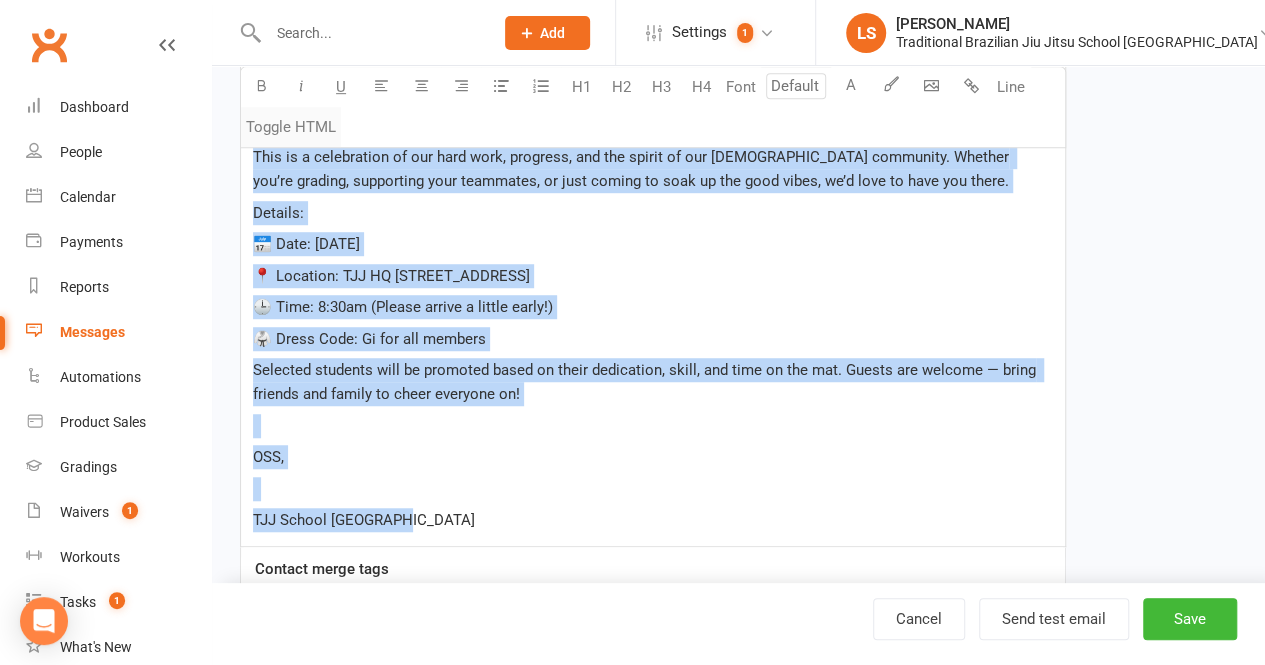 drag, startPoint x: 390, startPoint y: 513, endPoint x: 246, endPoint y: 142, distance: 397.96606 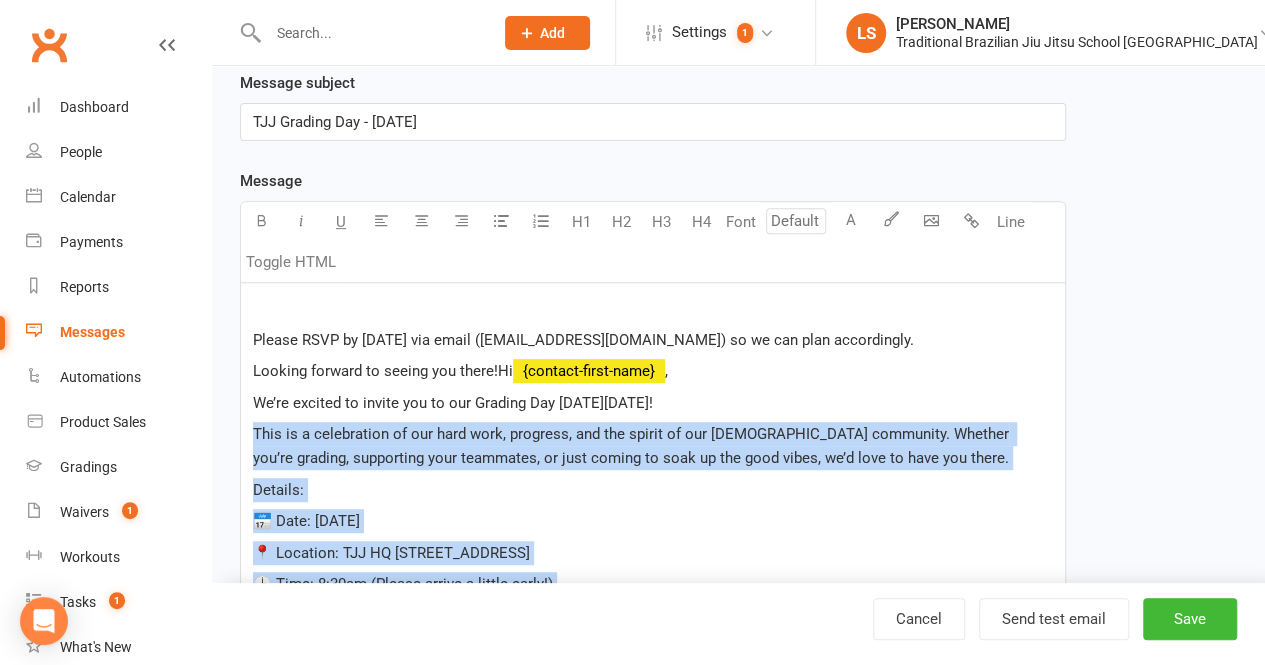 scroll, scrollTop: 273, scrollLeft: 0, axis: vertical 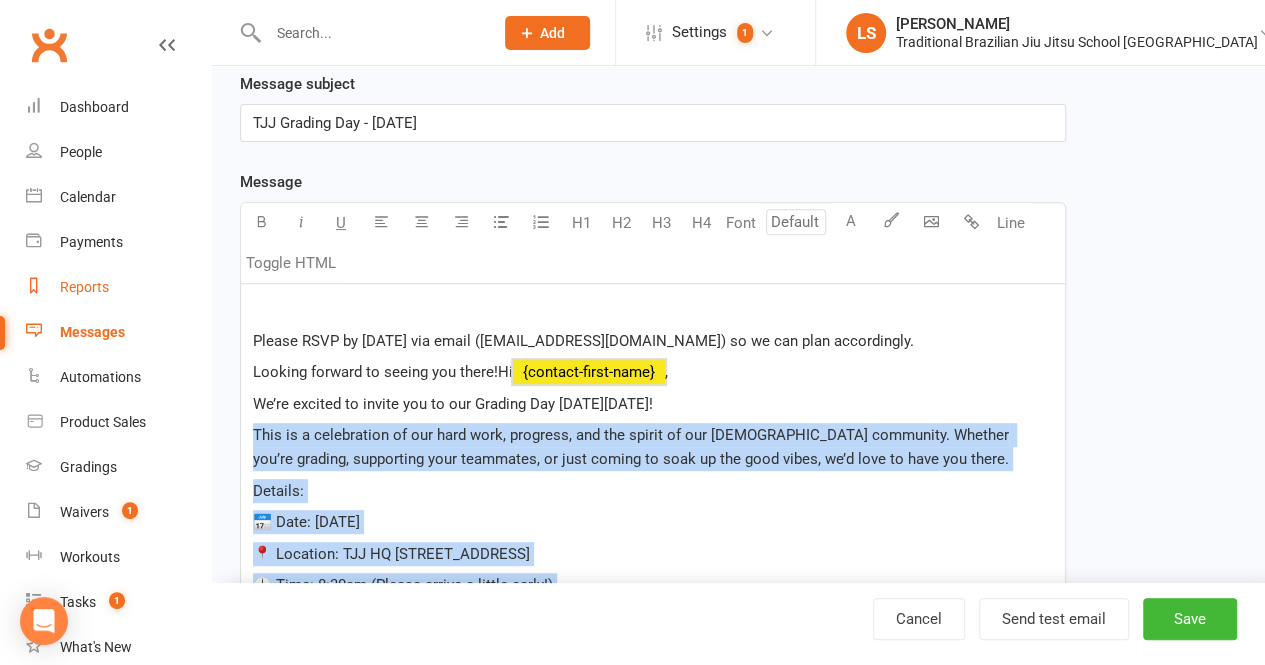 drag, startPoint x: 779, startPoint y: 401, endPoint x: 93, endPoint y: 293, distance: 694.4494 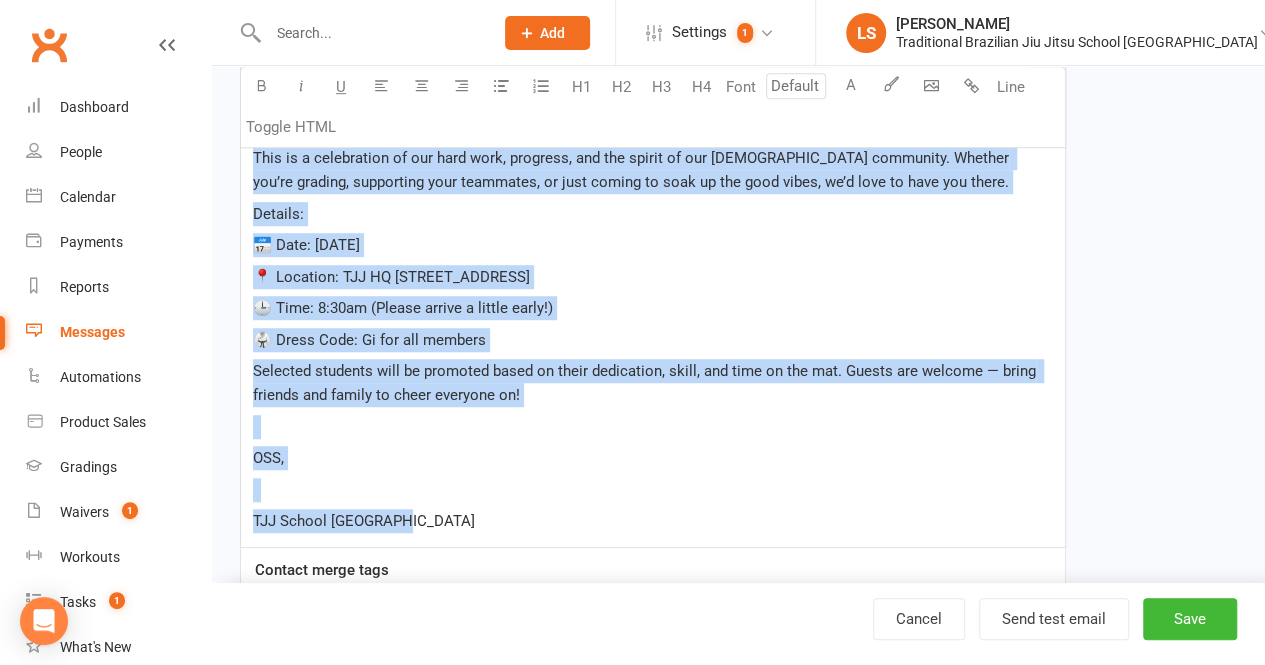 scroll, scrollTop: 548, scrollLeft: 0, axis: vertical 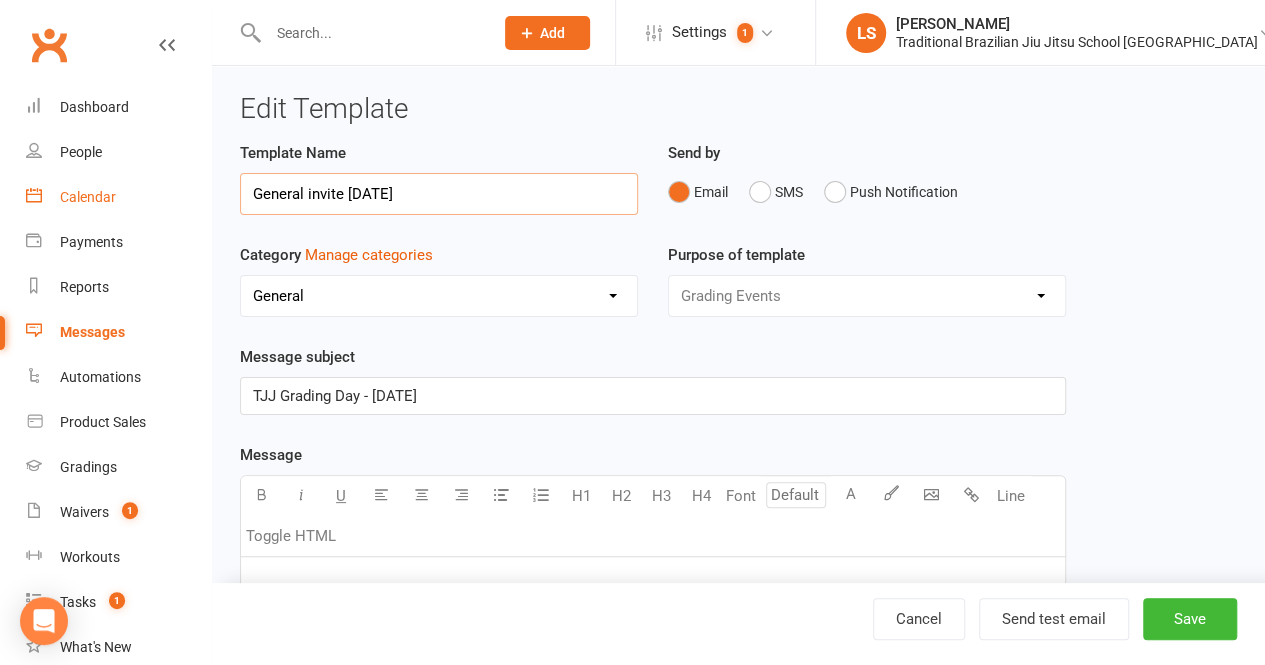 drag, startPoint x: 432, startPoint y: 190, endPoint x: 74, endPoint y: 199, distance: 358.1131 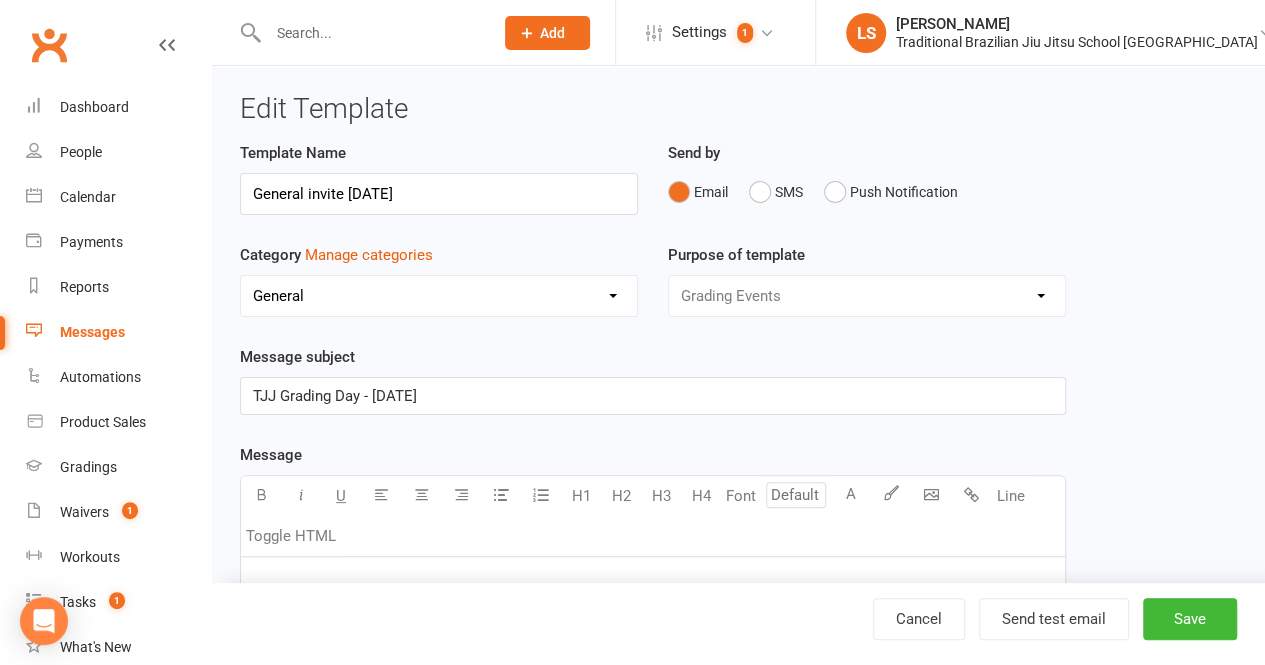 drag, startPoint x: 472, startPoint y: 385, endPoint x: 136, endPoint y: 353, distance: 337.52036 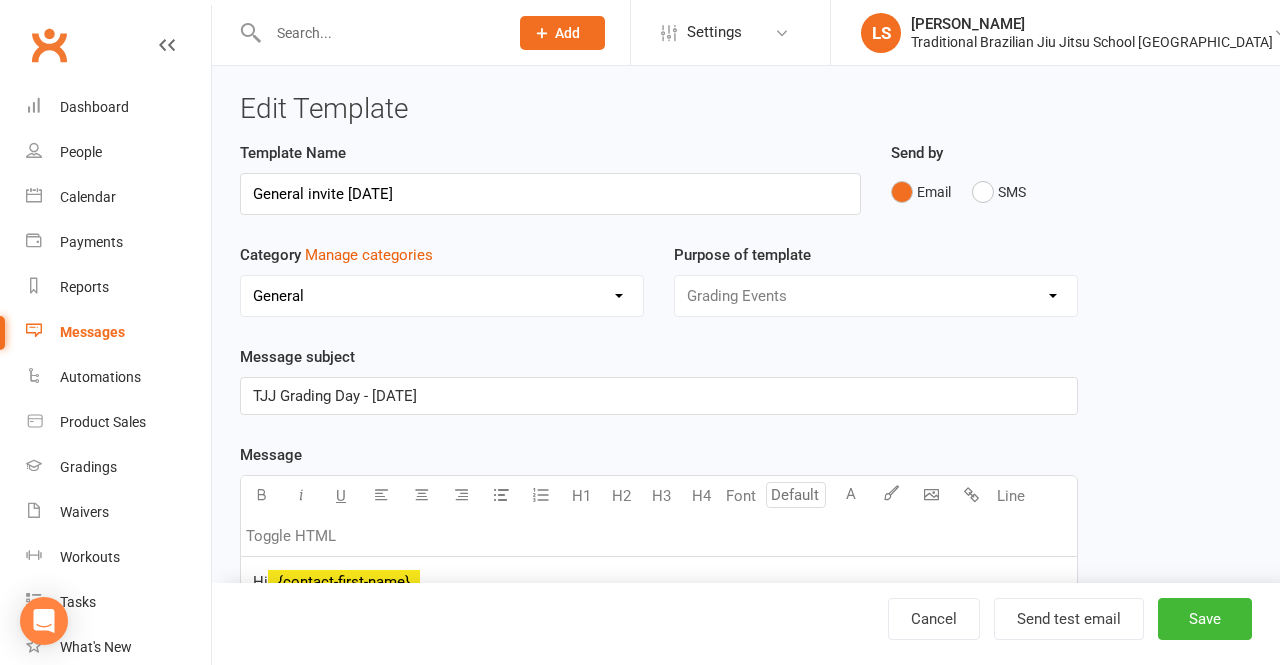 select on "8903" 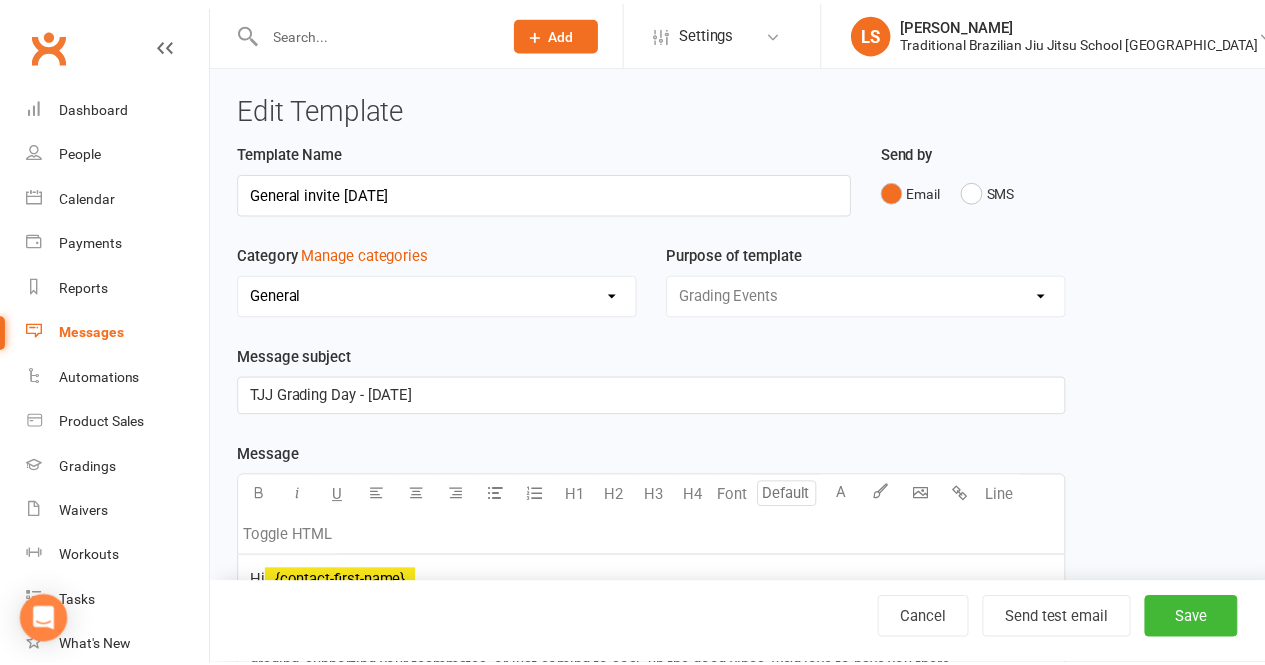 scroll, scrollTop: 0, scrollLeft: 0, axis: both 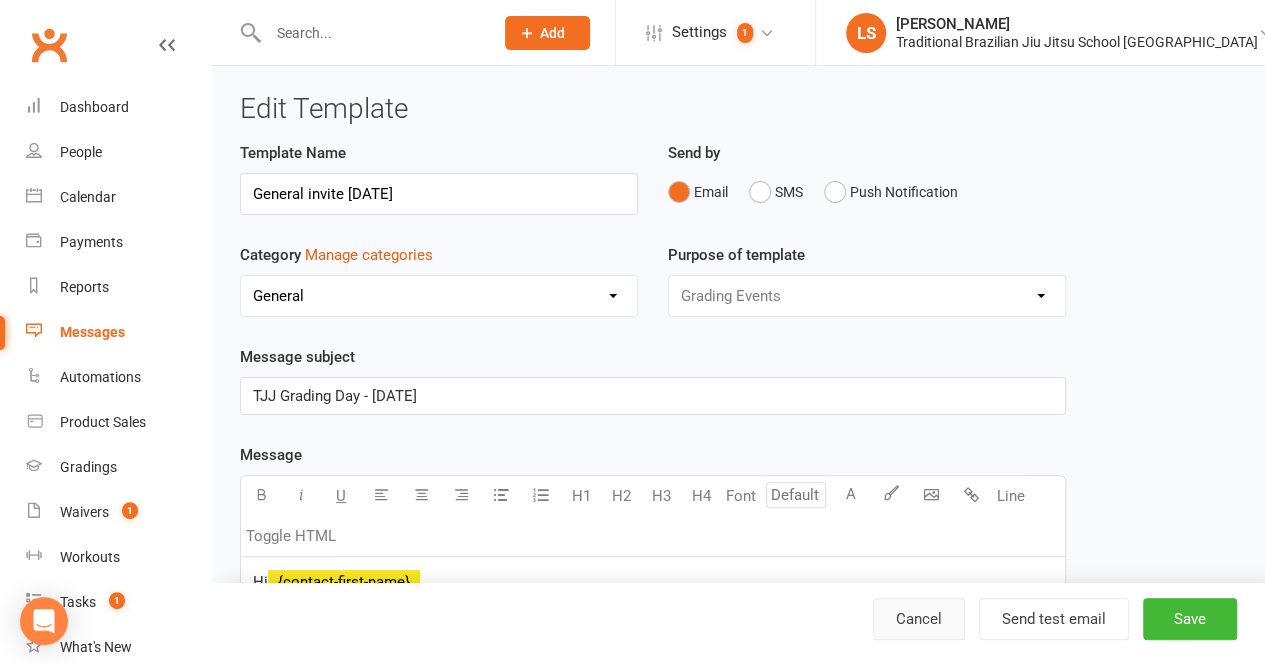 click on "Cancel" at bounding box center [919, 619] 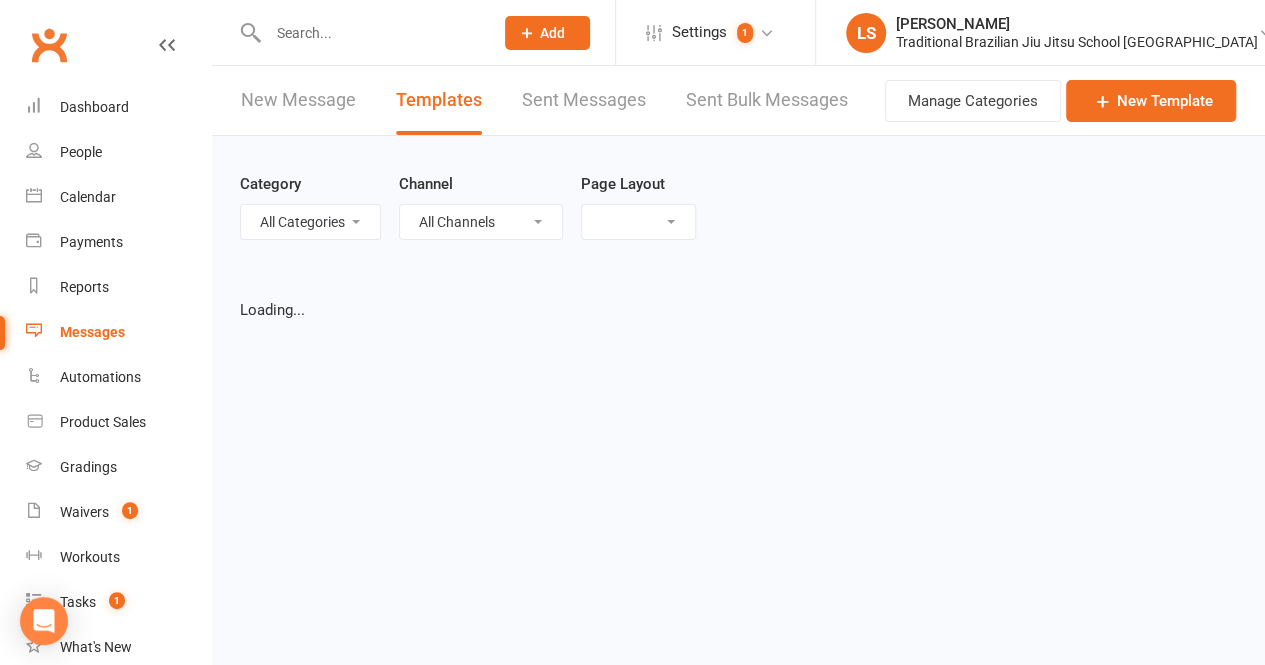 select on "grid" 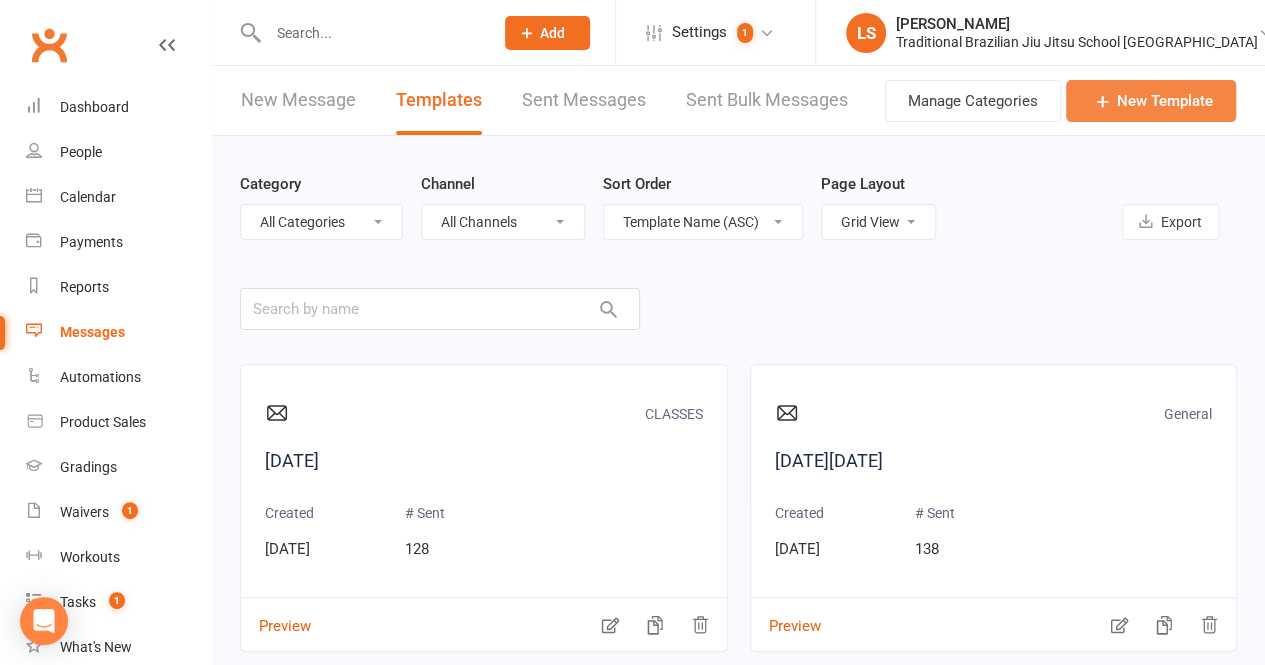 click on "New Template" at bounding box center (1151, 101) 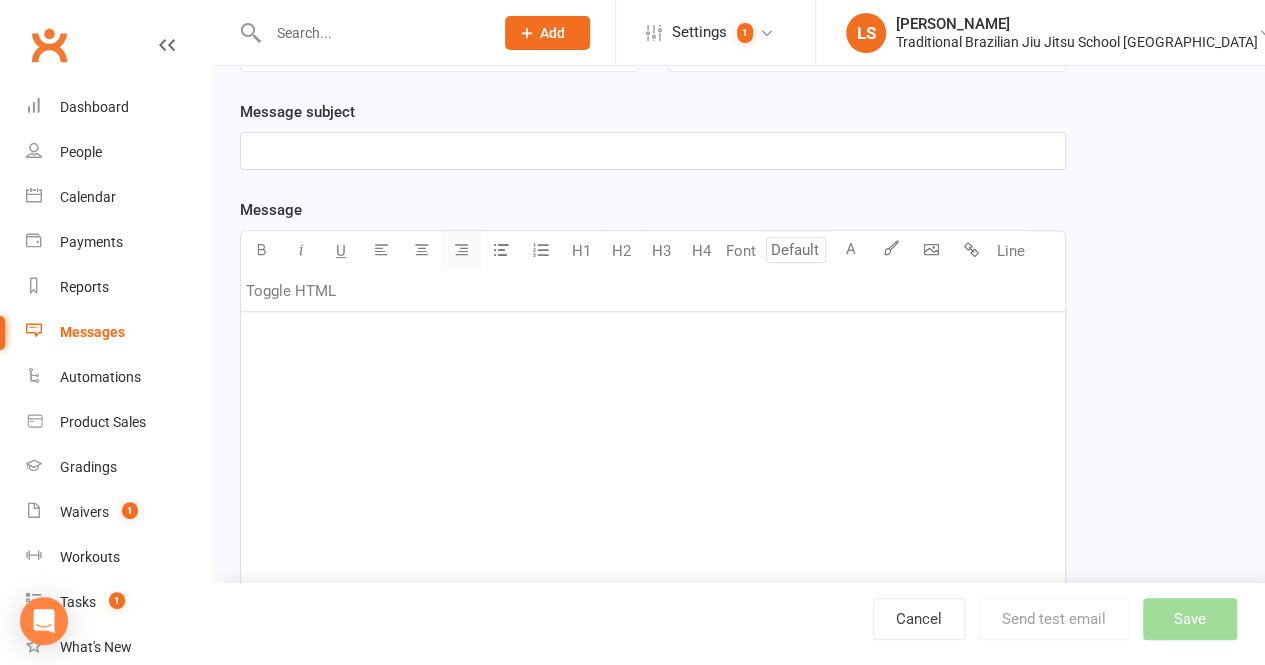 scroll, scrollTop: 263, scrollLeft: 0, axis: vertical 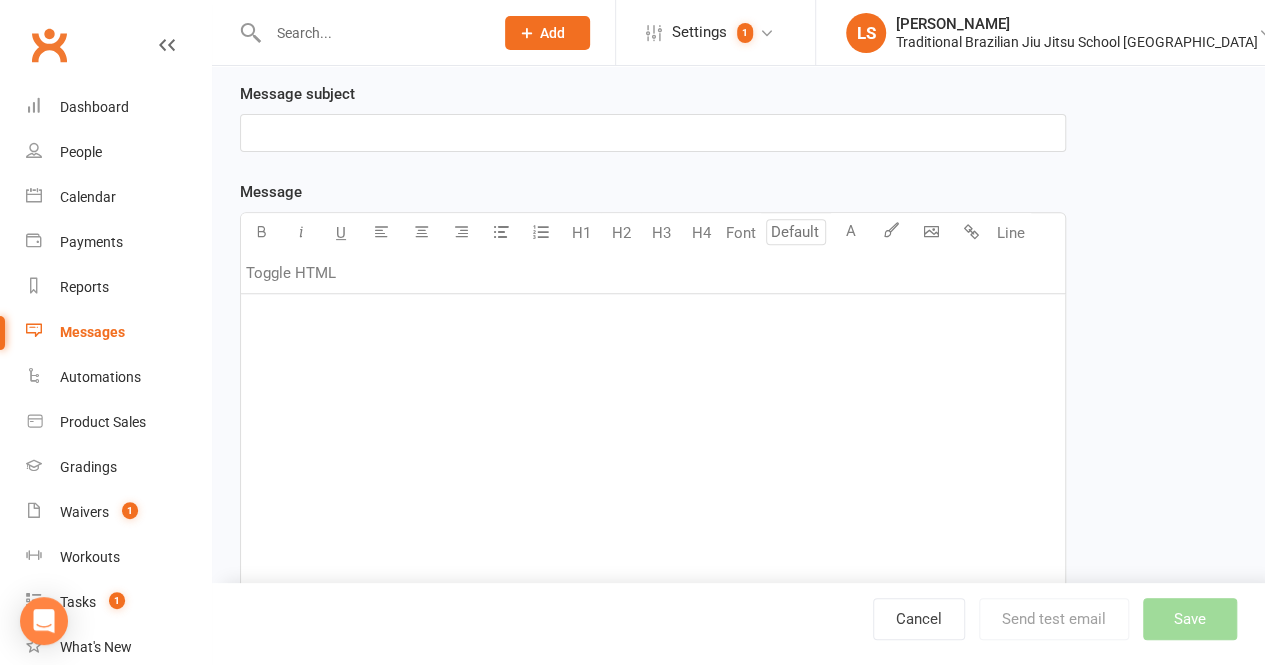 click on "﻿" at bounding box center [653, 444] 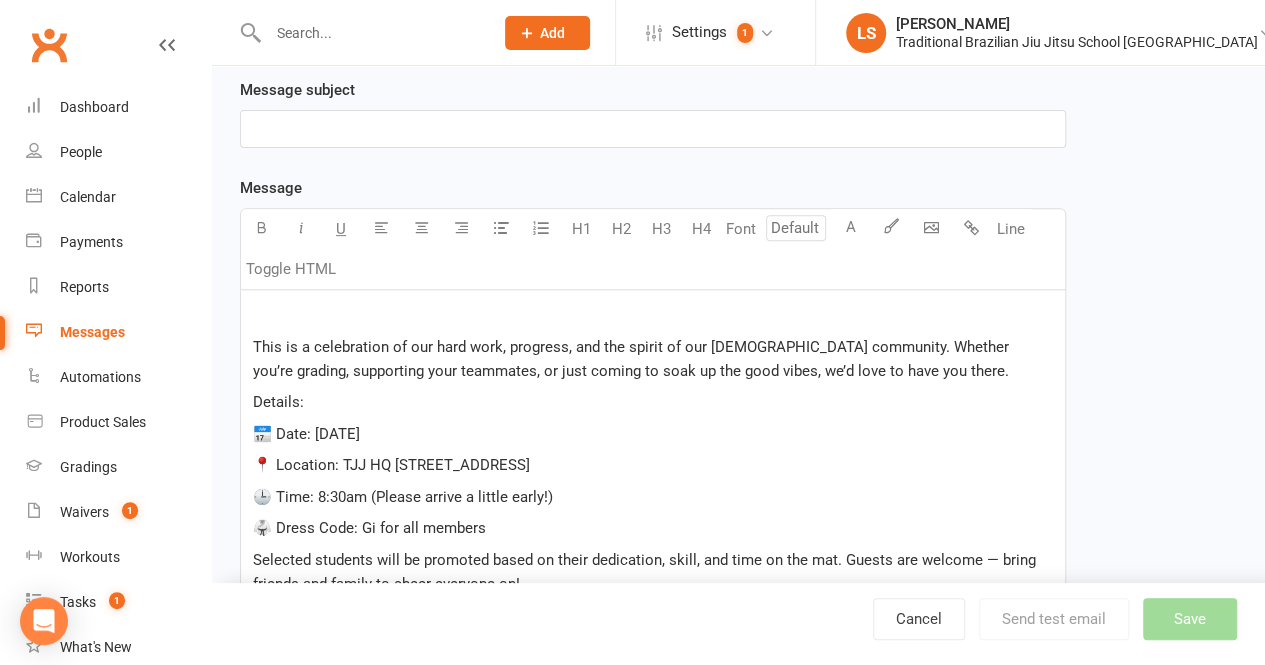 scroll, scrollTop: 266, scrollLeft: 0, axis: vertical 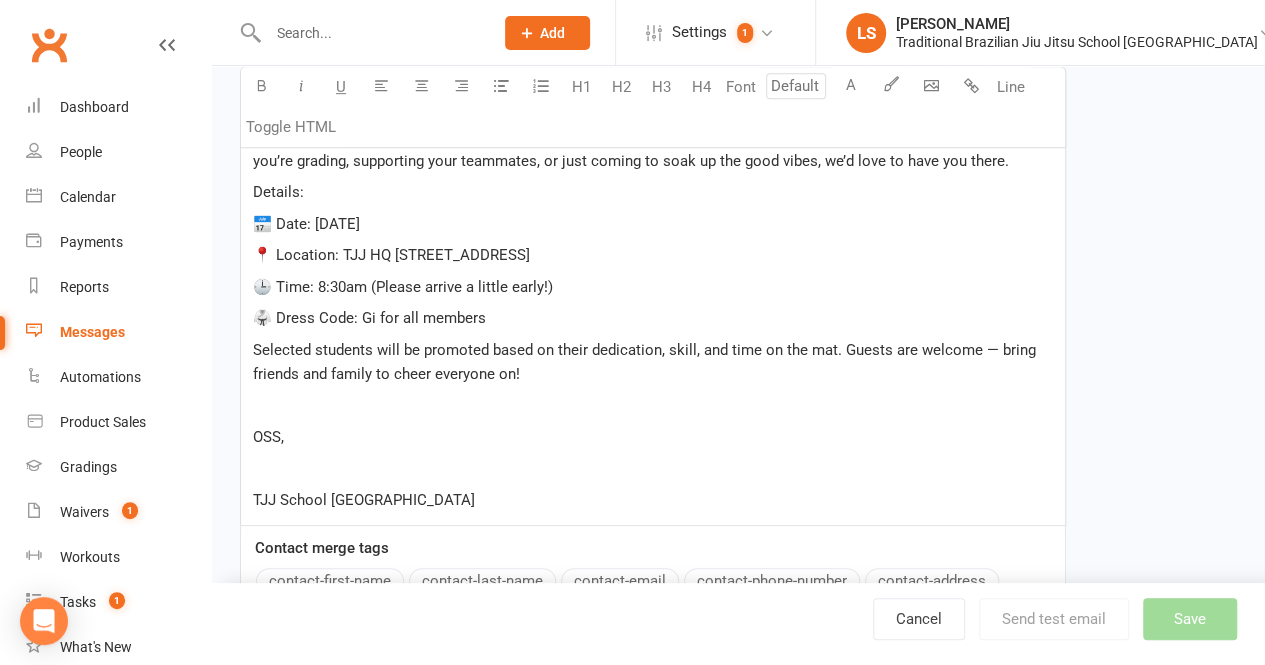 click at bounding box center [653, 405] 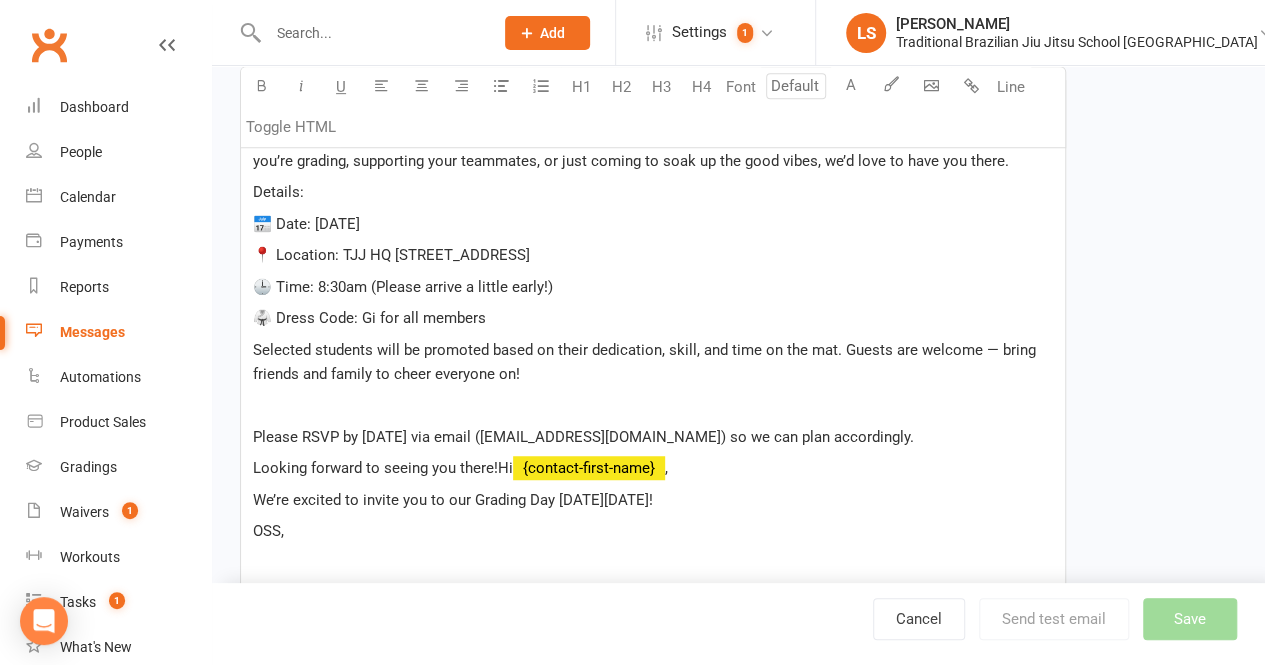 click on "Looking forward to seeing you there!Hi" at bounding box center [383, 468] 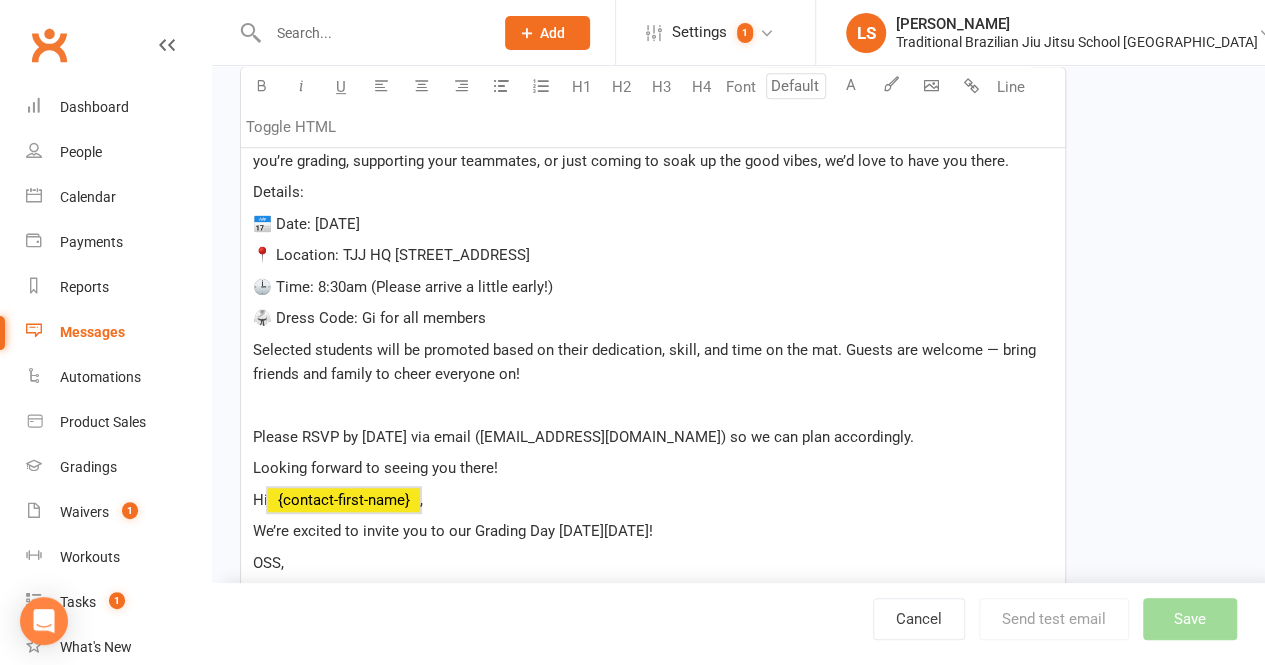 drag, startPoint x: 771, startPoint y: 529, endPoint x: 256, endPoint y: 491, distance: 516.4 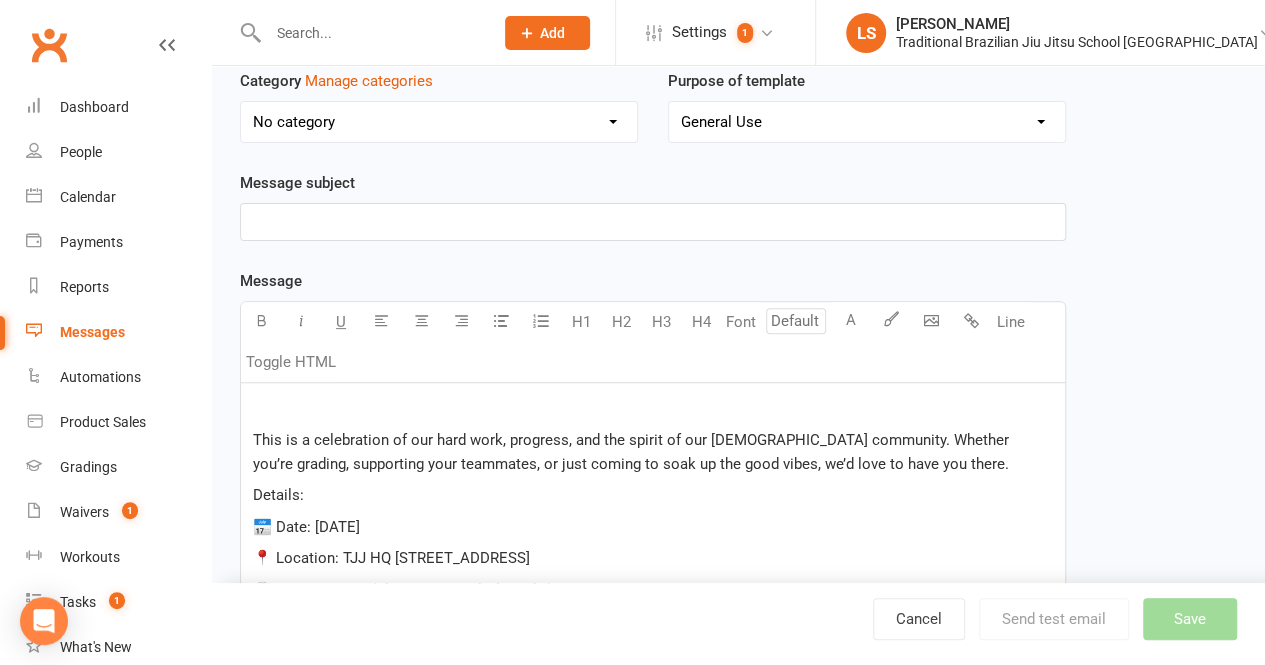 scroll, scrollTop: 173, scrollLeft: 0, axis: vertical 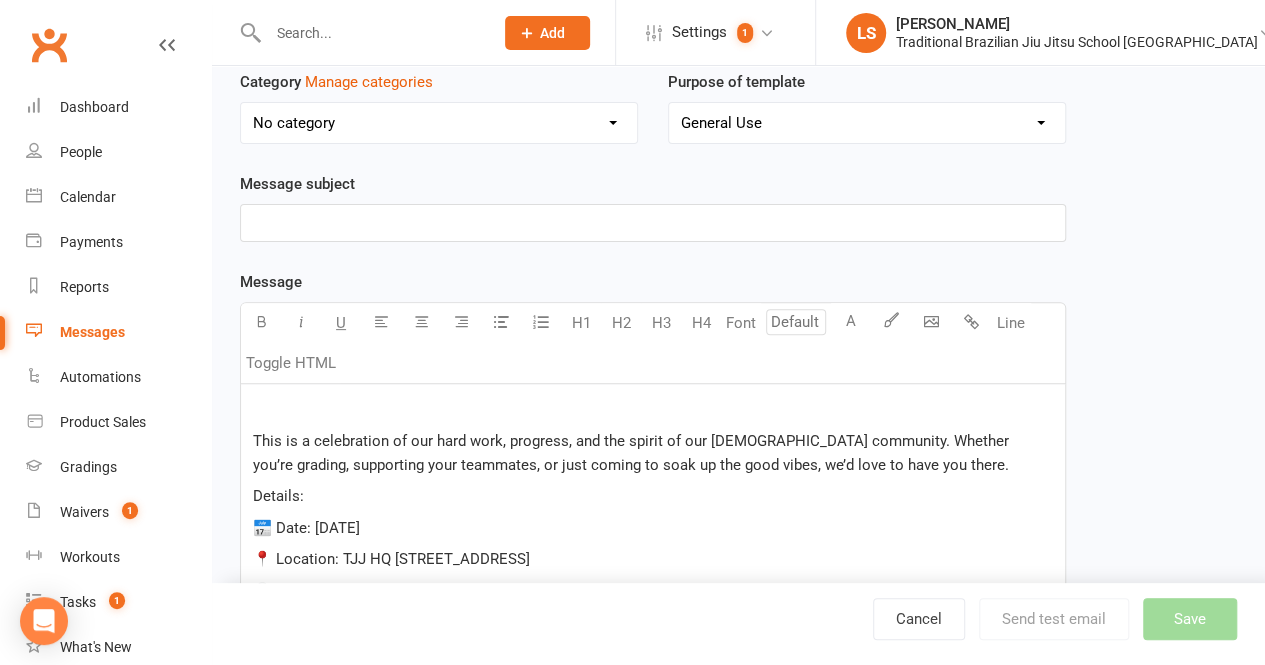 click on "﻿" at bounding box center (653, 409) 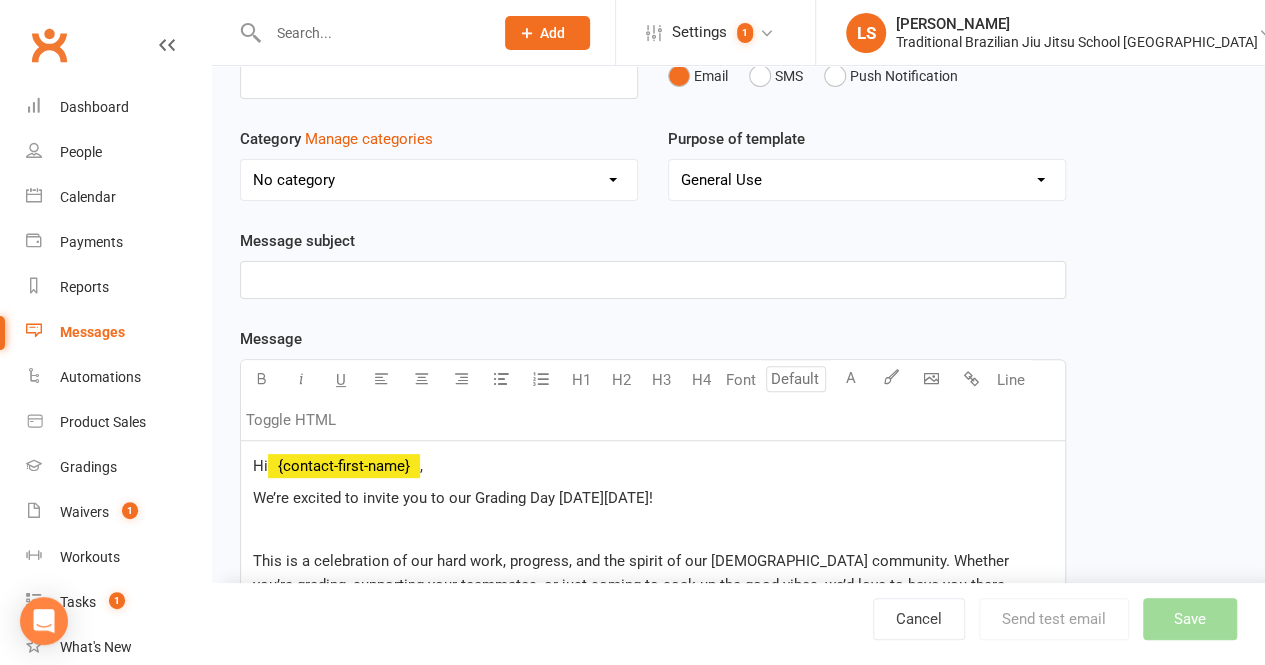 scroll, scrollTop: 0, scrollLeft: 0, axis: both 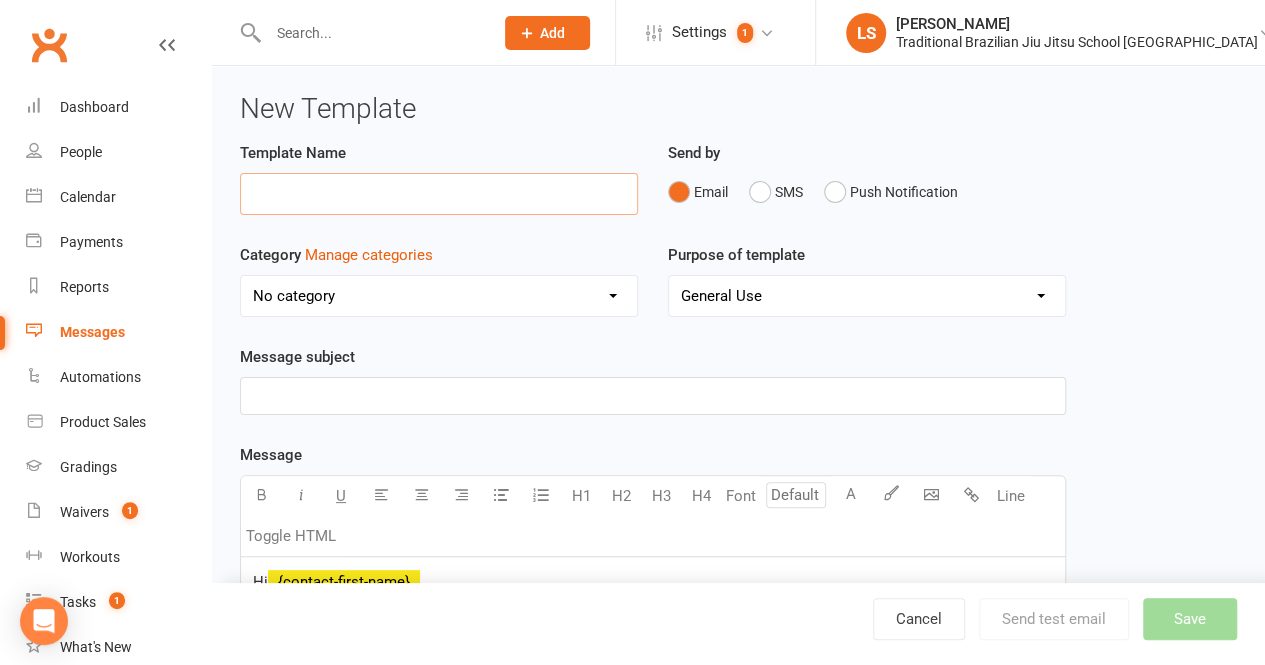 click at bounding box center (439, 194) 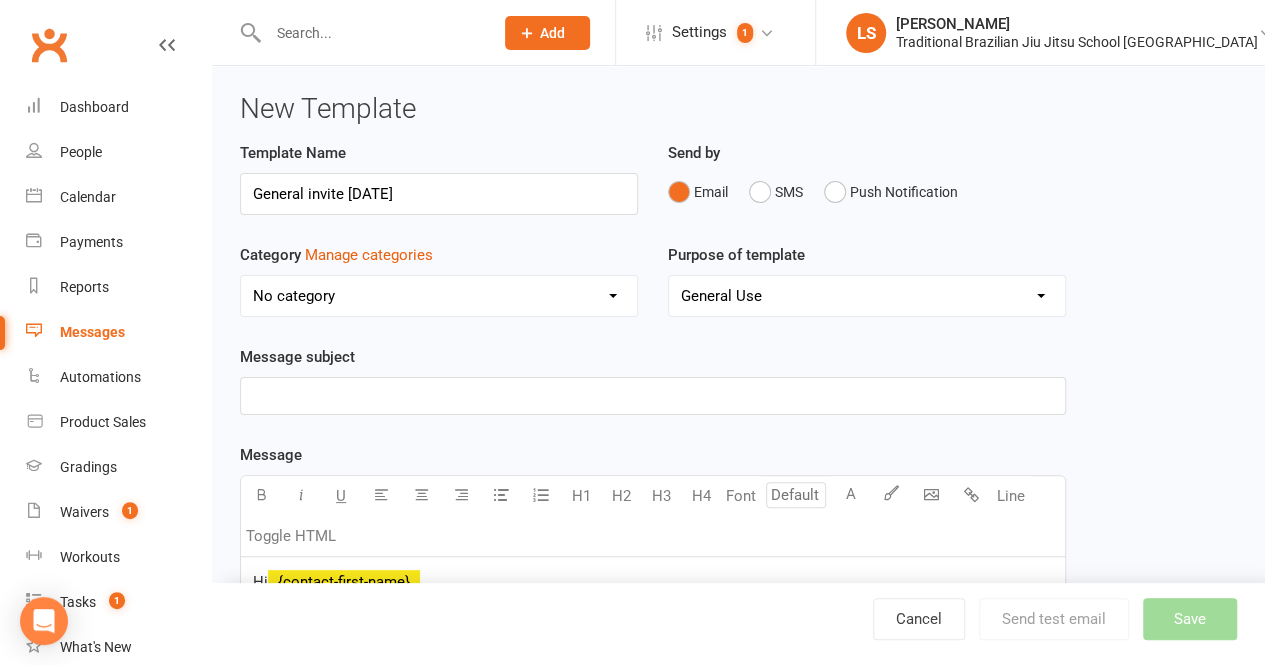 click on "﻿" at bounding box center [653, 396] 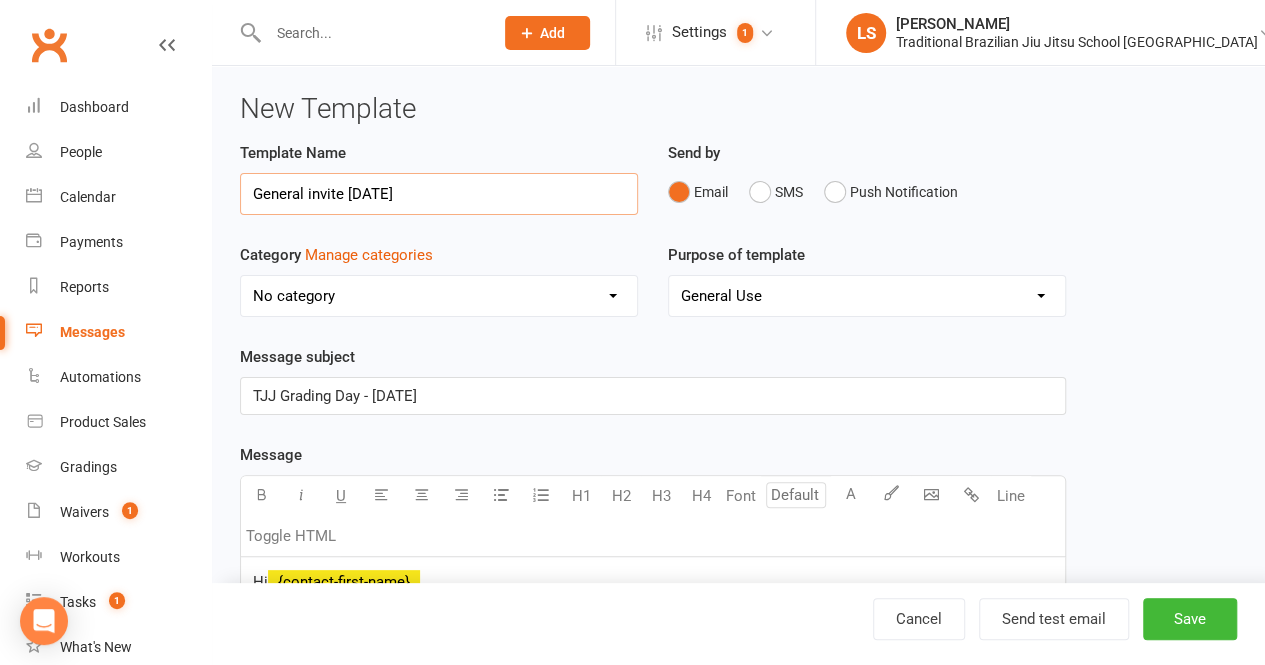 click on "General invite Aug 2025" at bounding box center (439, 194) 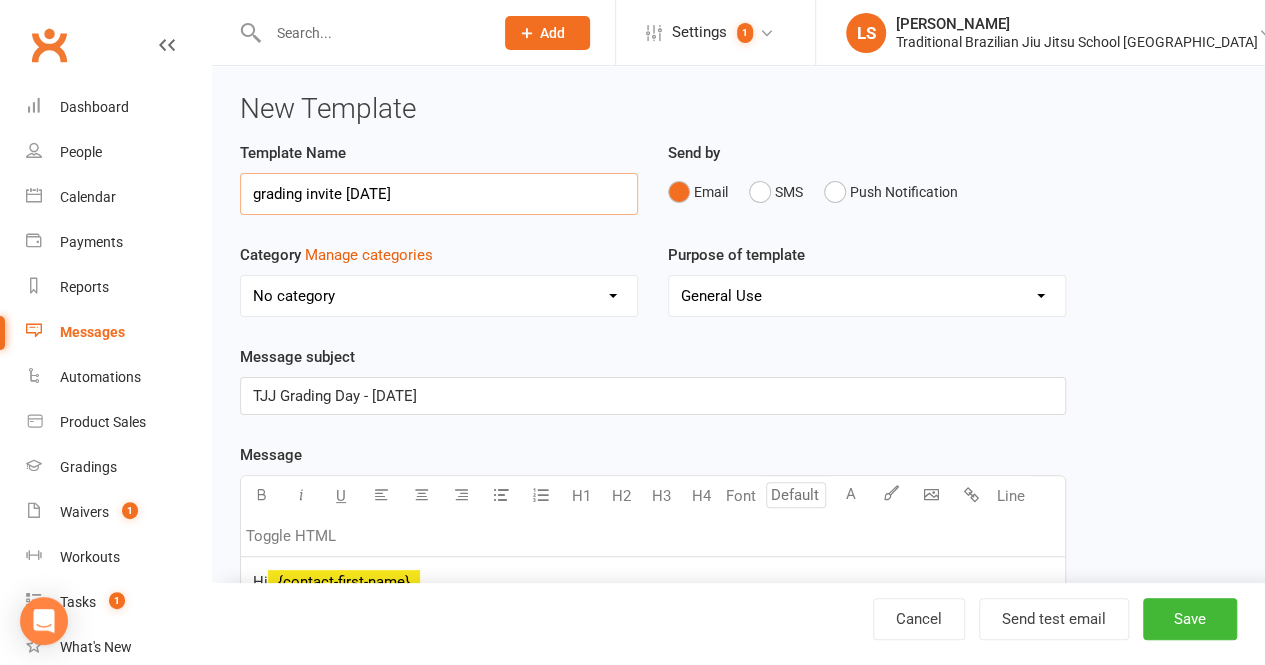 type on "grading invite Aug 2025" 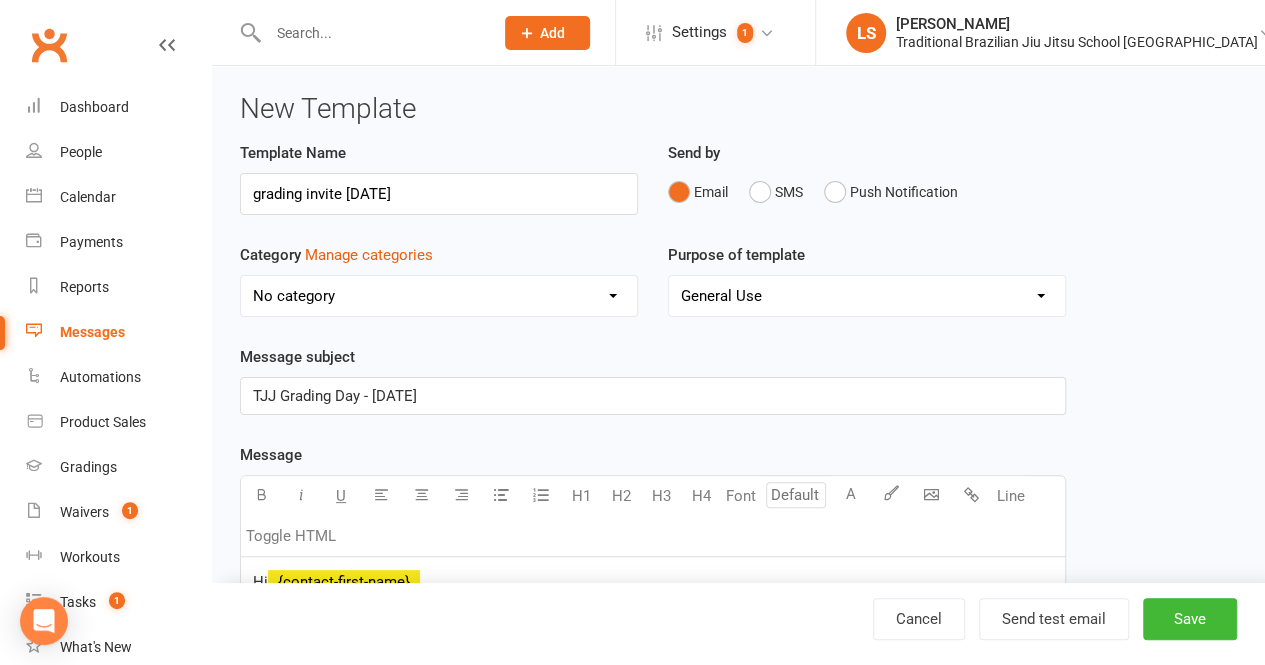 click on "No category CANCELATION CLASSES FREE TRIAL General grading membership hold New Member payment" at bounding box center [439, 296] 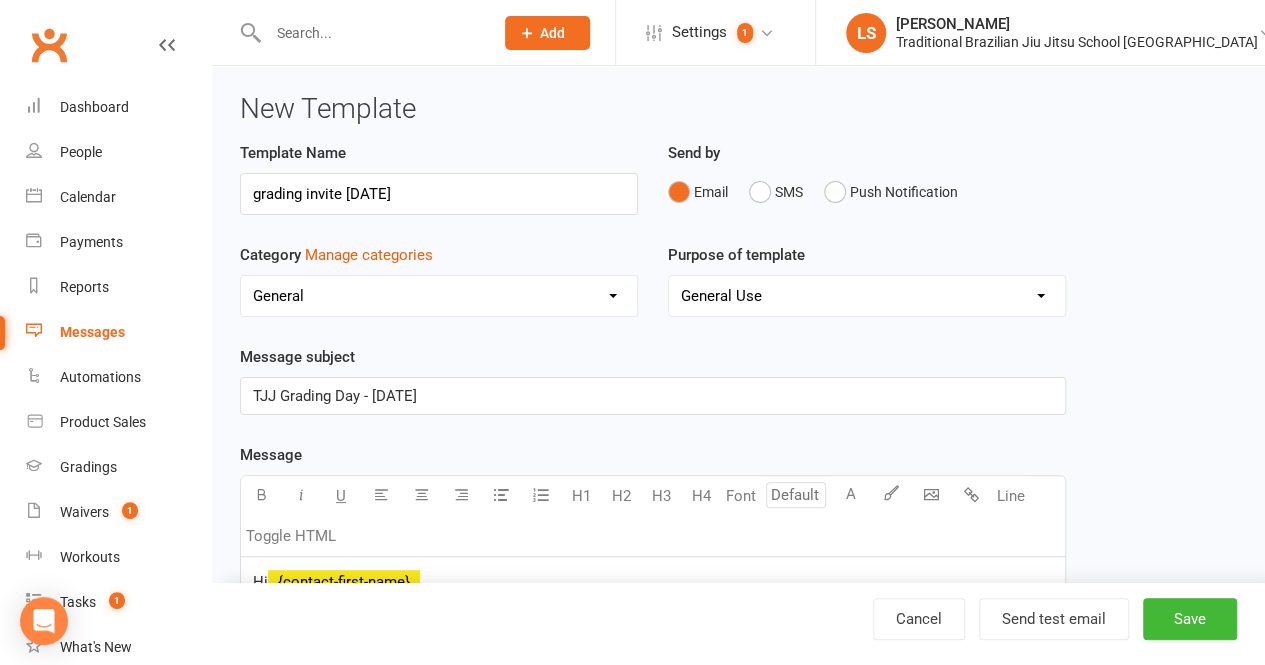click on "No category CANCELATION CLASSES FREE TRIAL General grading membership hold New Member payment" at bounding box center [439, 296] 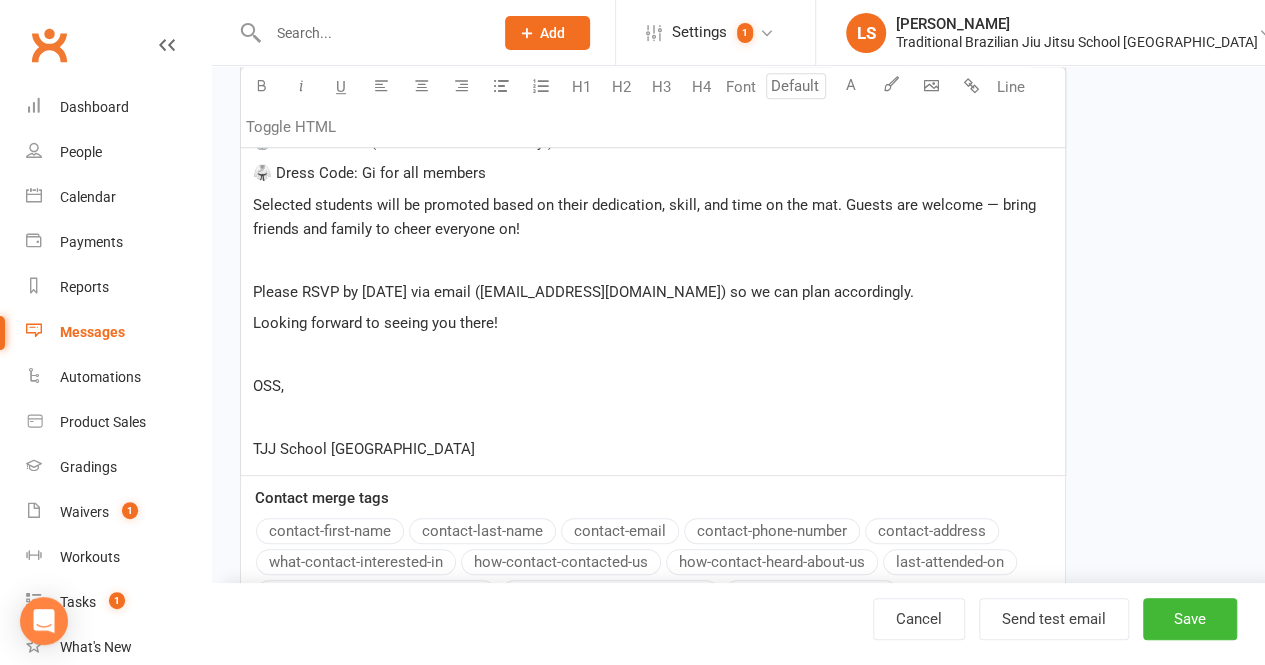scroll, scrollTop: 870, scrollLeft: 0, axis: vertical 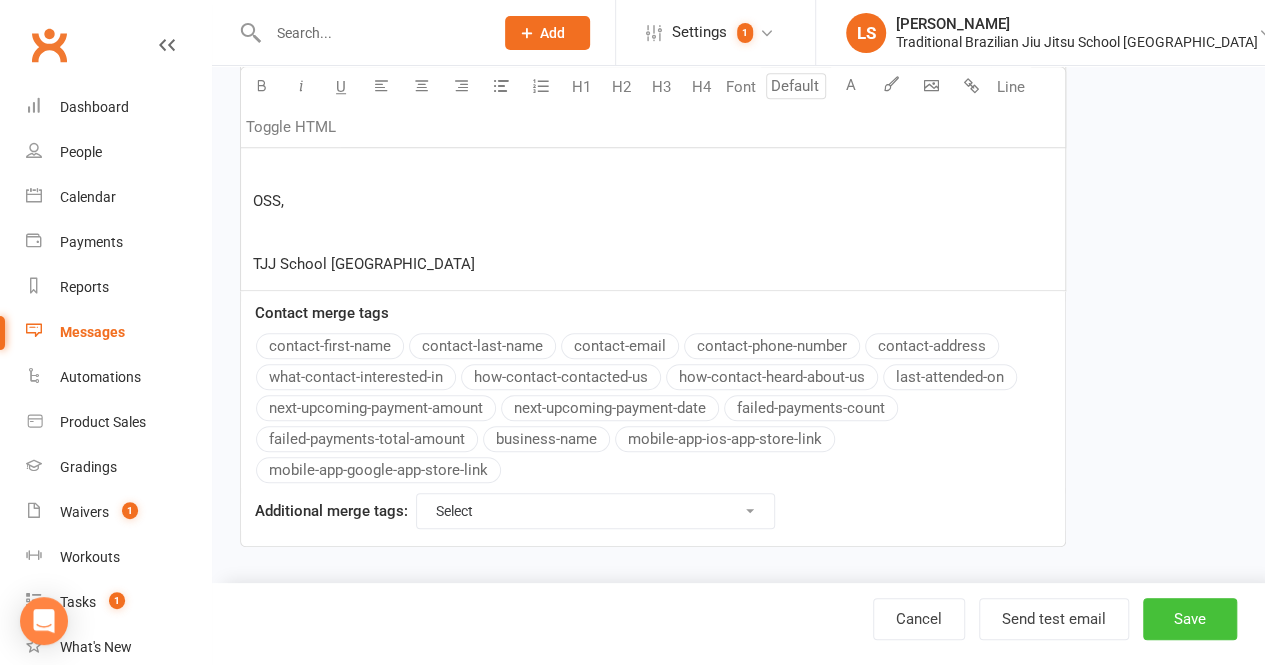 click on "Save" at bounding box center (1190, 619) 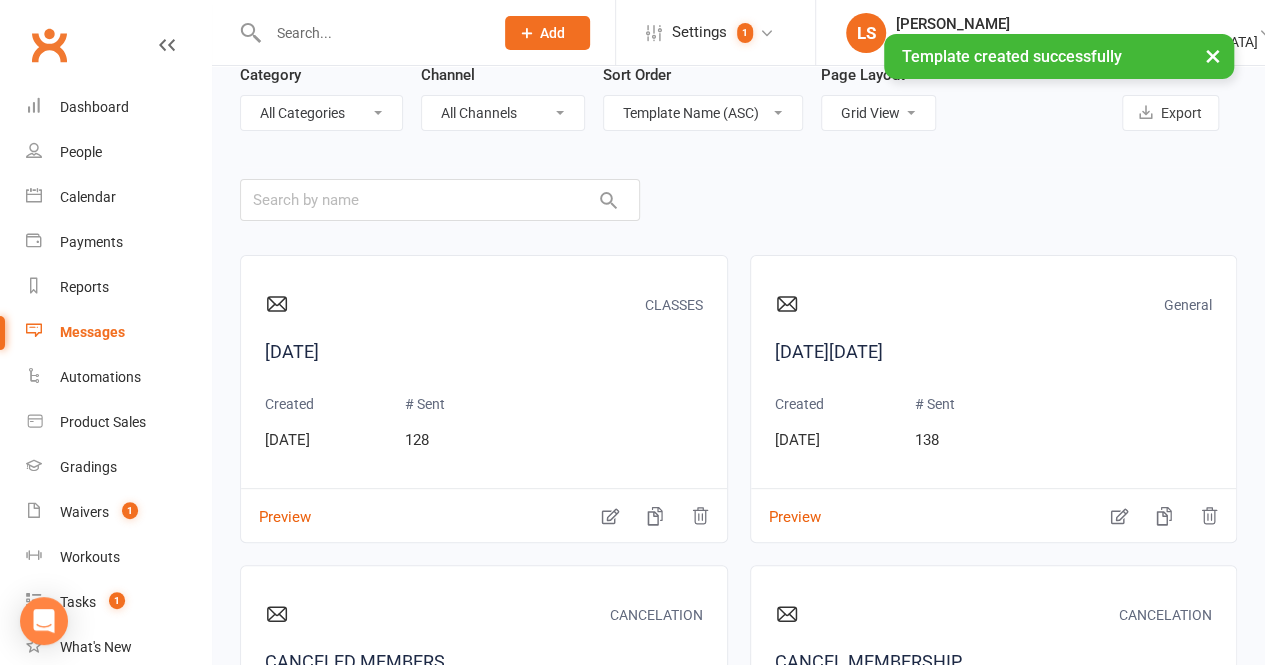 scroll, scrollTop: 0, scrollLeft: 0, axis: both 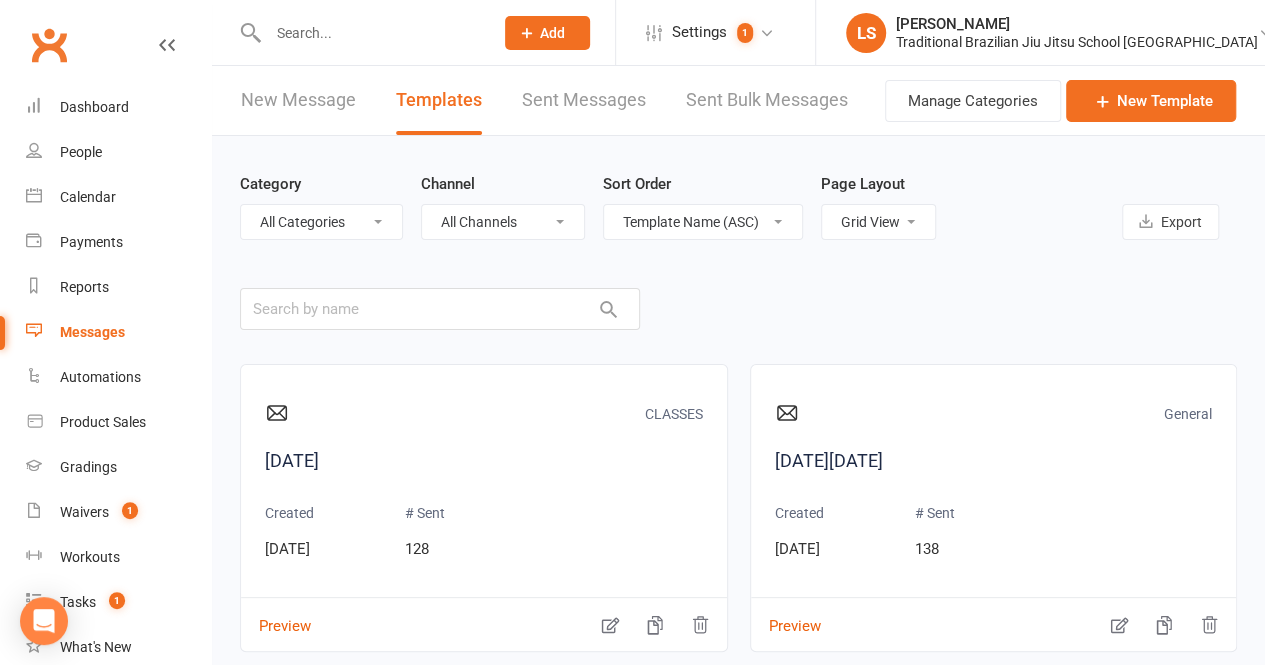 click on "New Message" at bounding box center [298, 100] 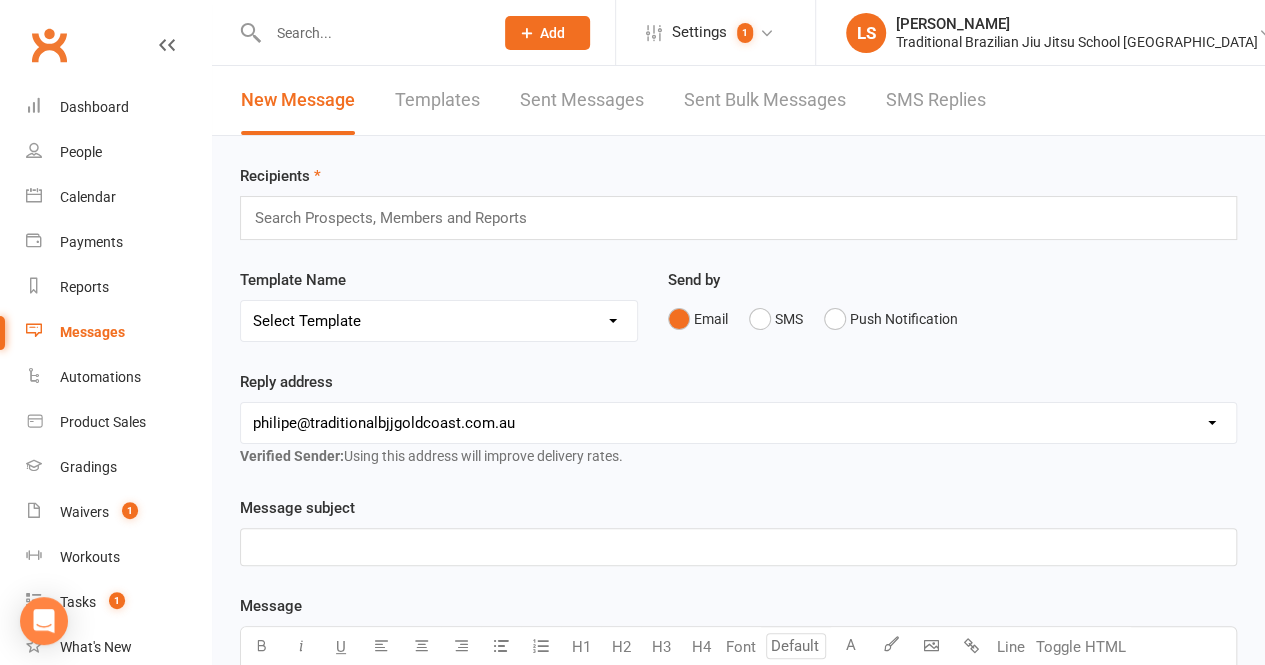 click on "Search Prospects, Members and Reports" at bounding box center (738, 218) 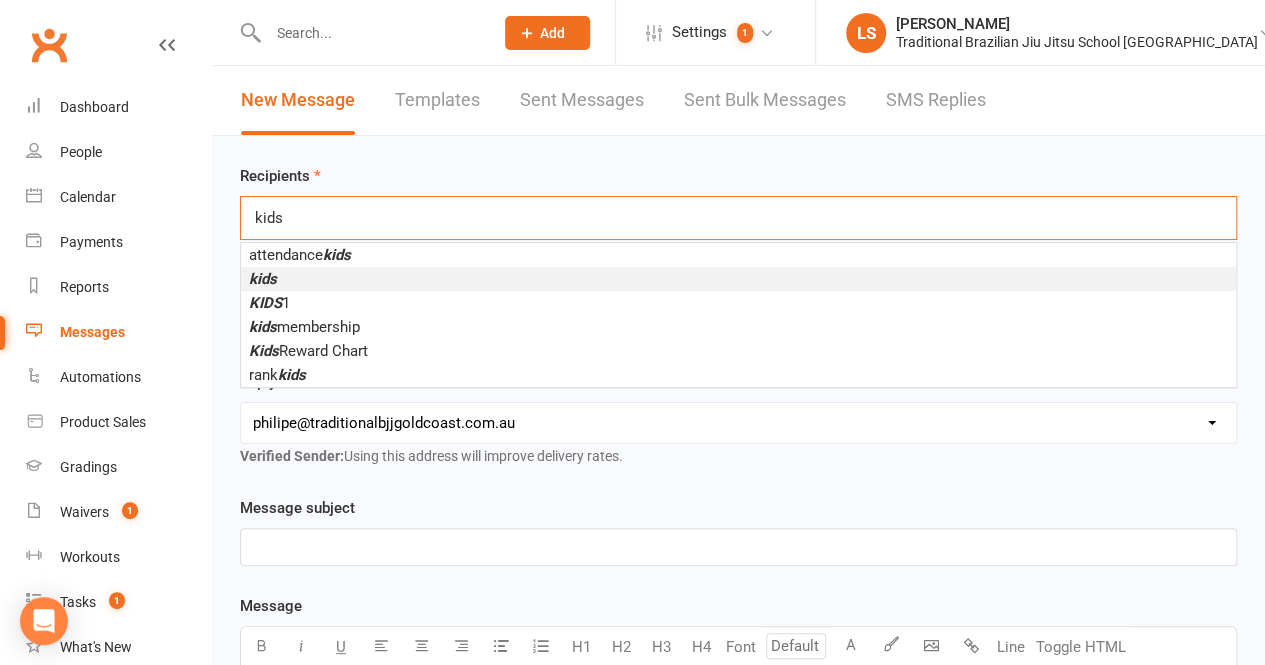 type on "kids" 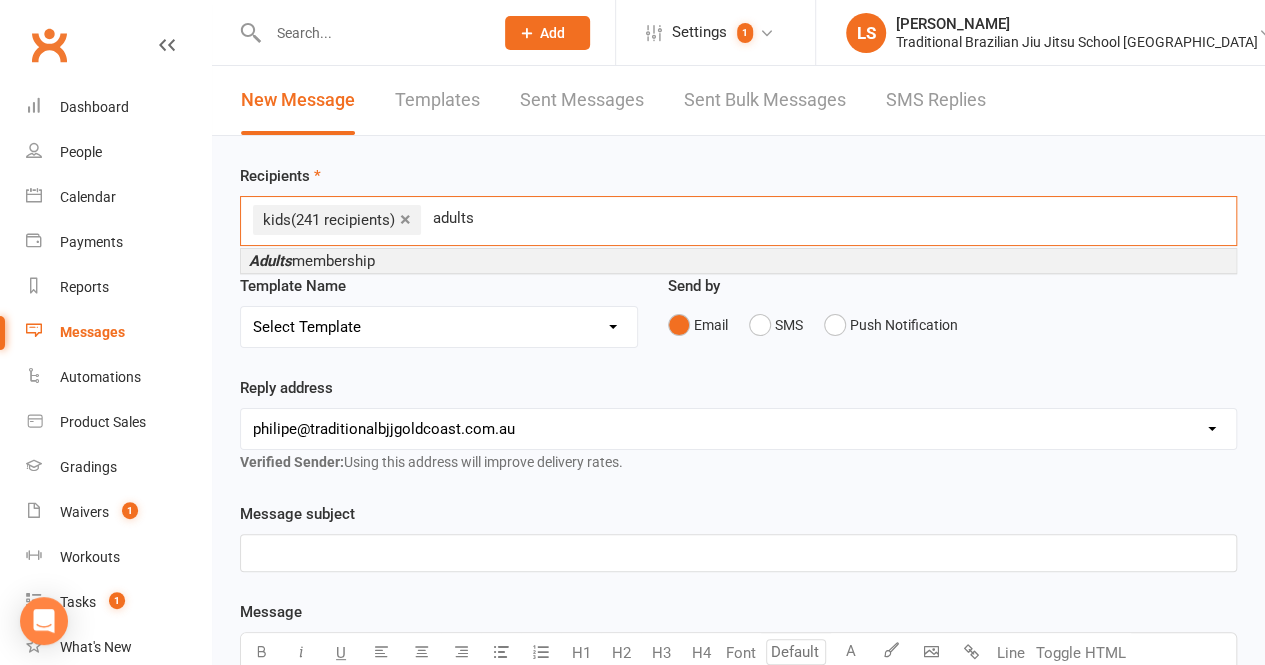 type on "adults" 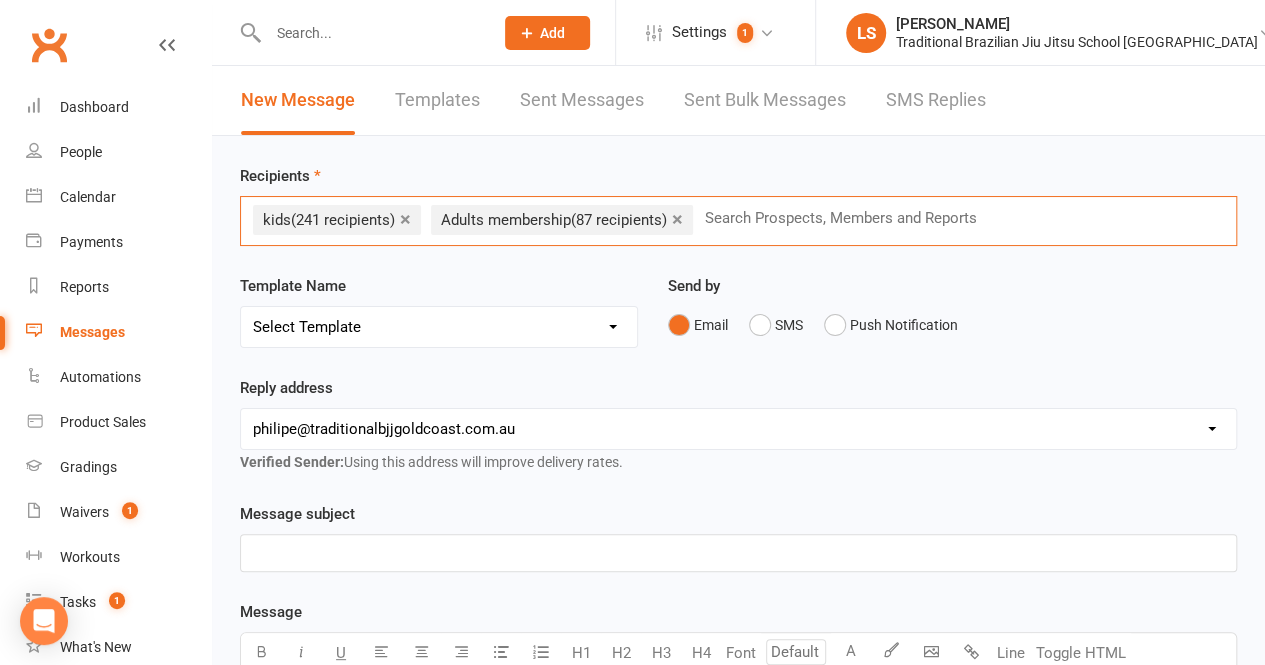 click on "× kids  (241 recipients)" at bounding box center (337, 220) 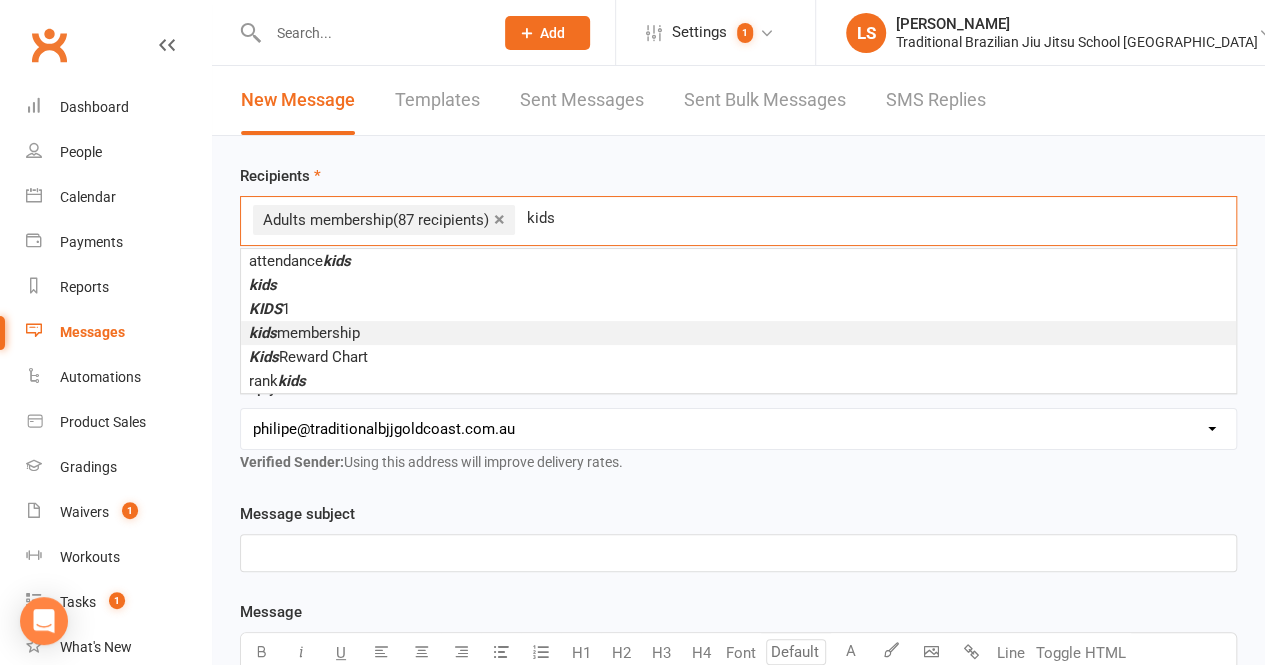 type on "kids" 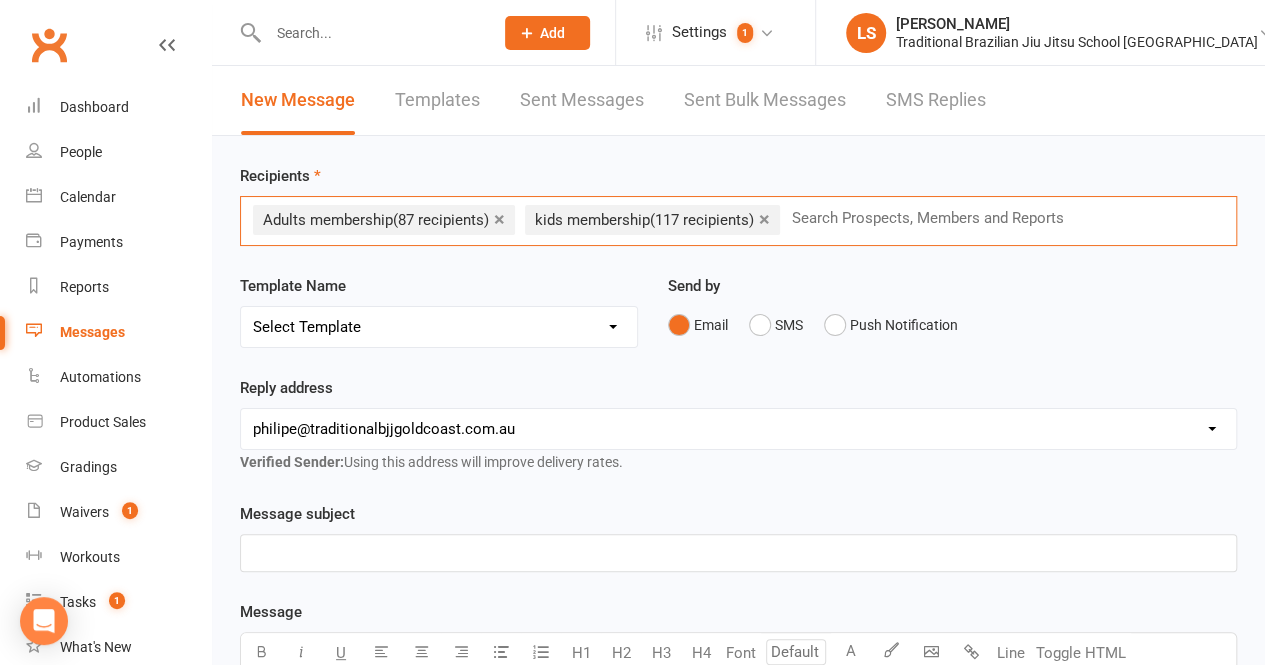 click on "Select Template [SMS] Card expiring [SMS] failed payment  [Email] Grading Charge kids  [Email] Payment Failed  [Email] MAT  ETIQUETTE [Email] WELCOME MEMBER [Email] Membership Suspension [Email] GRADING REAL [Email] Black Friday [Email] change of location [Email] Comp and Grading [Email] end of the year  [Email] GOOGLE REVIEW [Email] grading invite Aug 2025 [Email] Happy Birthday ! [Email] FREE TRIAL CONFIRMATION [Email] Trial Complete  [Email] Australia Day [Email] CHANGE CLASS TIMES  [Email] Footy confirmation [Email] Kids School Holiday schedule [Email] School holidays time kids  [Email] CANCELED MEMBERS [Email] CANCEL MEMBERSHIP" at bounding box center (439, 327) 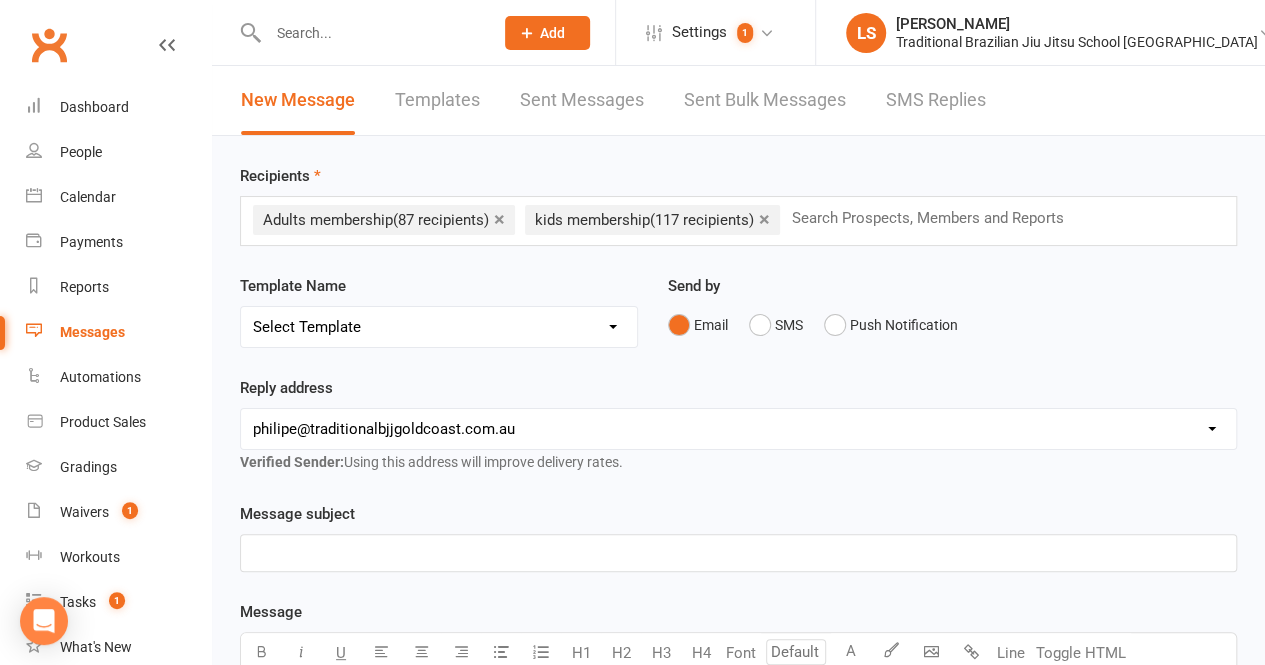 select on "13" 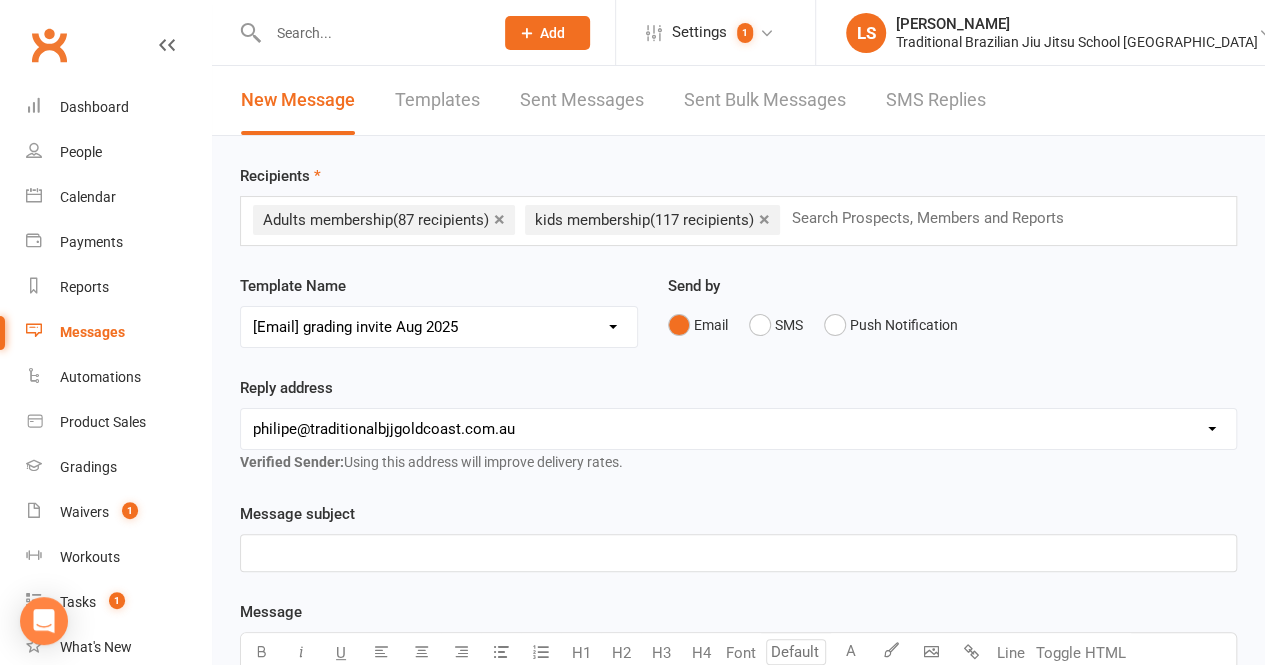 click on "Select Template [SMS] Card expiring [SMS] failed payment  [Email] Grading Charge kids  [Email] Payment Failed  [Email] MAT  ETIQUETTE [Email] WELCOME MEMBER [Email] Membership Suspension [Email] GRADING REAL [Email] Black Friday [Email] change of location [Email] Comp and Grading [Email] end of the year  [Email] GOOGLE REVIEW [Email] grading invite Aug 2025 [Email] Happy Birthday ! [Email] FREE TRIAL CONFIRMATION [Email] Trial Complete  [Email] Australia Day [Email] CHANGE CLASS TIMES  [Email] Footy confirmation [Email] Kids School Holiday schedule [Email] School holidays time kids  [Email] CANCELED MEMBERS [Email] CANCEL MEMBERSHIP" at bounding box center (439, 327) 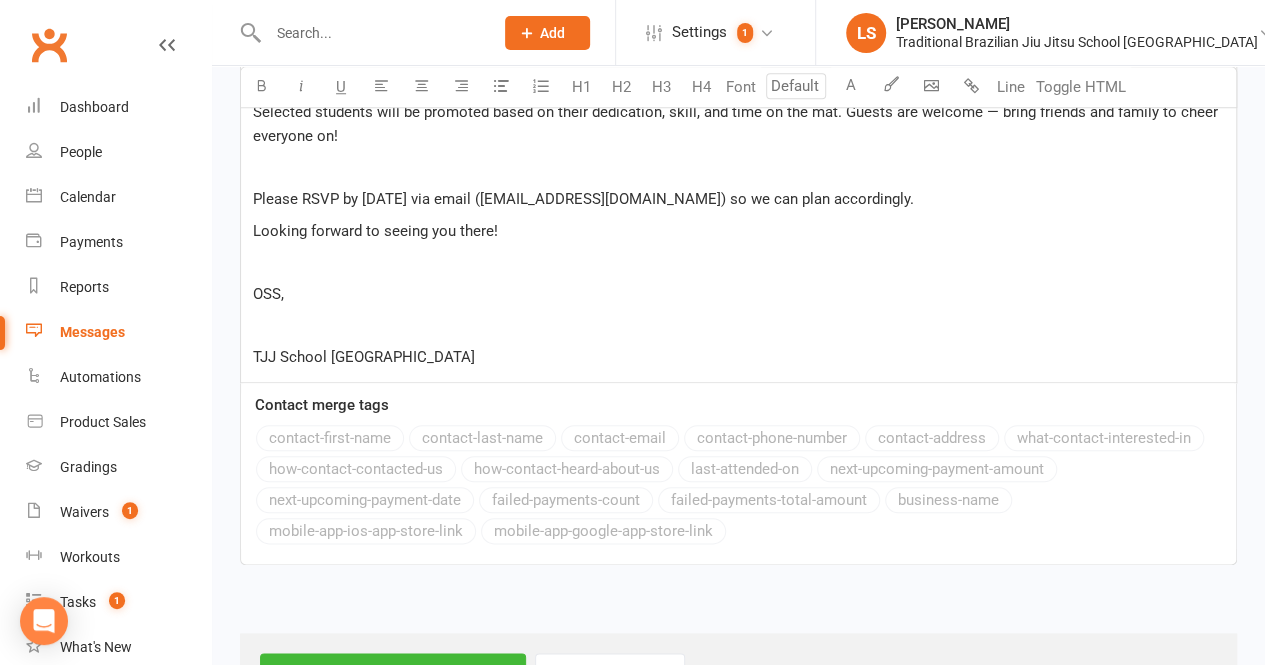 scroll, scrollTop: 966, scrollLeft: 0, axis: vertical 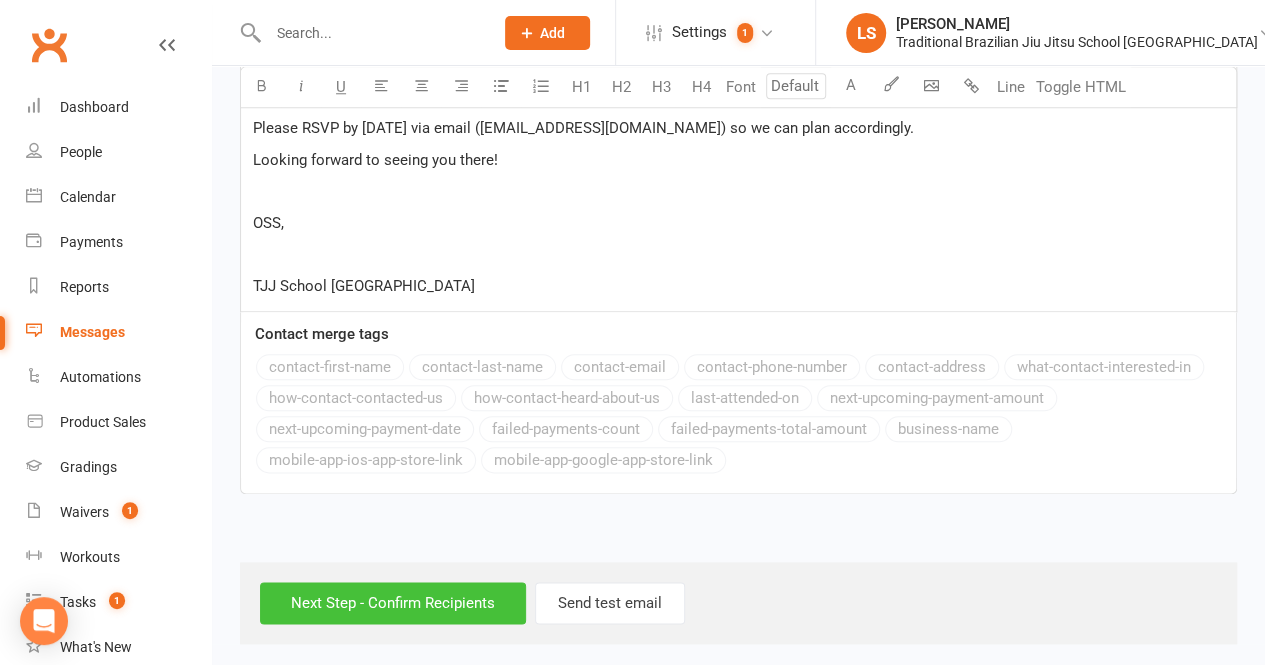 click on "Next Step - Confirm Recipients" at bounding box center [393, 603] 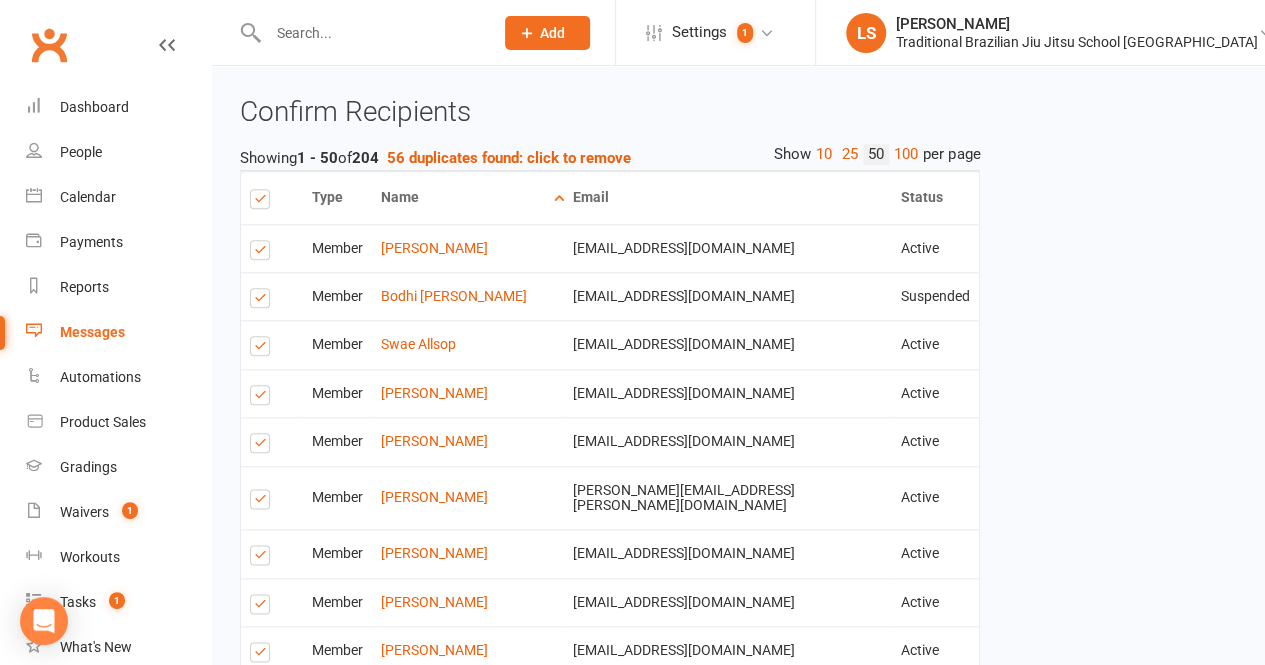 scroll, scrollTop: 966, scrollLeft: 0, axis: vertical 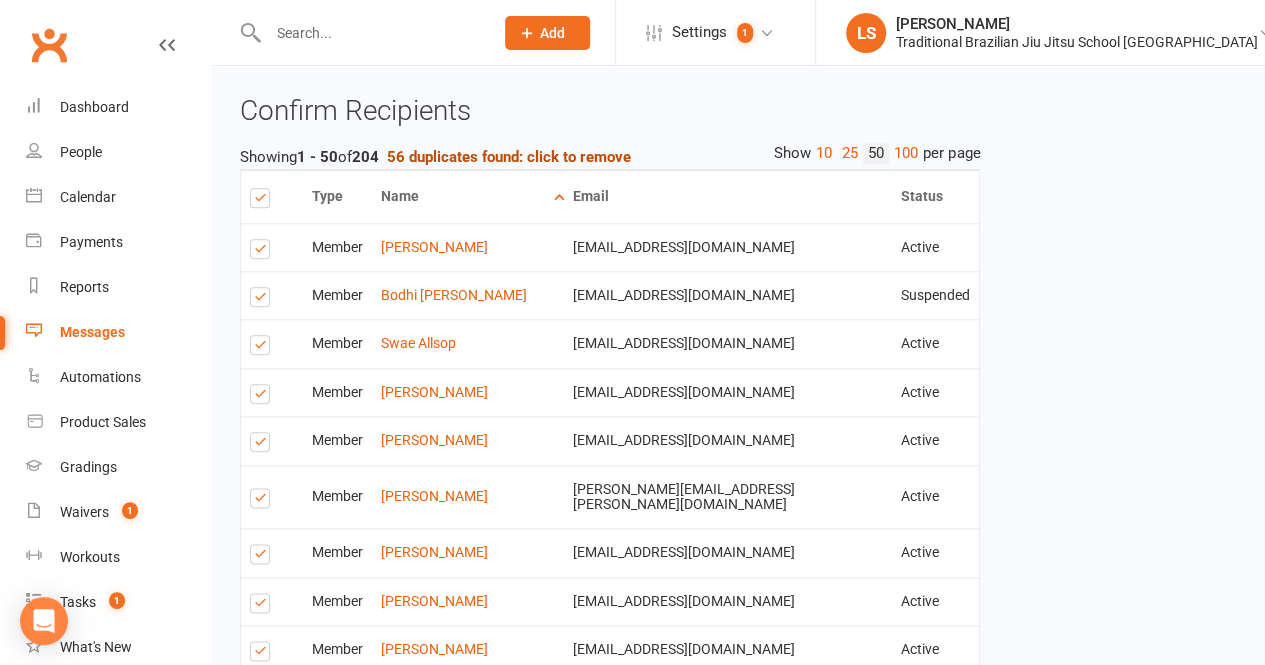 click on "56 duplicates found: click to remove" at bounding box center (509, 157) 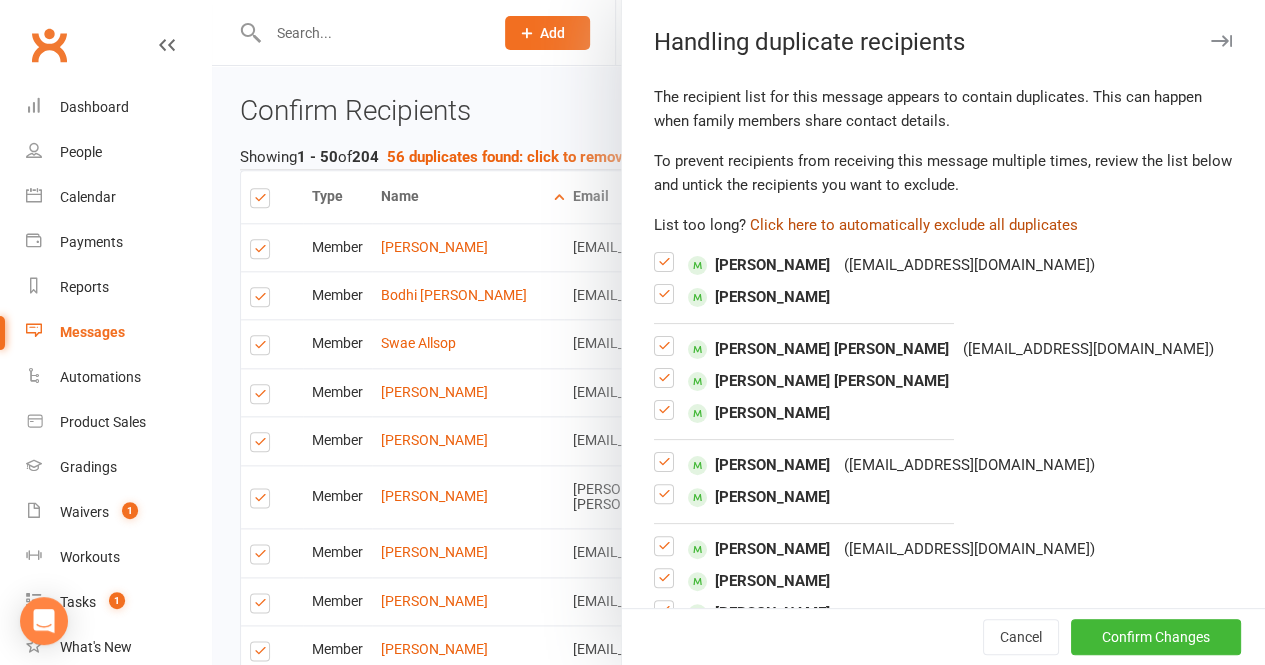 click on "Click here to automatically exclude all duplicates" at bounding box center (914, 225) 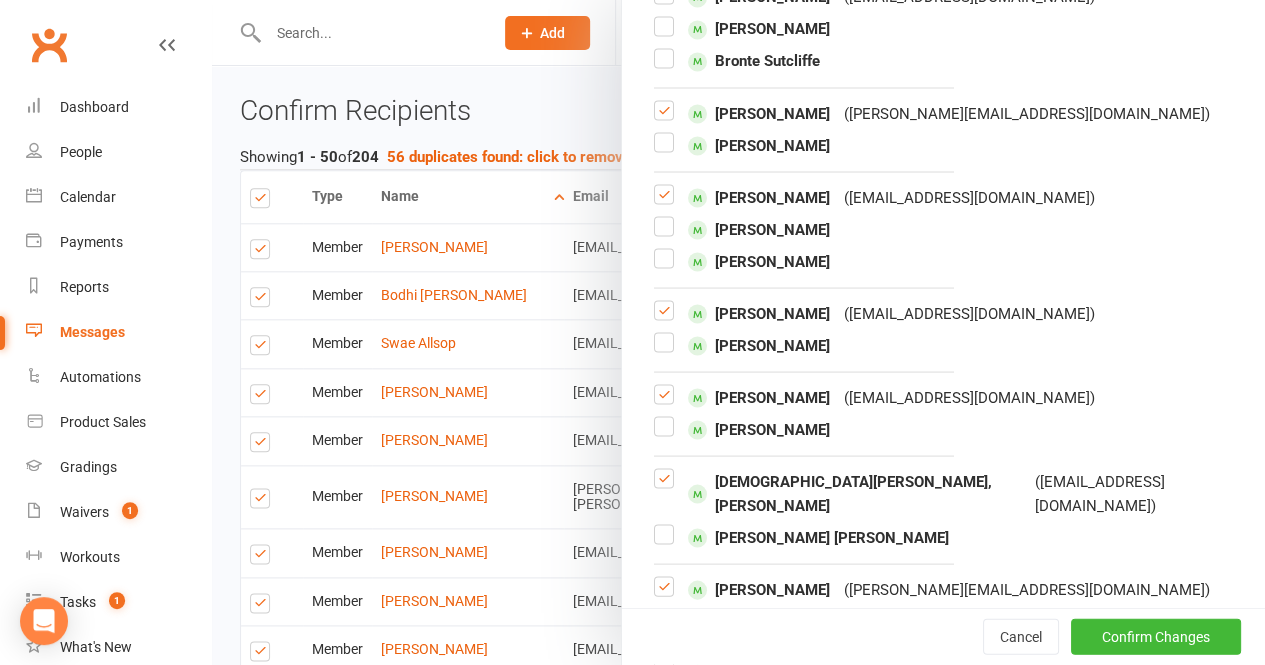 scroll, scrollTop: 1924, scrollLeft: 0, axis: vertical 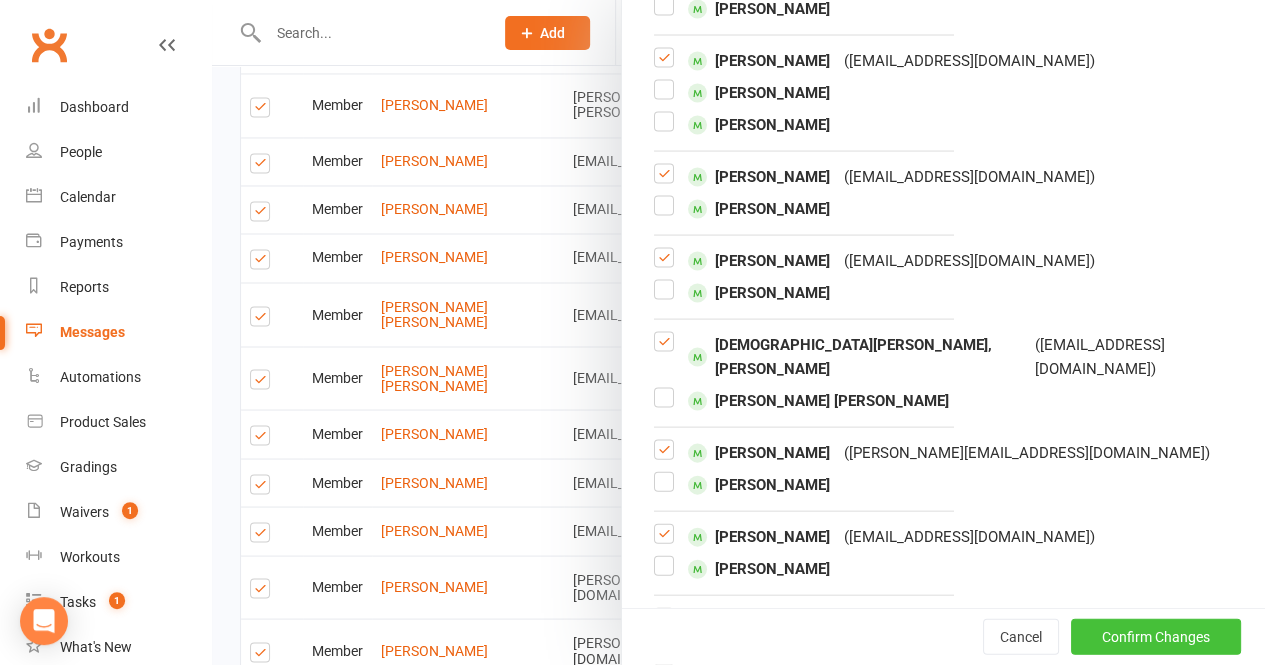 click on "Confirm Changes" at bounding box center (1156, 637) 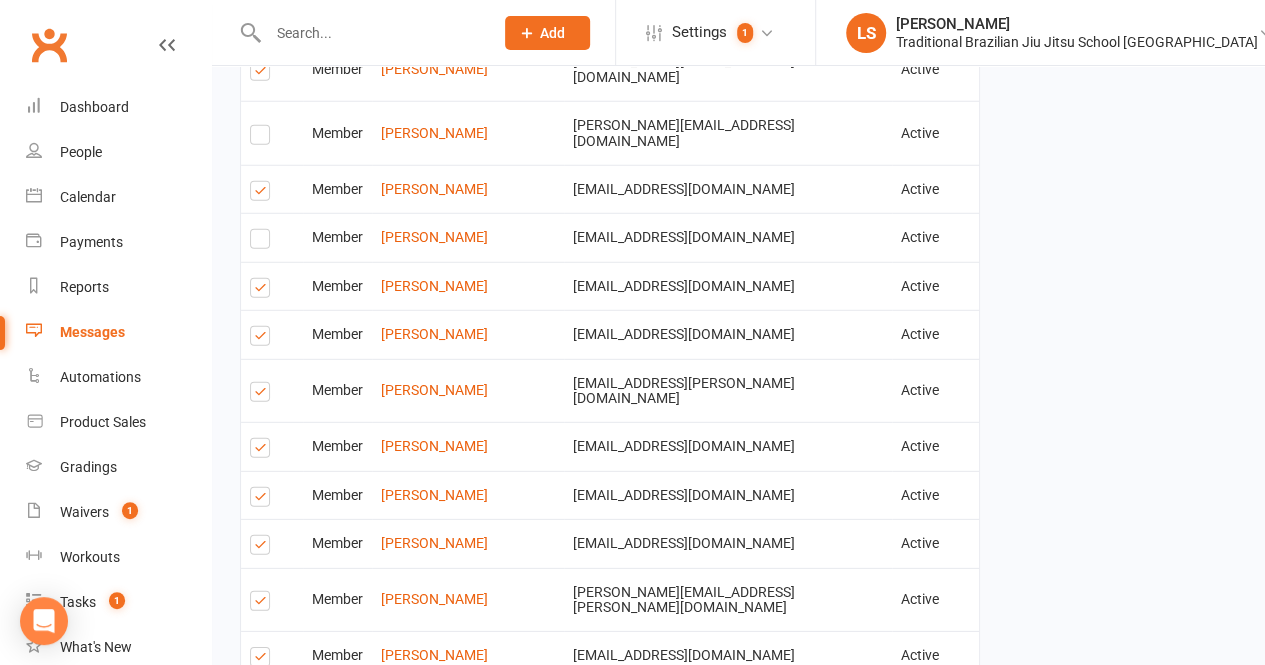 scroll, scrollTop: 3139, scrollLeft: 0, axis: vertical 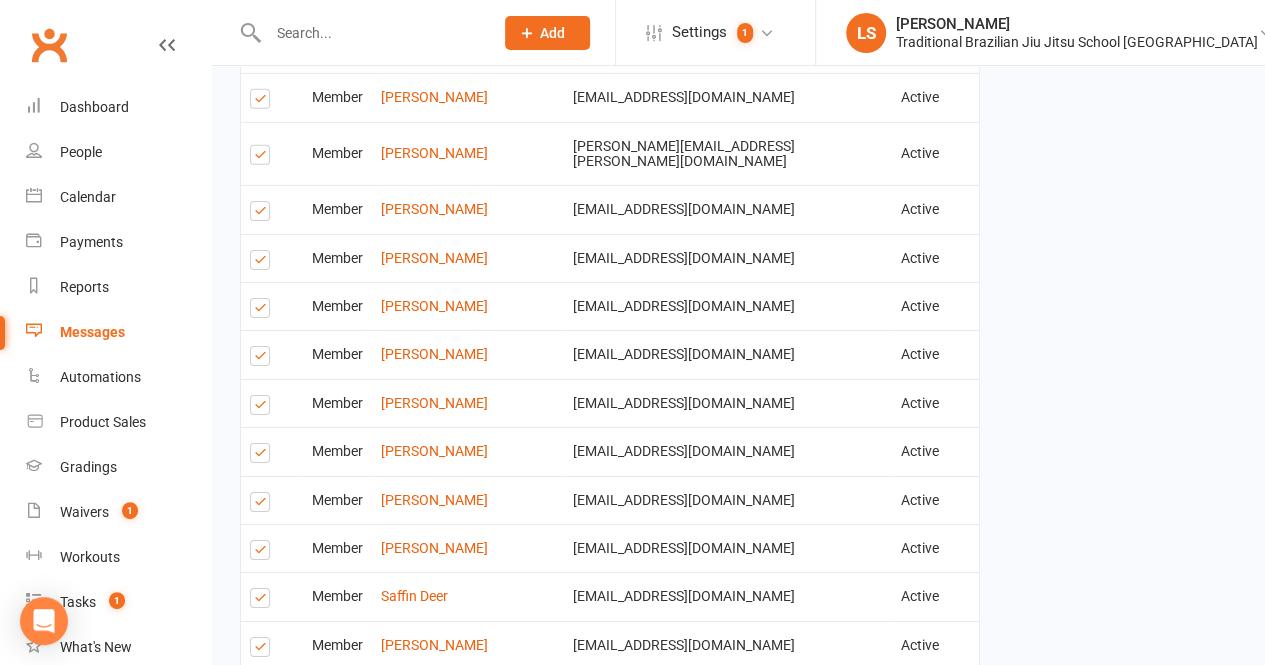 click on "Send Emails" at bounding box center [312, 790] 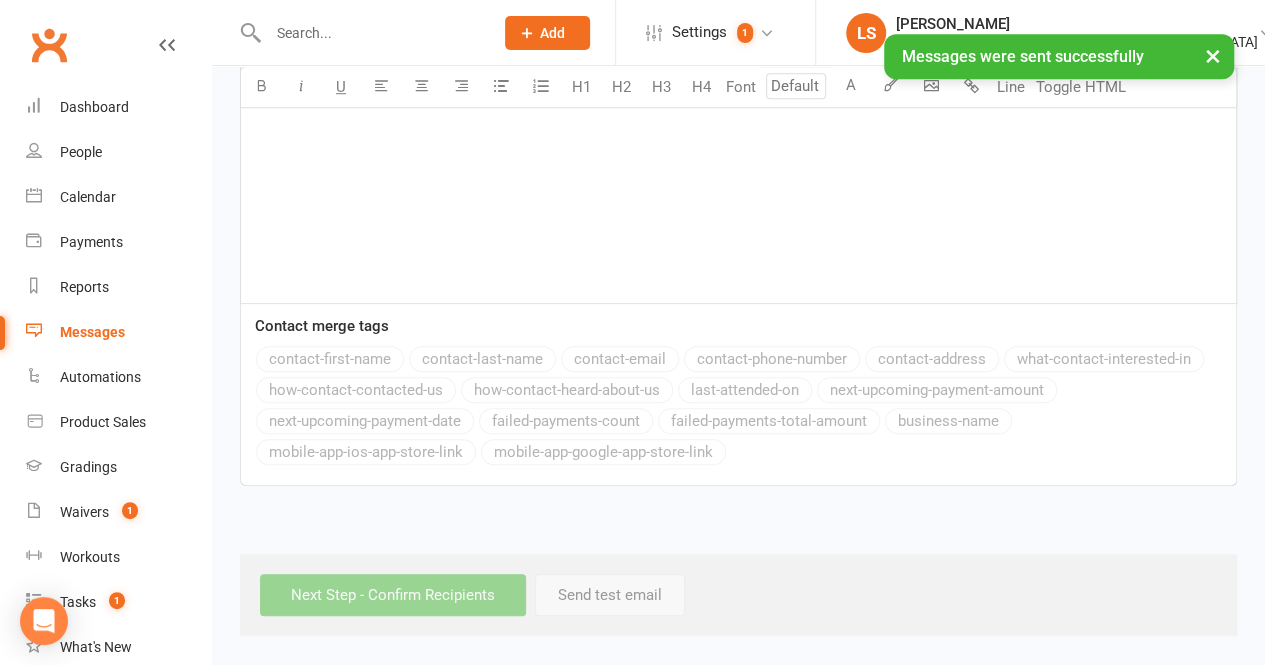 scroll, scrollTop: 0, scrollLeft: 0, axis: both 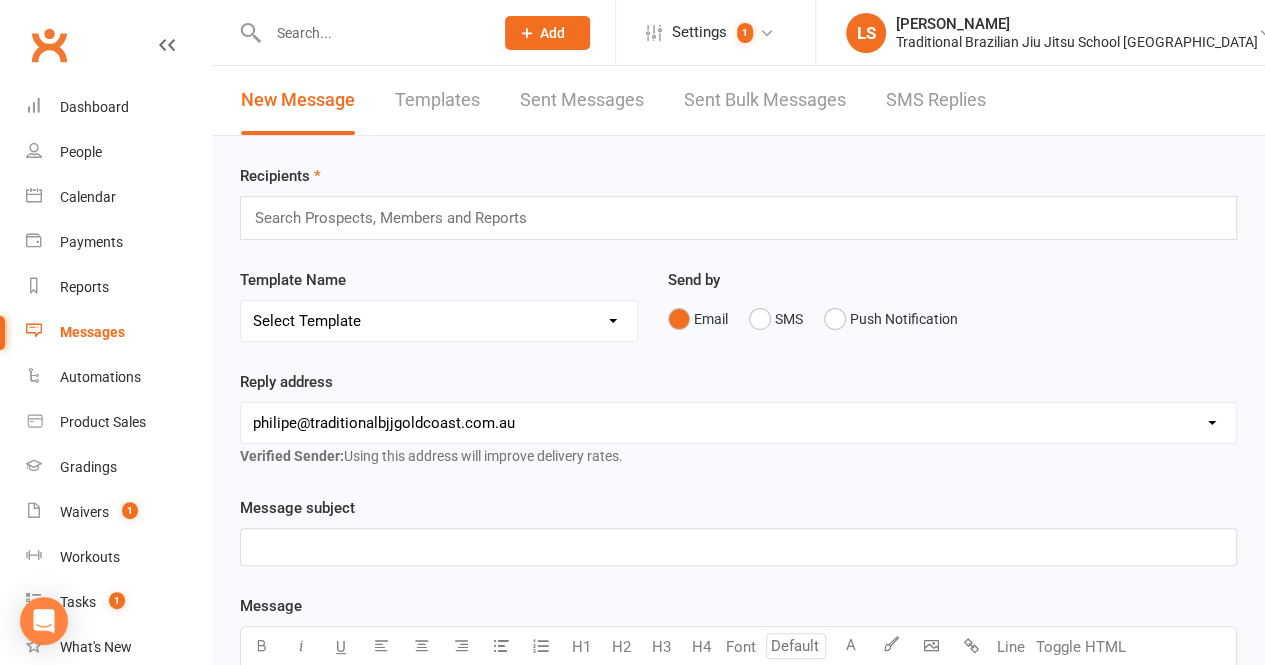 click on "Search Prospects, Members and Reports" at bounding box center (738, 218) 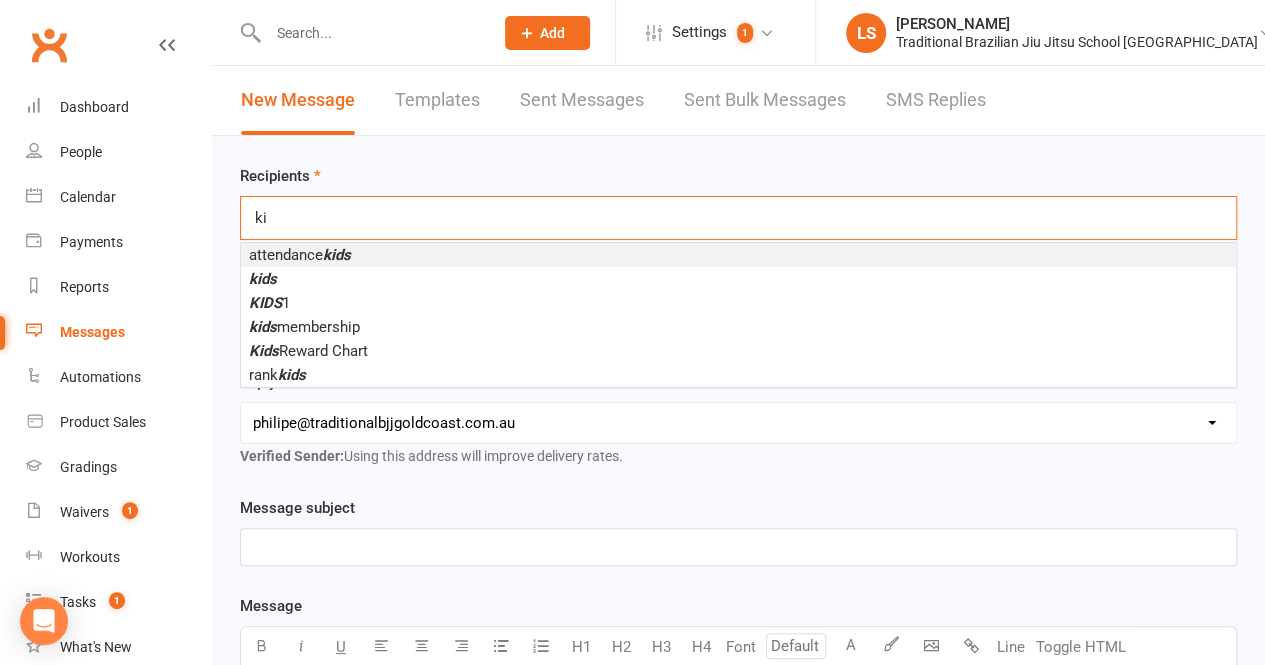 type on "k" 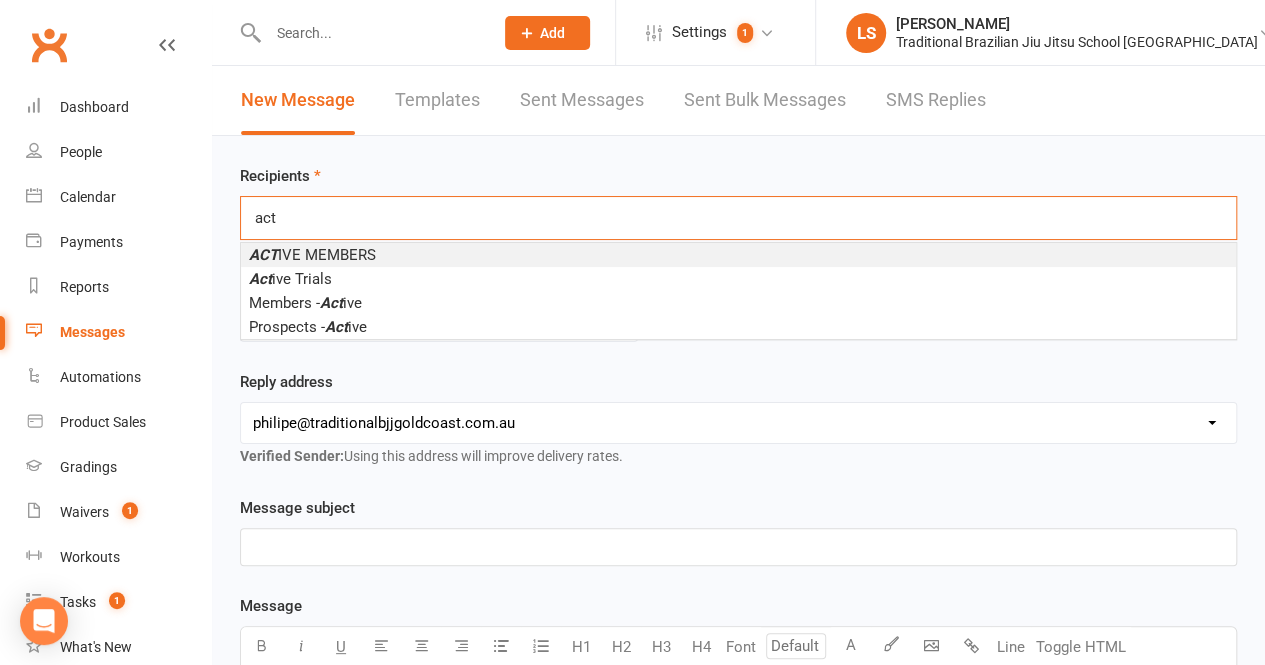 type on "act" 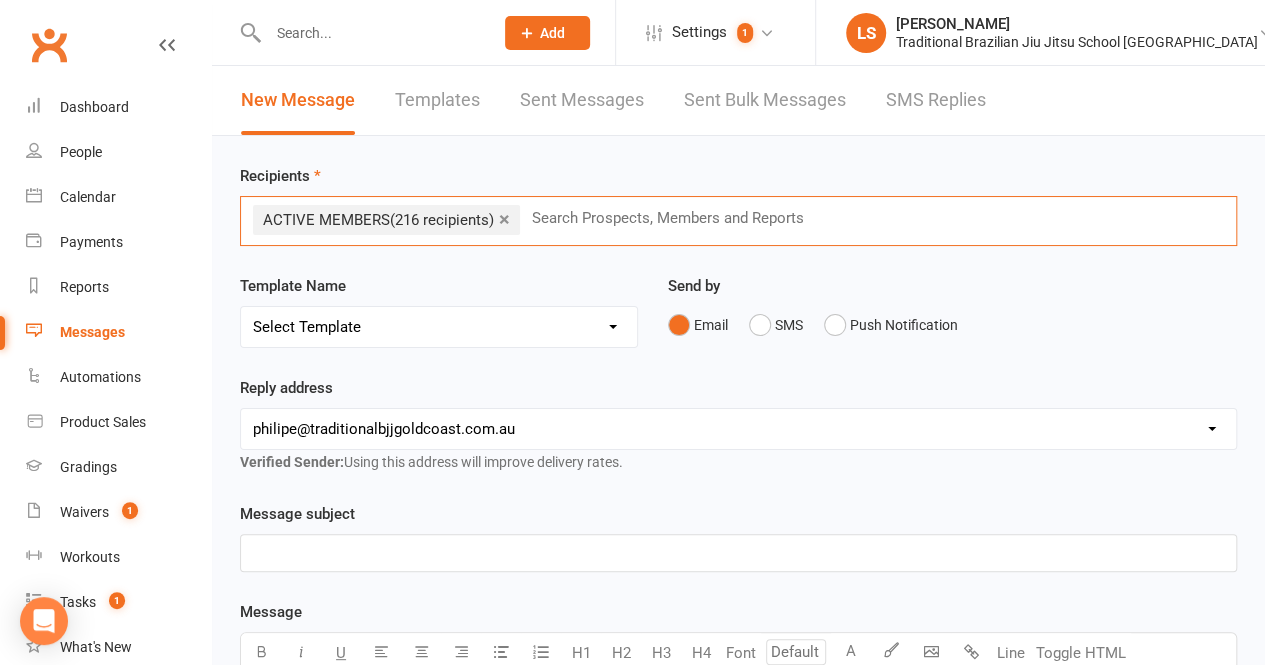 click on "× ACTIVE MEMBERS  (216 recipients) Search Prospects, Members and Reports" at bounding box center [738, 221] 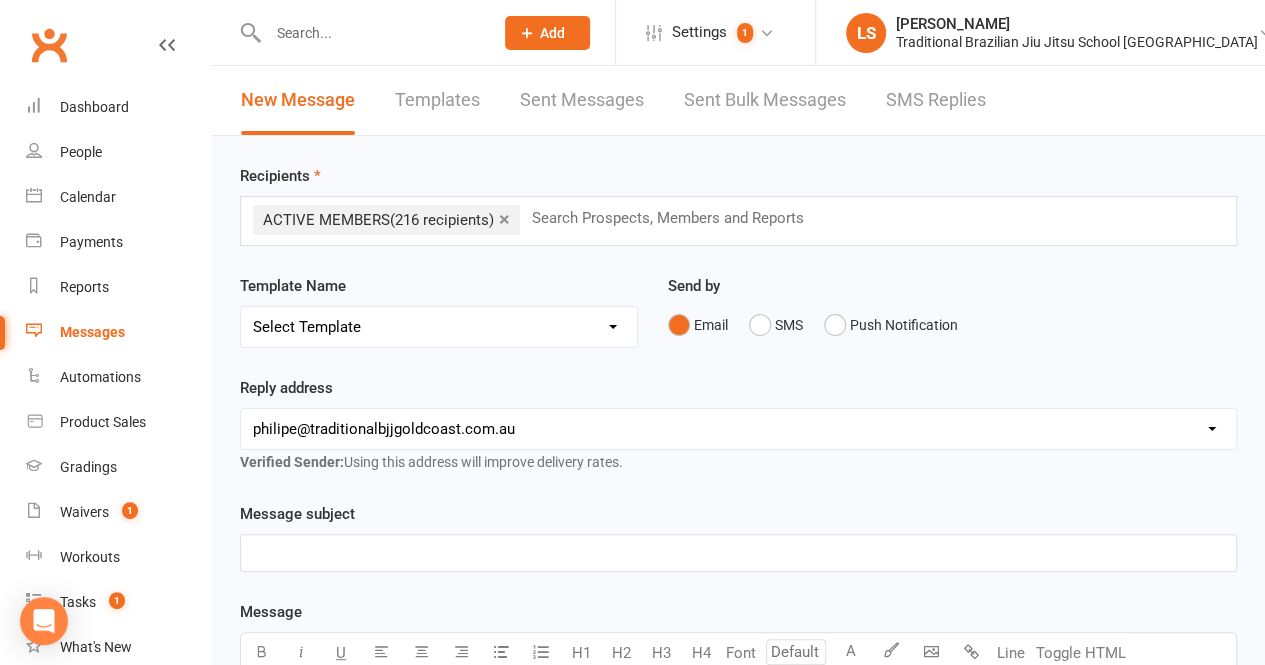 click on "× ACTIVE MEMBERS  (216 recipients) Search Prospects, Members and Reports" at bounding box center [738, 221] 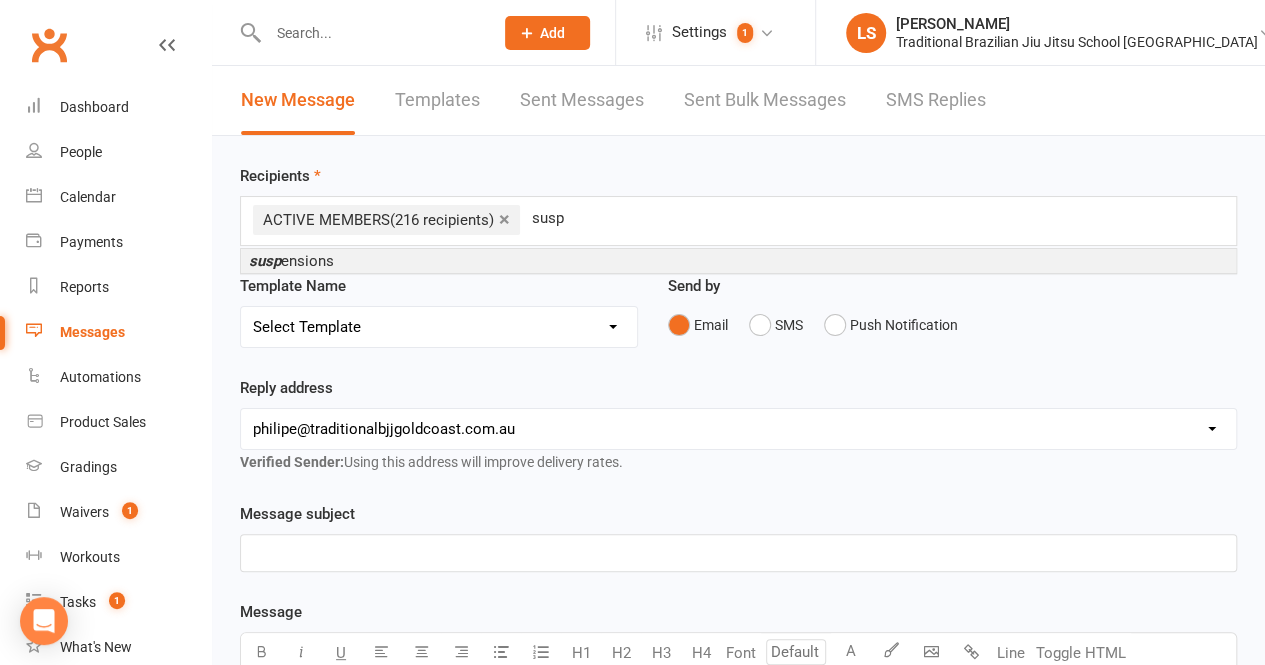 type on "susp" 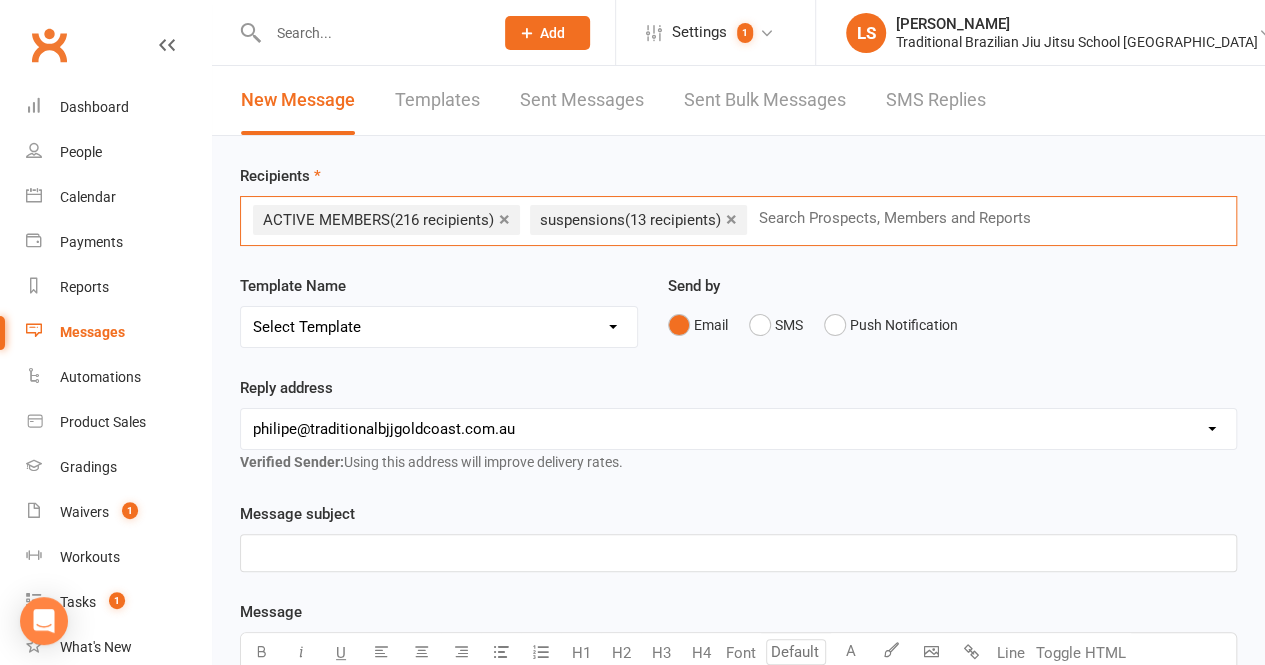 click on "Sent Messages" at bounding box center (582, 100) 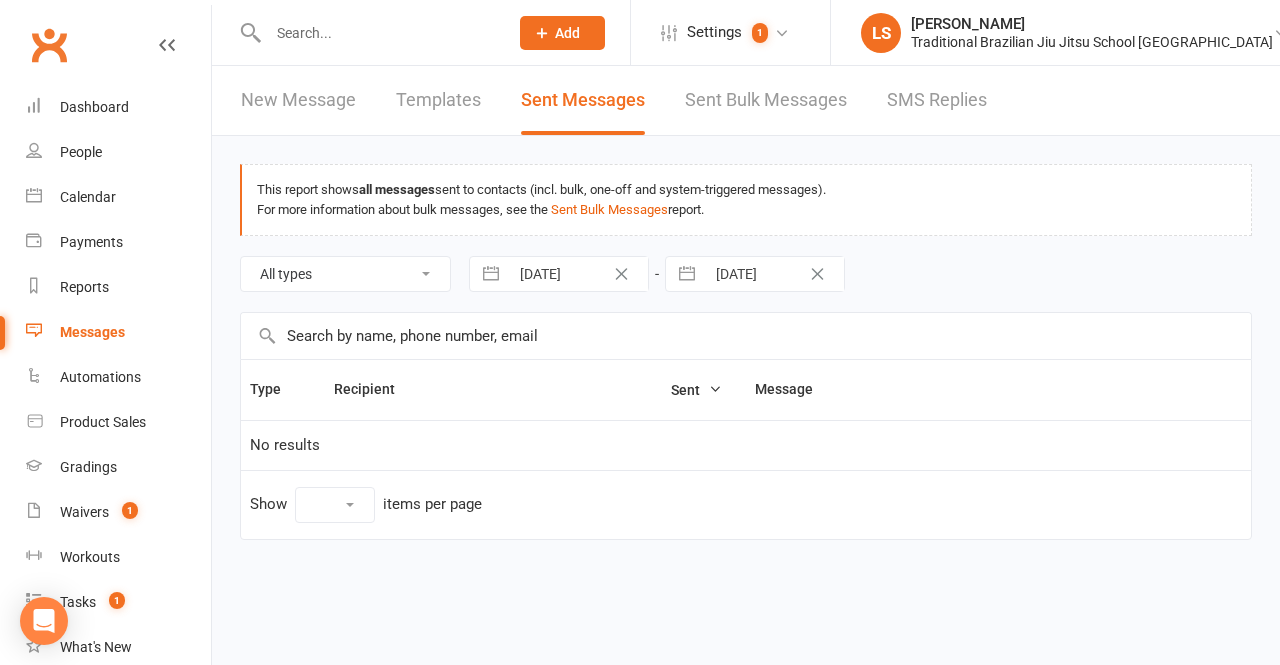select on "100" 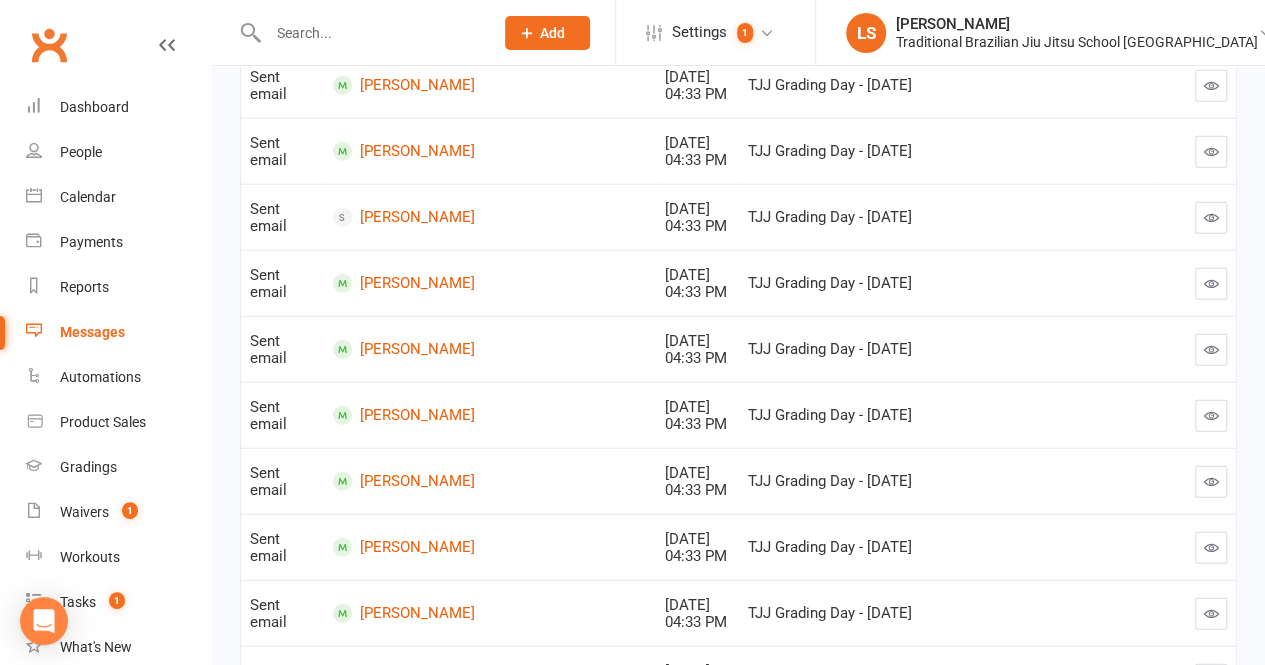 scroll, scrollTop: 6473, scrollLeft: 0, axis: vertical 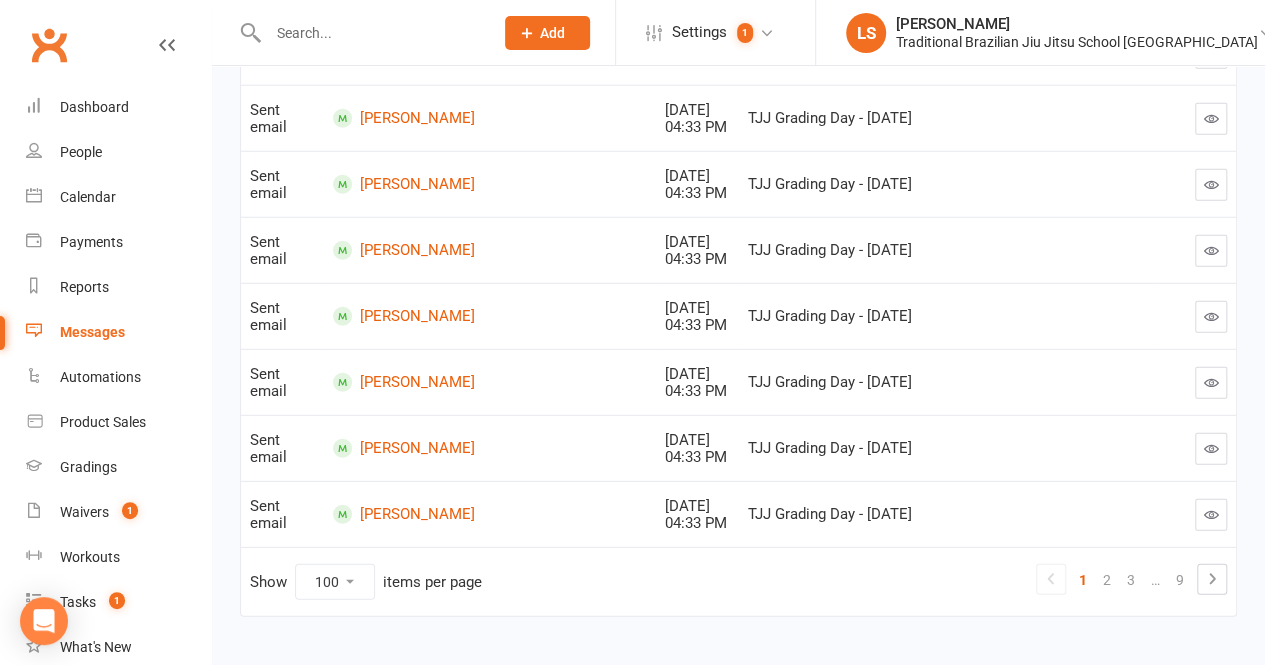 click on "10 25 50 100" at bounding box center (335, 582) 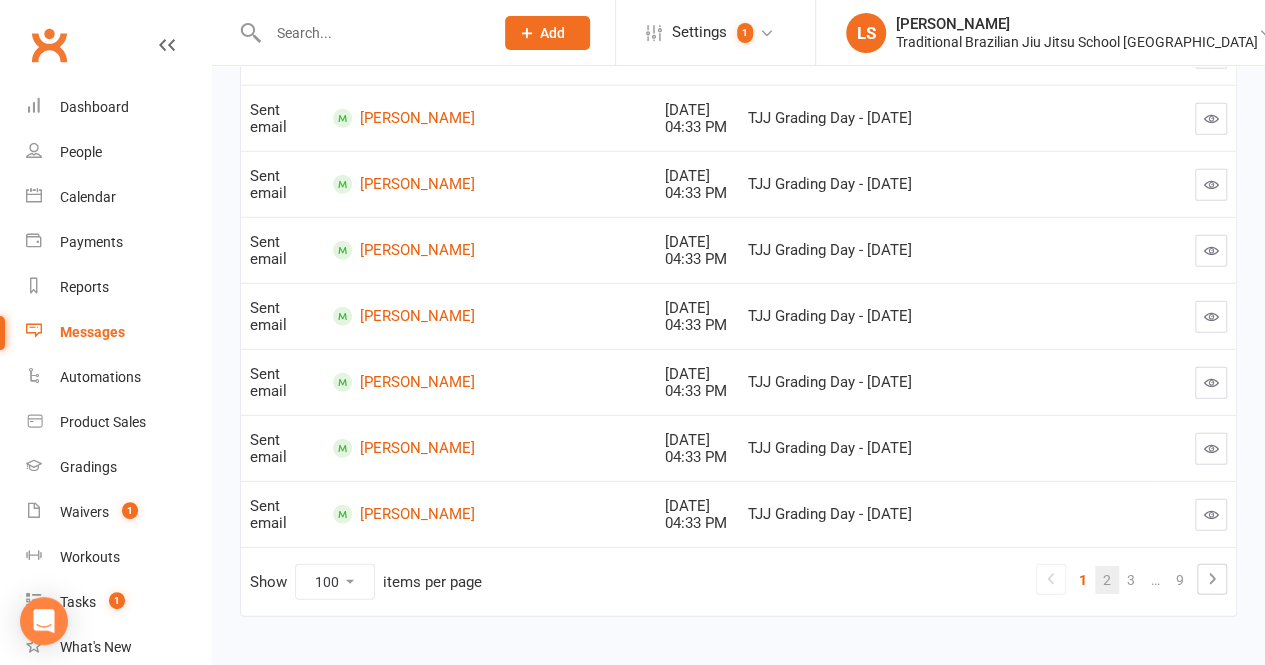 click on "2" at bounding box center [1107, 580] 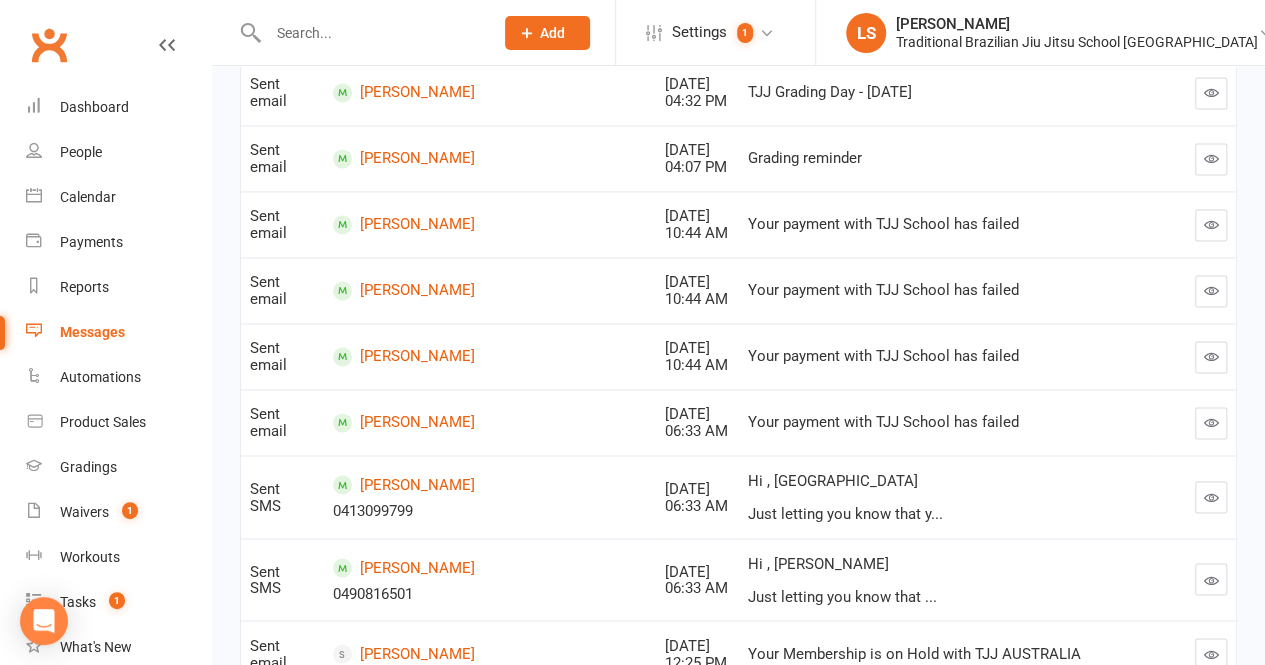 scroll, scrollTop: 5230, scrollLeft: 0, axis: vertical 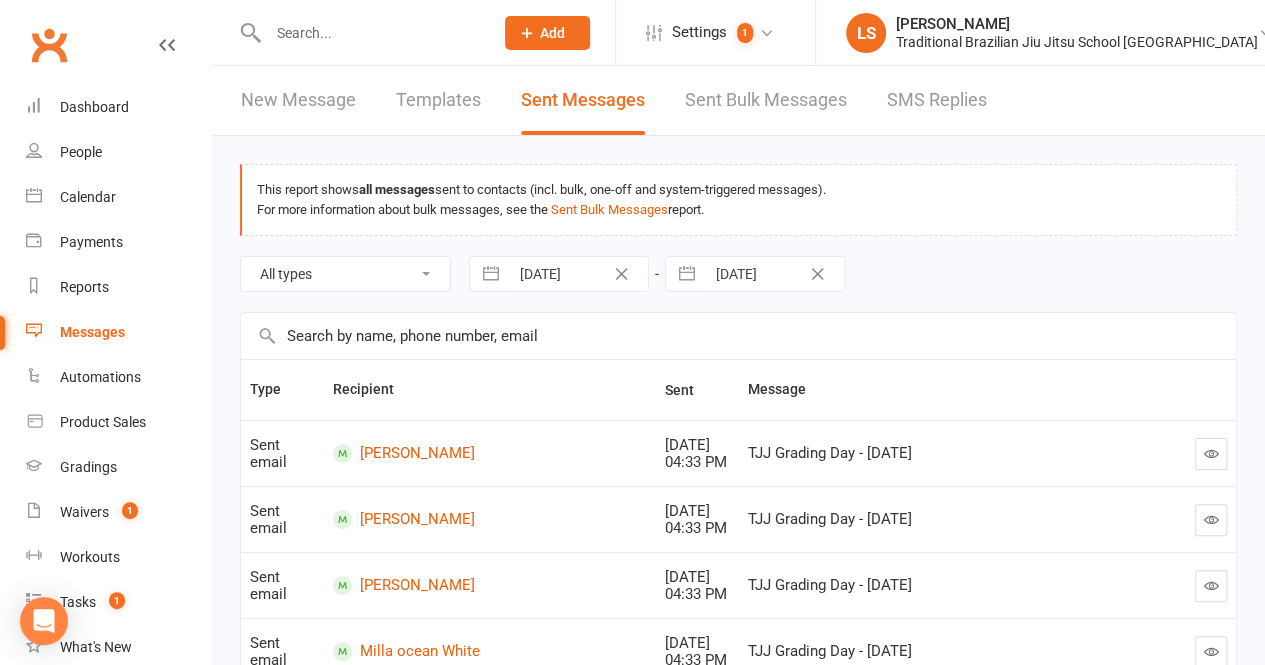 click on "New Message" at bounding box center [298, 100] 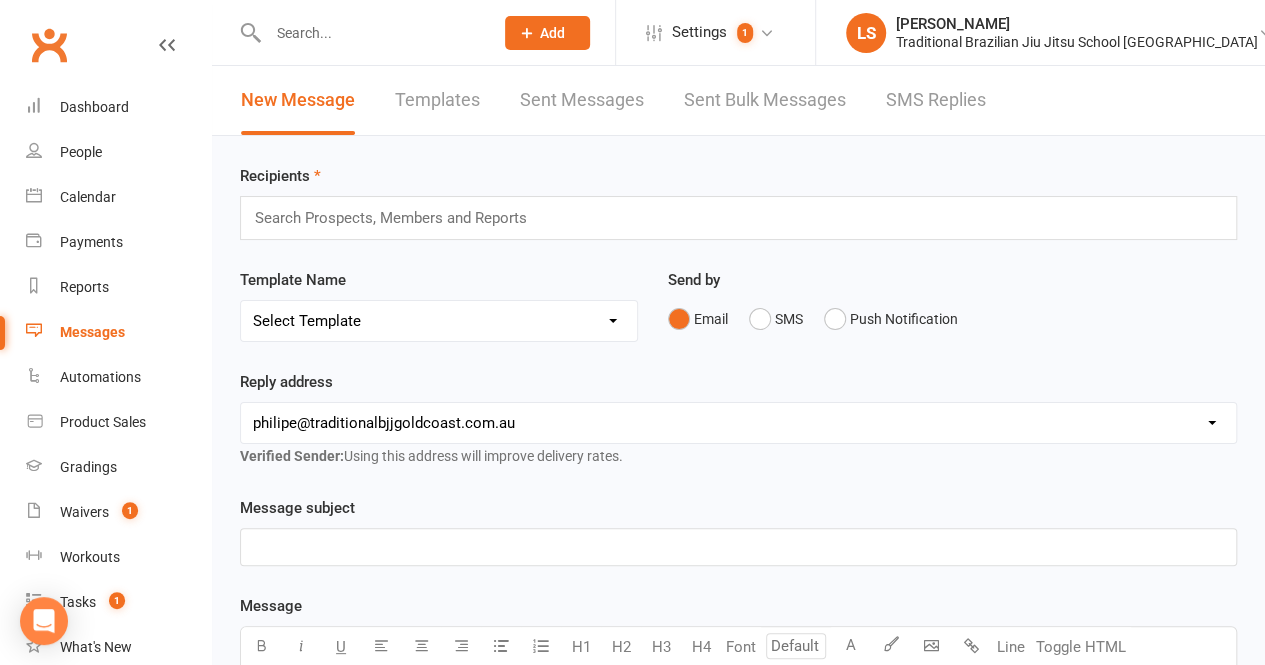 click on "Search Prospects, Members and Reports" at bounding box center (738, 218) 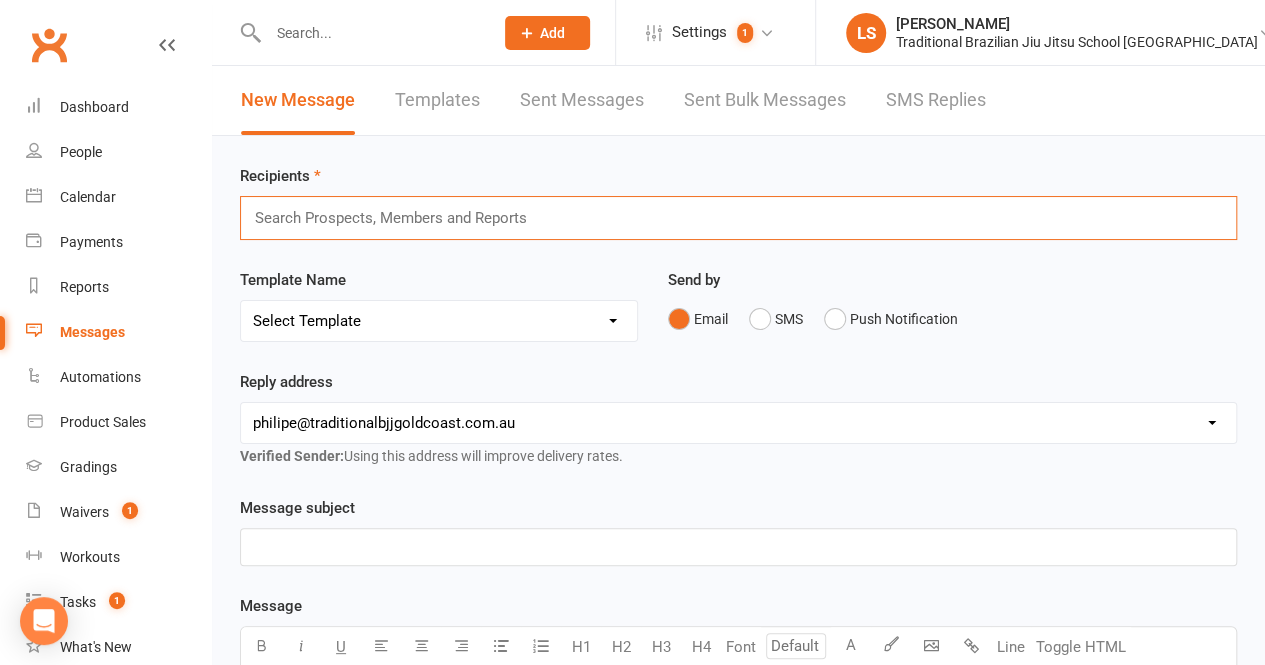 click on "Search Prospects, Members and Reports" at bounding box center [738, 218] 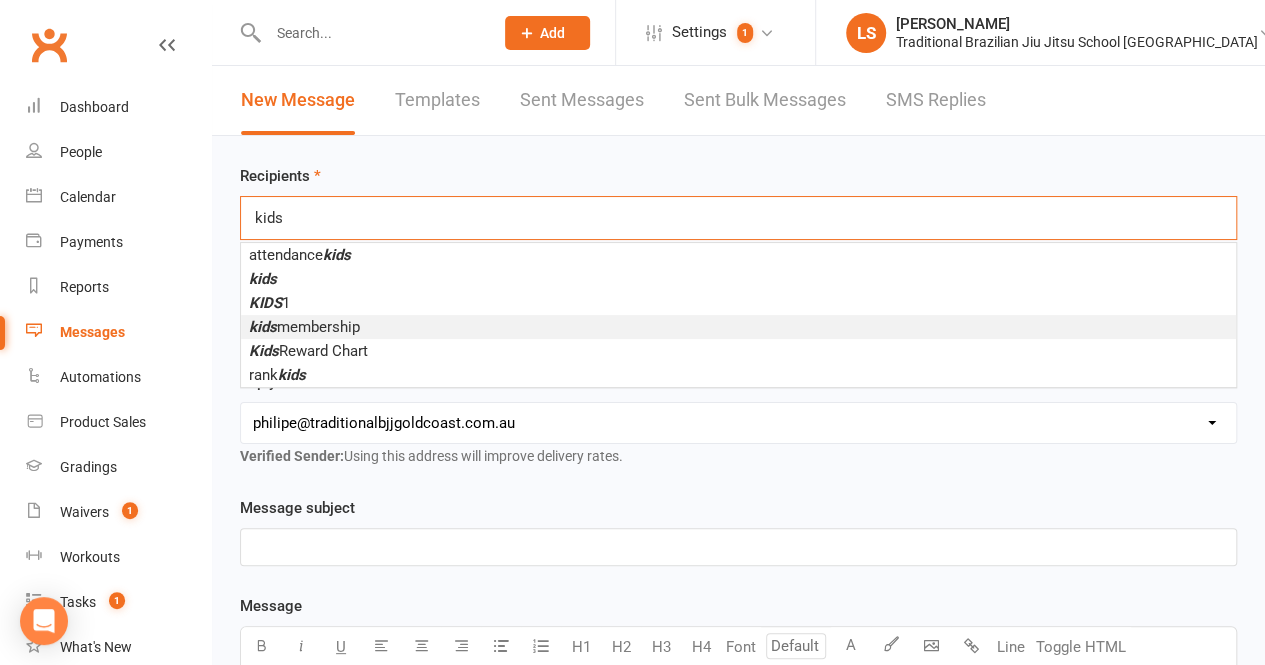 type on "kids" 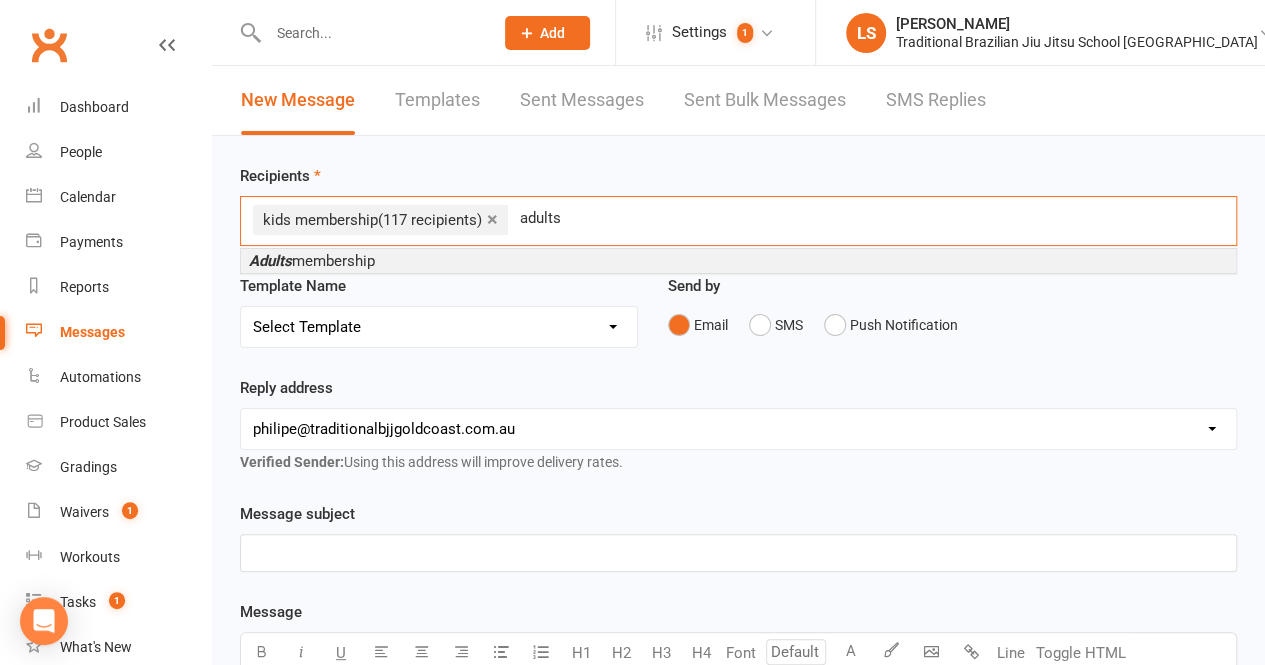 type on "adults" 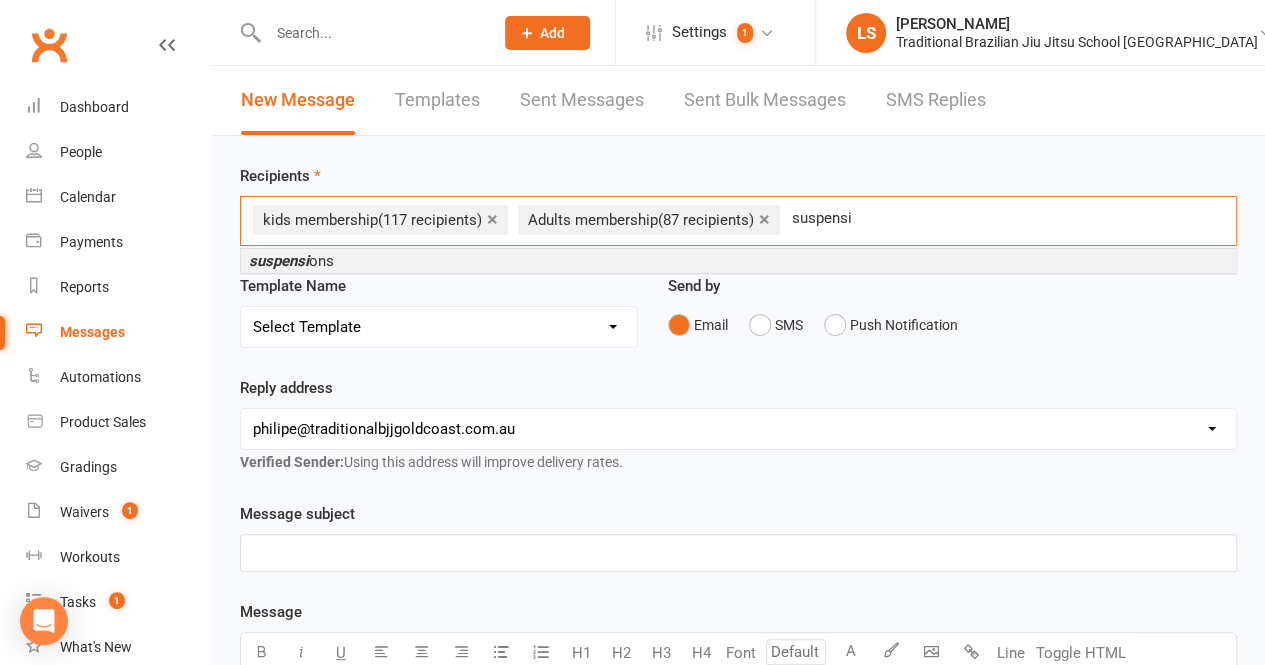 type on "suspensi" 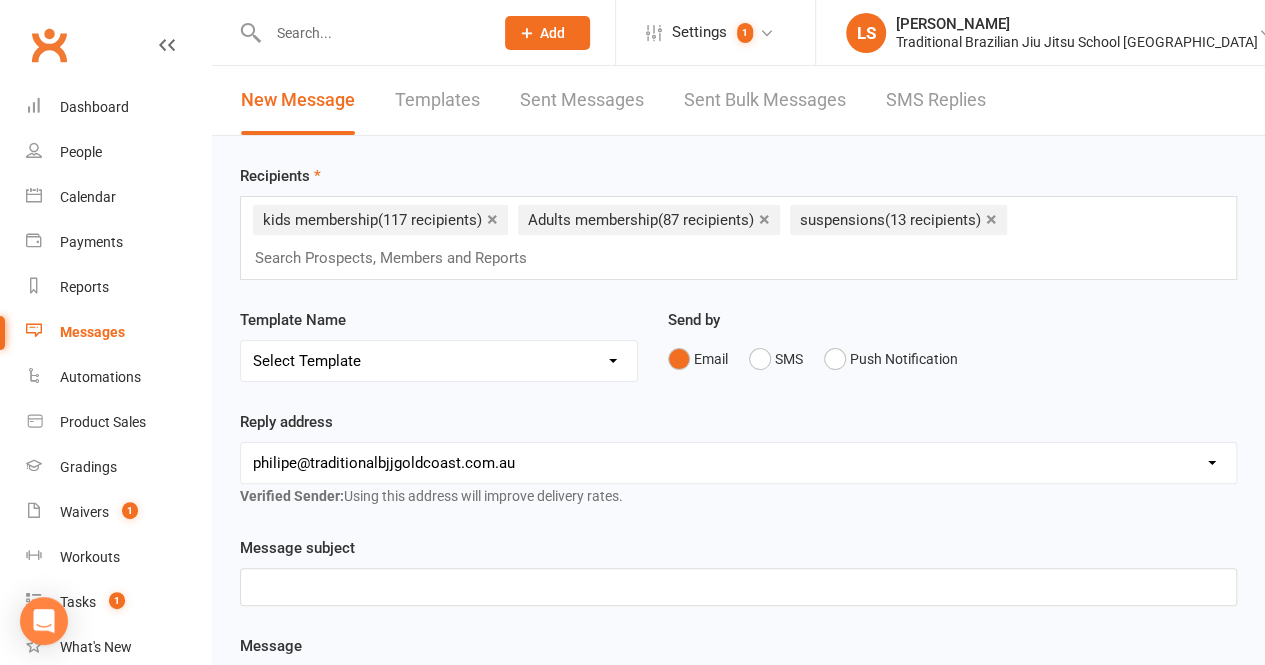 click on "Sent Messages" at bounding box center [582, 100] 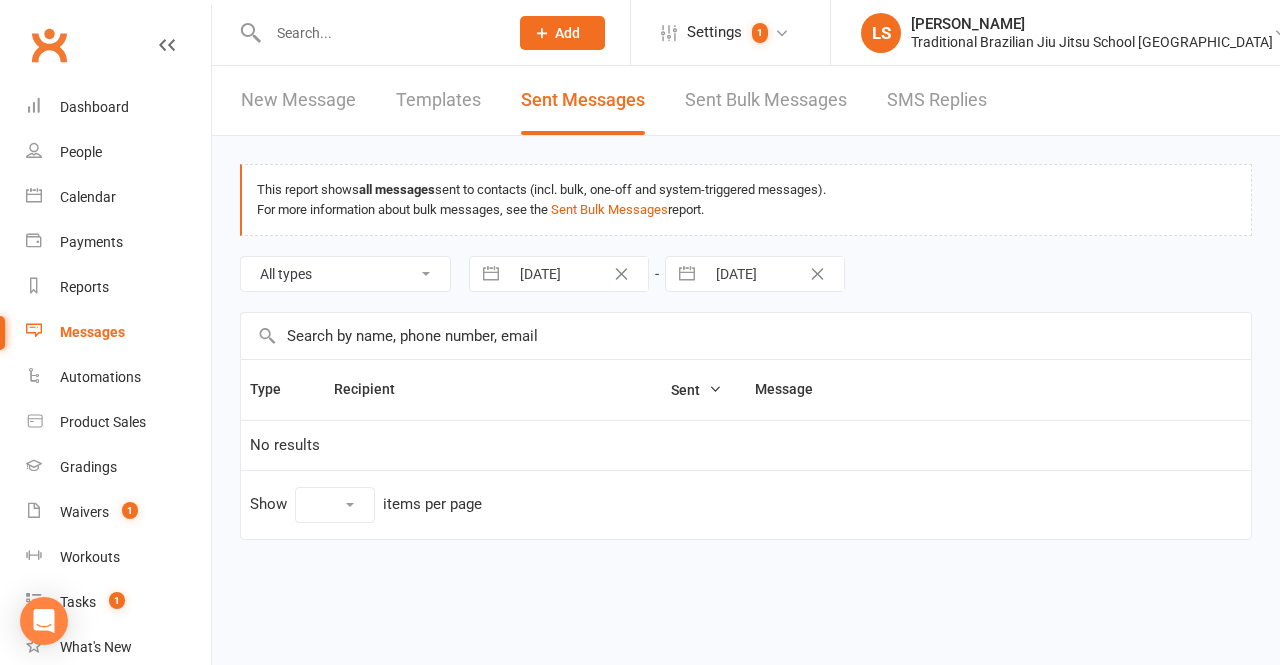 select on "100" 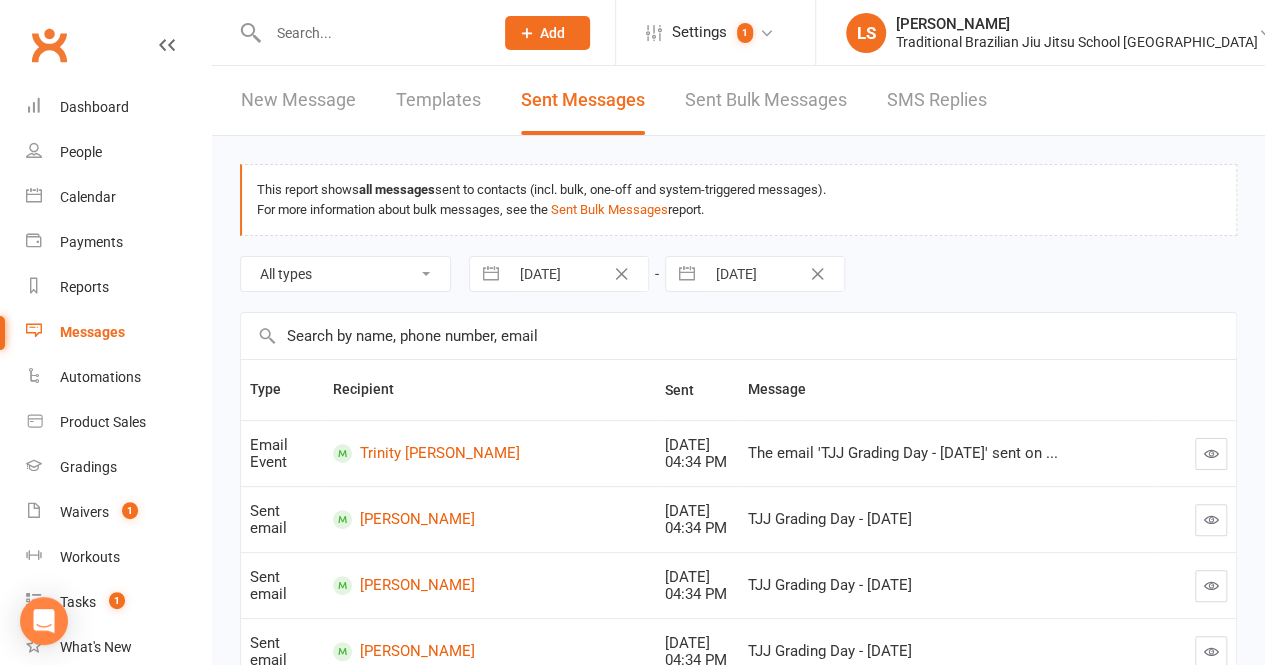click on "All types Emails SMSes Push Notifications SMS Replies Failed SMSes Failed Push Notifications Email Unsubscribes SMS Unsubscribes" at bounding box center [345, 274] 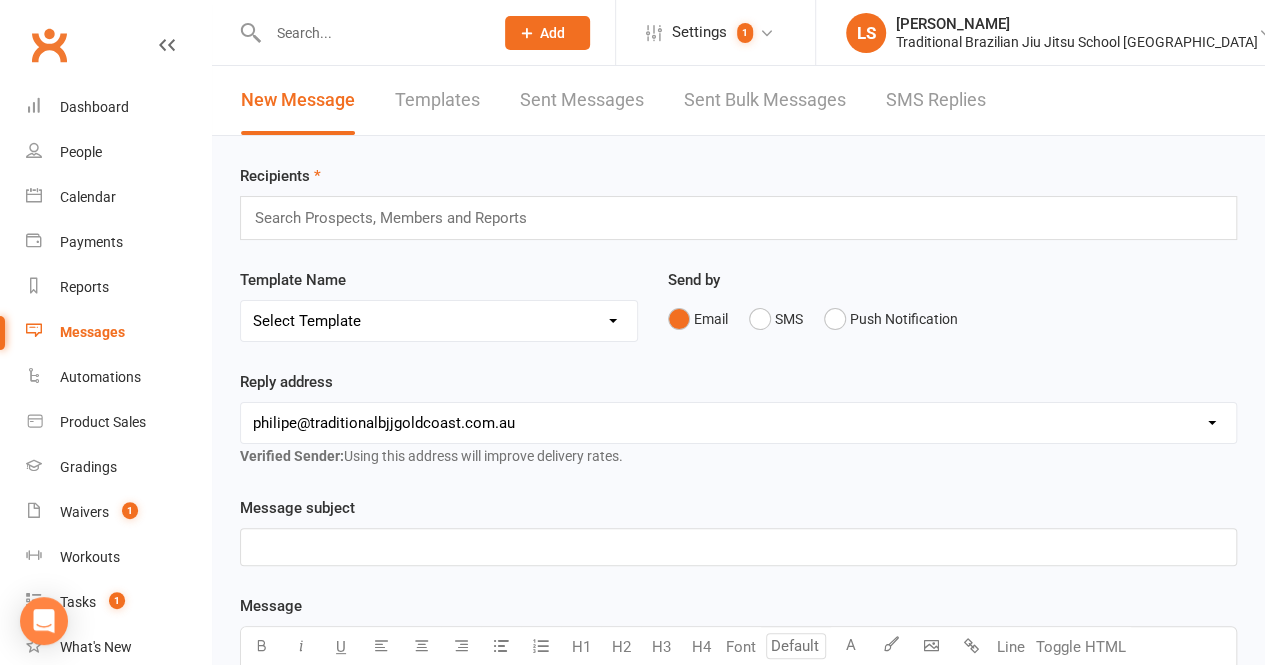 click on "Select Template [SMS] Card expiring [SMS] failed payment  [Email] Grading Charge kids  [Email] Payment Failed  [Email] MAT  ETIQUETTE [Email] WELCOME MEMBER [Email] Membership Suspension [Email] GRADING REAL [Email] Black Friday [Email] change of location [Email] Comp and Grading [Email] end of the year  [Email] GOOGLE REVIEW [Email] grading invite Aug 2025 [Email] Happy Birthday ! [Email] FREE TRIAL CONFIRMATION [Email] Trial Complete  [Email] Australia Day [Email] CHANGE CLASS TIMES  [Email] Footy confirmation [Email] Kids School Holiday schedule [Email] School holidays time kids  [Email] CANCELED MEMBERS [Email] CANCEL MEMBERSHIP" at bounding box center [439, 321] 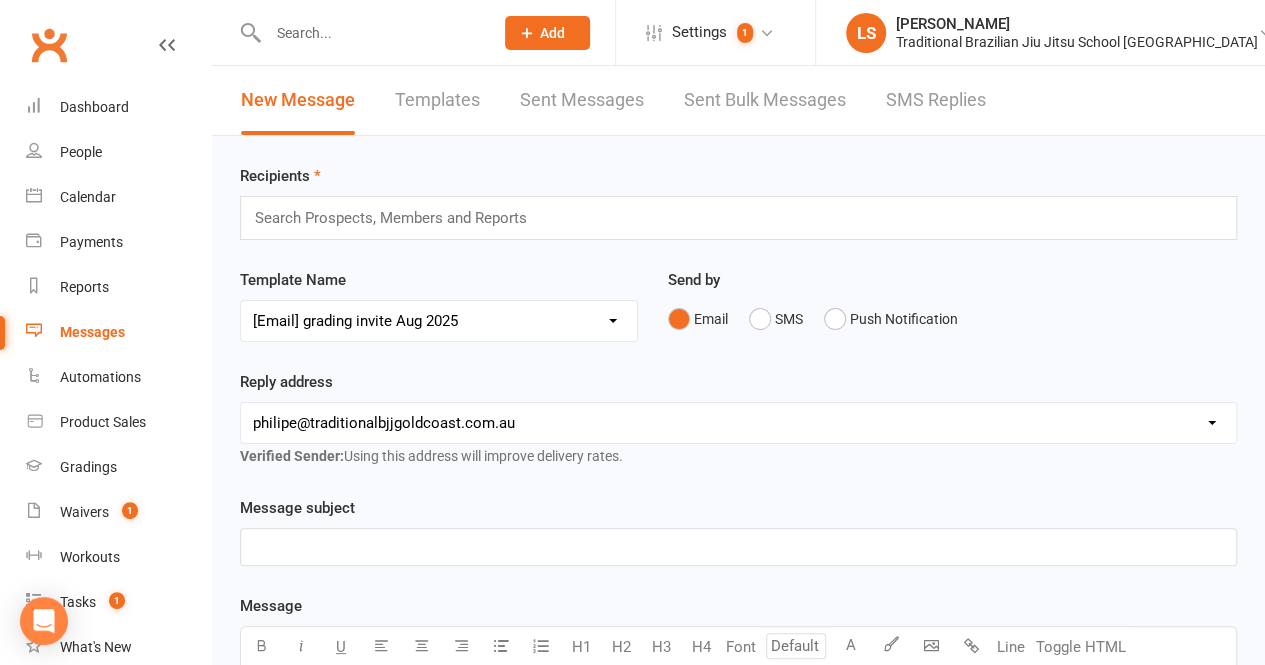 click on "Select Template [SMS] Card expiring [SMS] failed payment  [Email] Grading Charge kids  [Email] Payment Failed  [Email] MAT  ETIQUETTE [Email] WELCOME MEMBER [Email] Membership Suspension [Email] GRADING REAL [Email] Black Friday [Email] change of location [Email] Comp and Grading [Email] end of the year  [Email] GOOGLE REVIEW [Email] grading invite Aug 2025 [Email] Happy Birthday ! [Email] FREE TRIAL CONFIRMATION [Email] Trial Complete  [Email] Australia Day [Email] CHANGE CLASS TIMES  [Email] Footy confirmation [Email] Kids School Holiday schedule [Email] School holidays time kids  [Email] CANCELED MEMBERS [Email] CANCEL MEMBERSHIP" at bounding box center (439, 321) 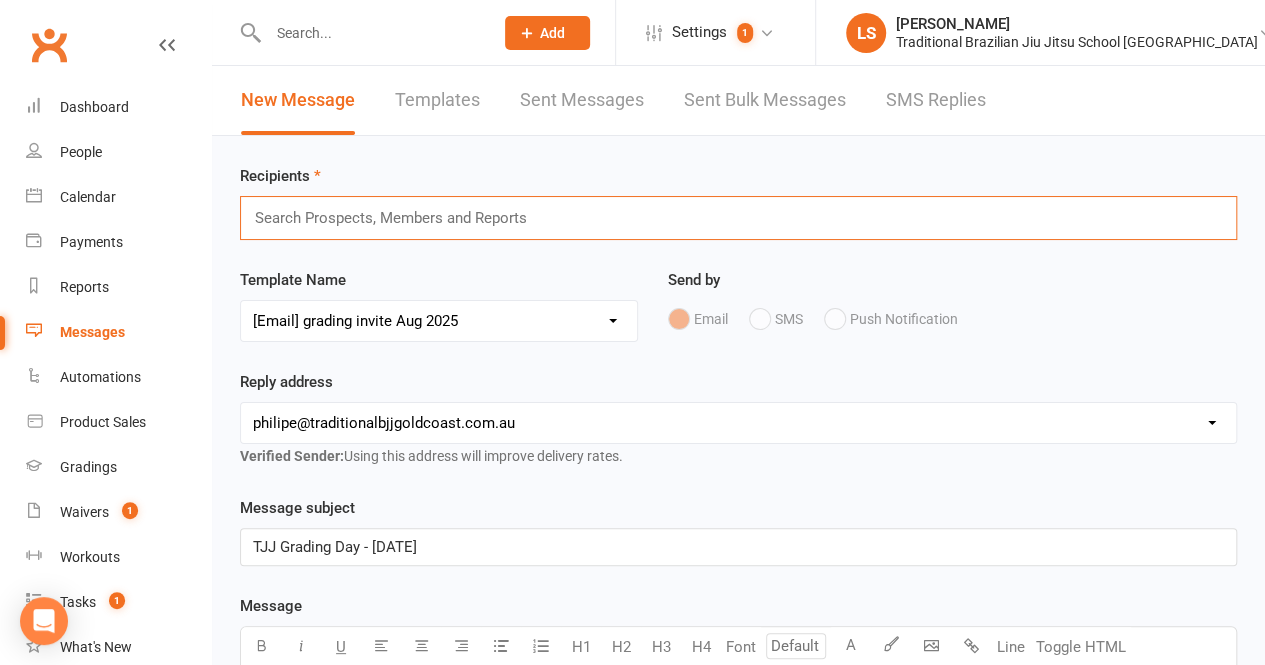 click at bounding box center (399, 218) 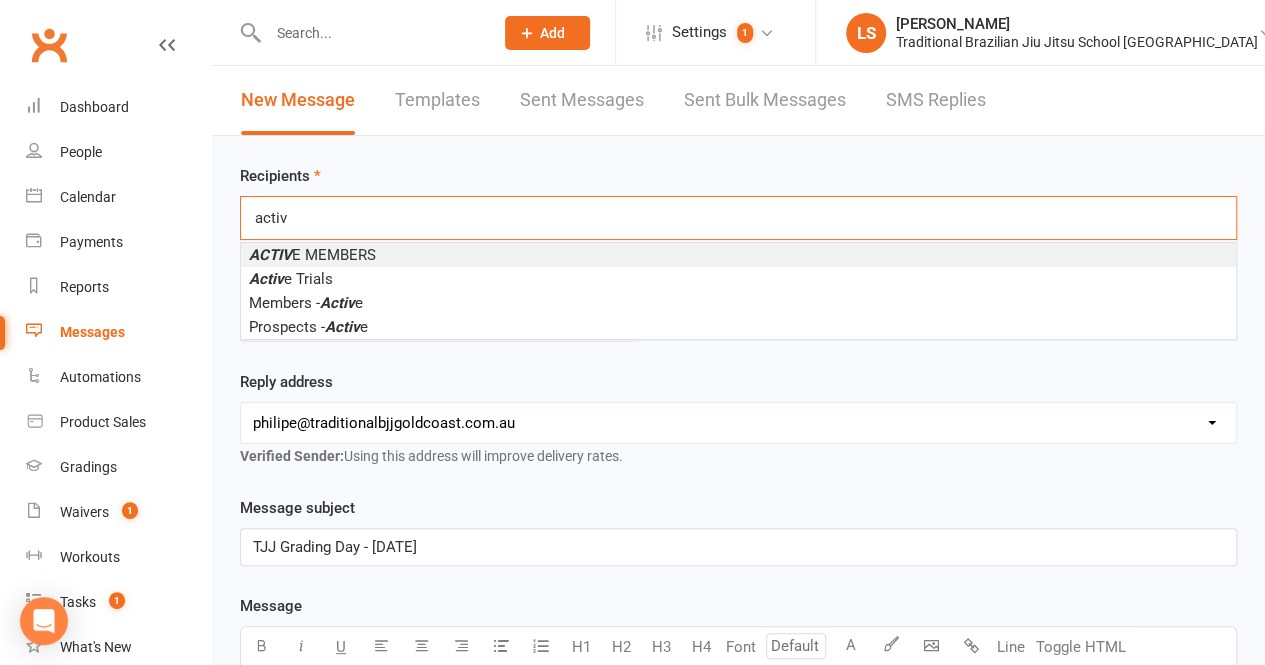 type on "activ" 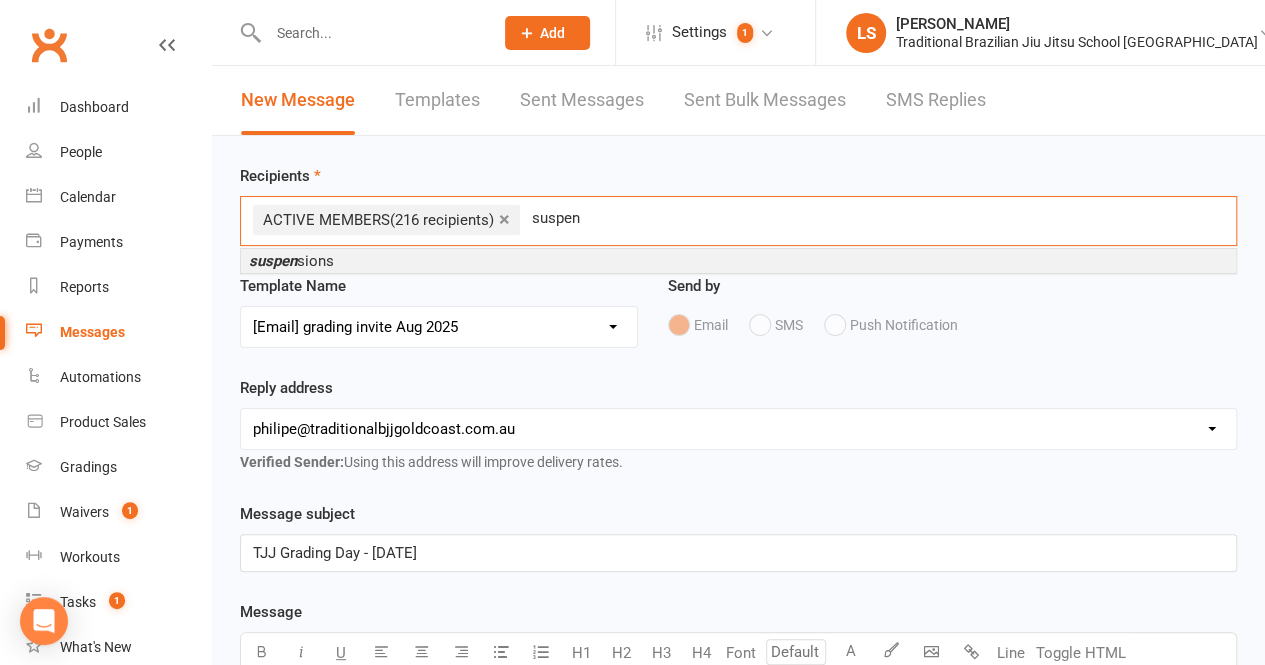 type on "suspen" 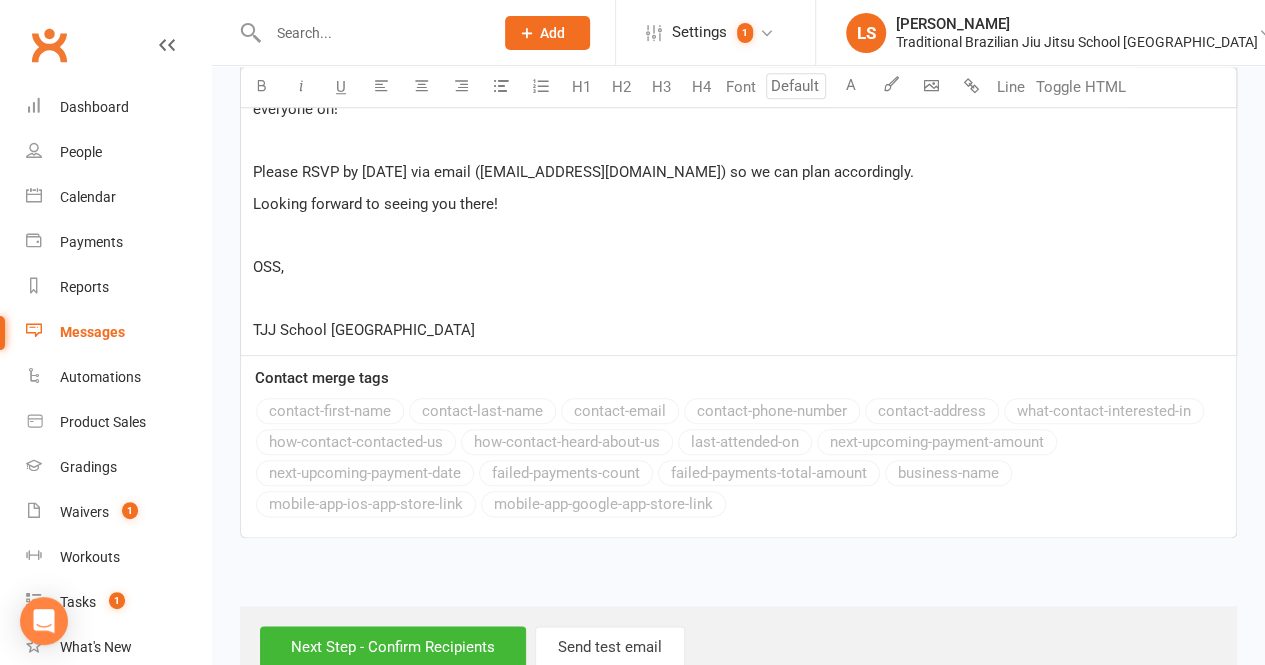 scroll, scrollTop: 966, scrollLeft: 0, axis: vertical 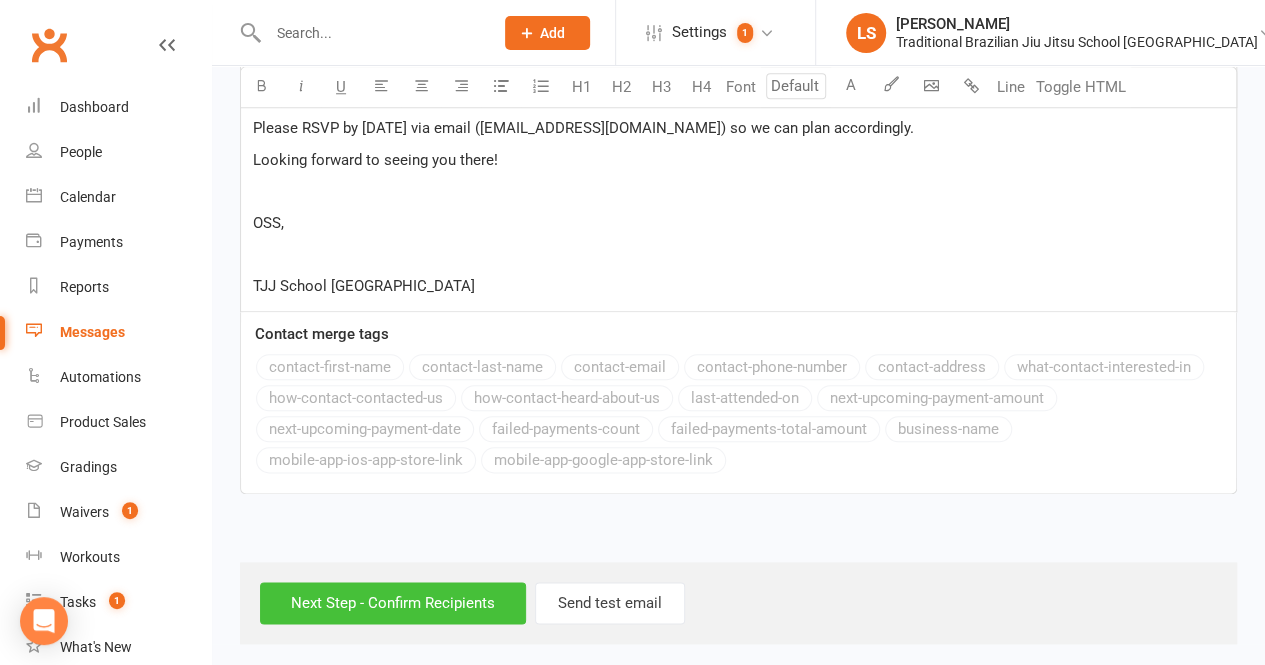 click on "Next Step - Confirm Recipients" at bounding box center (393, 603) 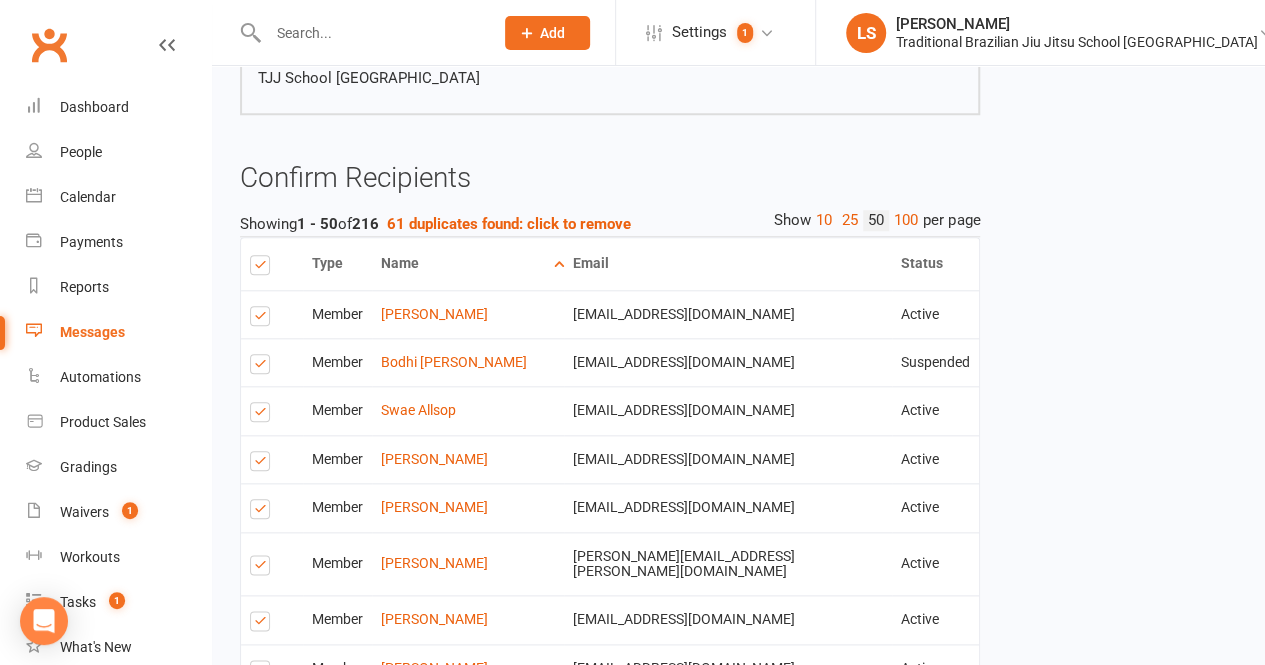 scroll, scrollTop: 898, scrollLeft: 0, axis: vertical 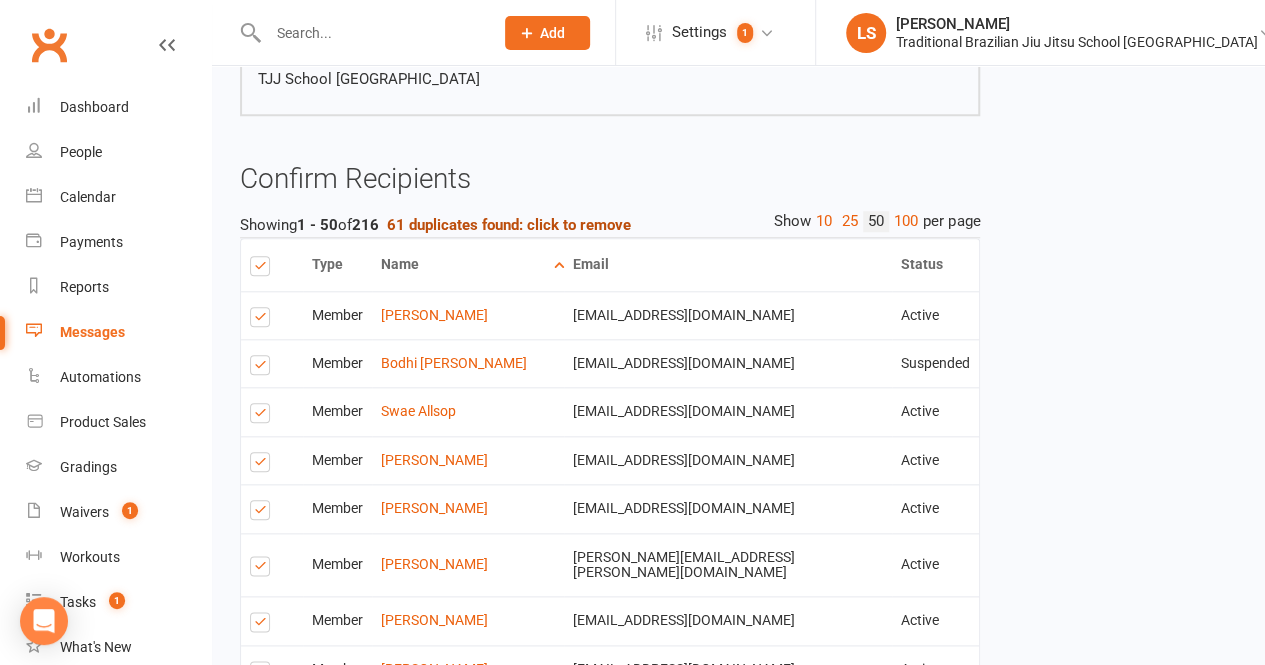 click on "61 duplicates found: click to remove" at bounding box center [509, 225] 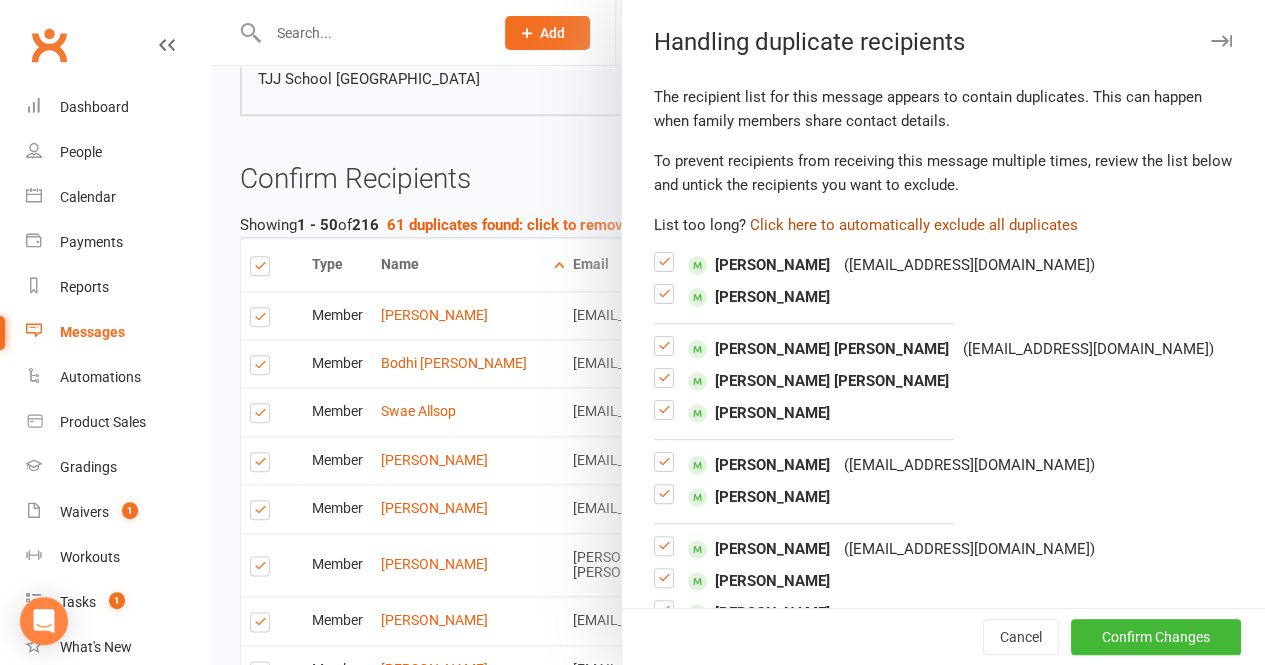 click on "Click here to automatically exclude all duplicates" at bounding box center (914, 225) 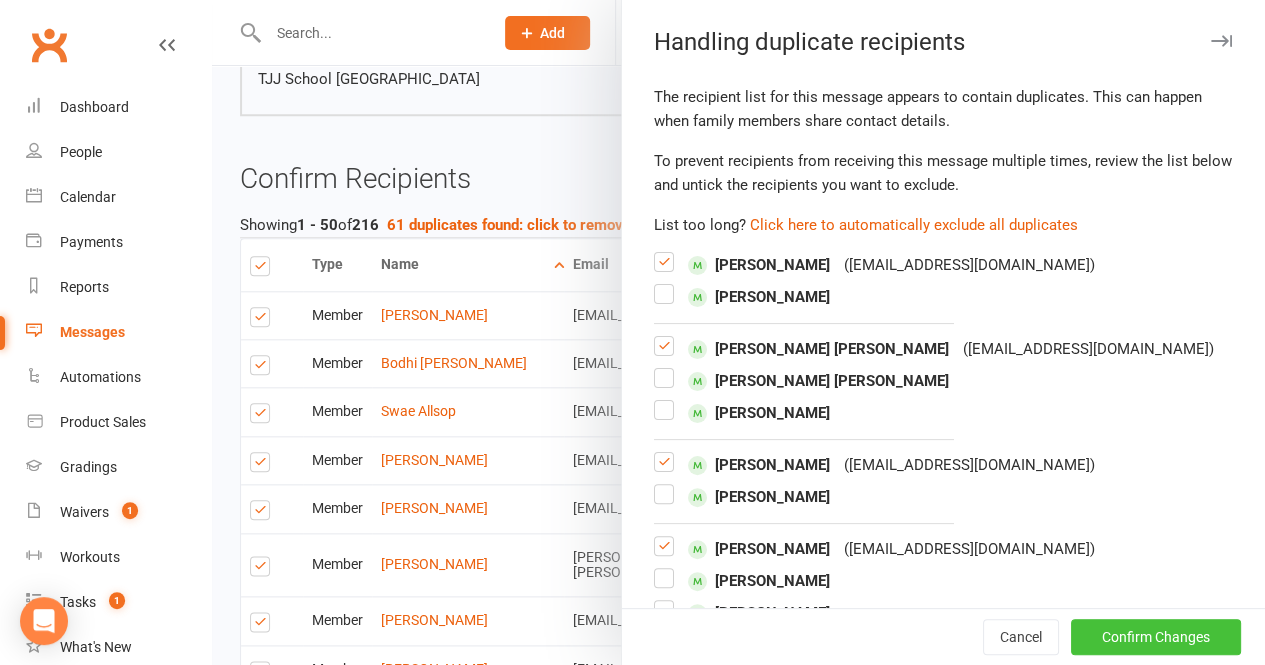 click on "Confirm Changes" at bounding box center [1156, 637] 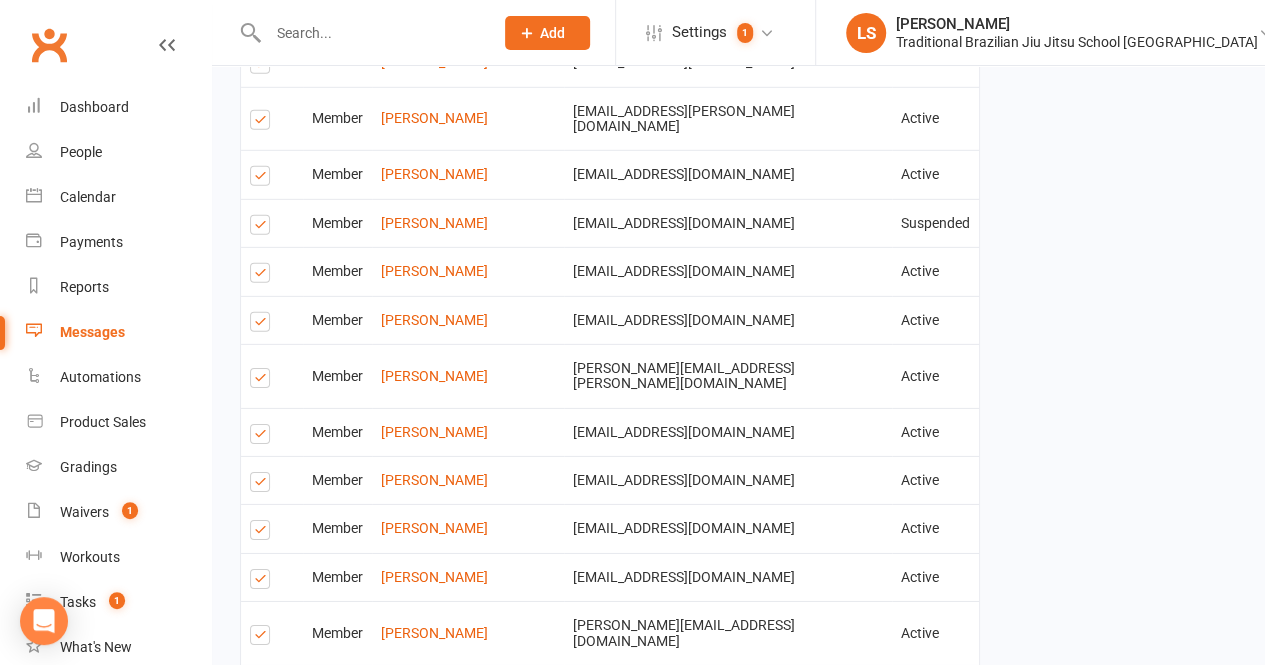 scroll, scrollTop: 3139, scrollLeft: 0, axis: vertical 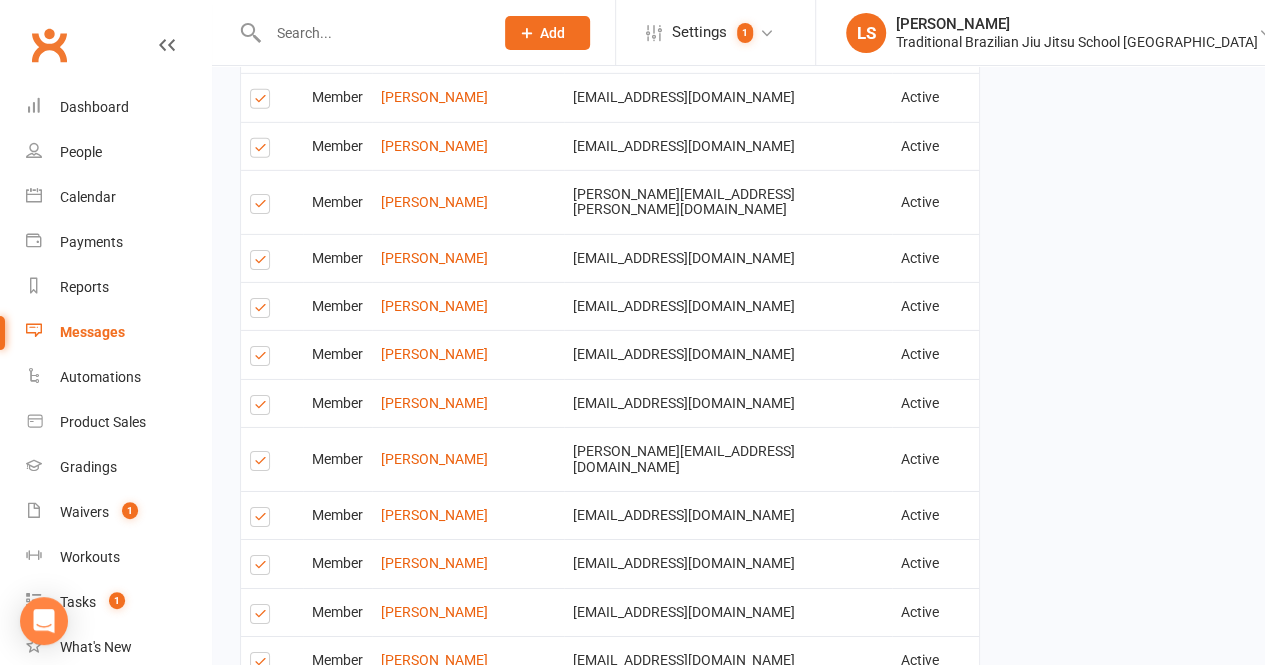 click on "Send Emails" at bounding box center (312, 806) 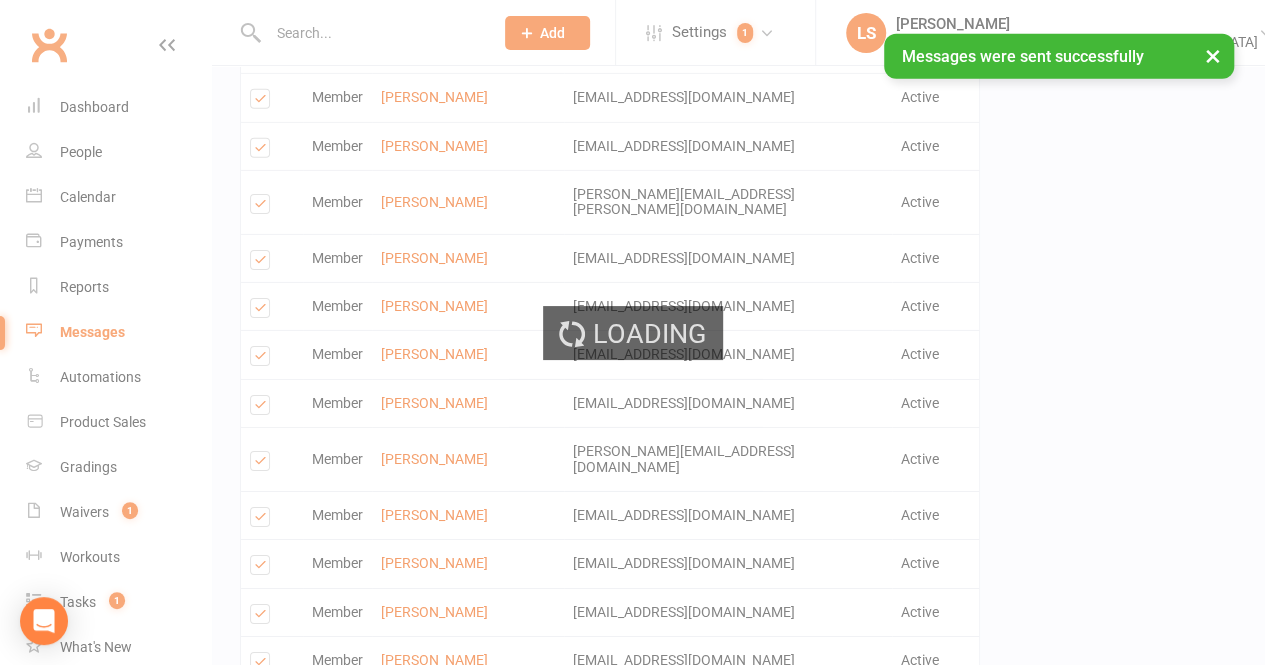 scroll, scrollTop: 0, scrollLeft: 0, axis: both 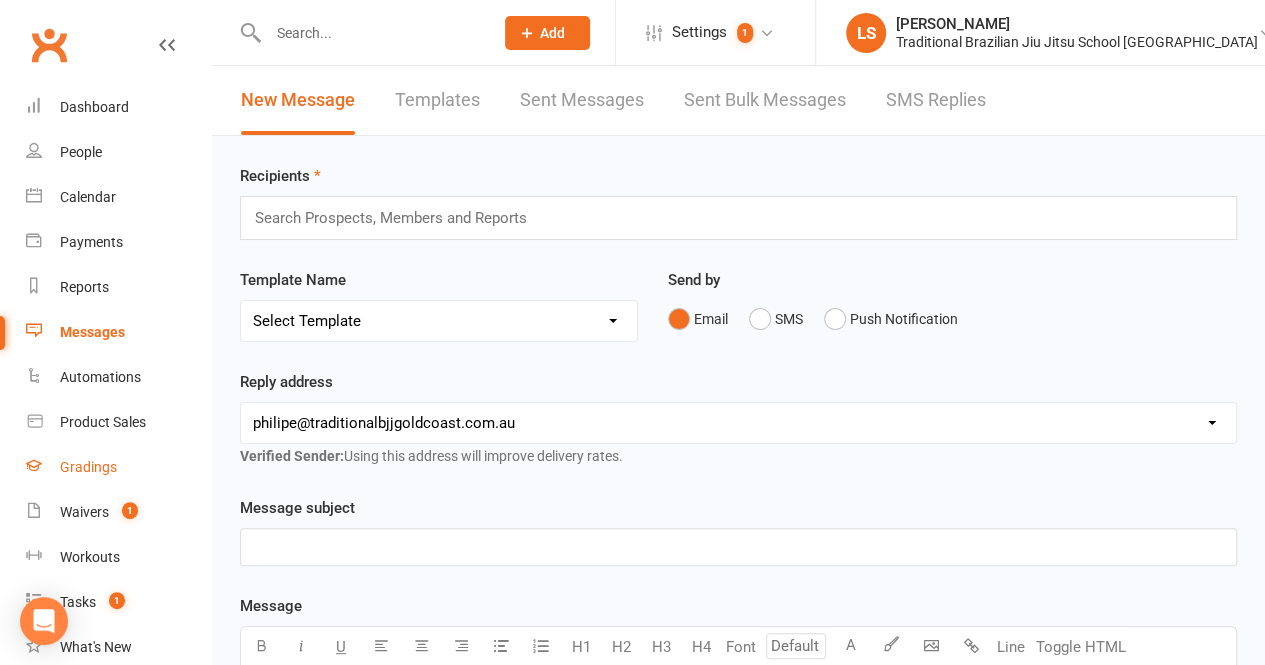 click on "Gradings" at bounding box center [118, 467] 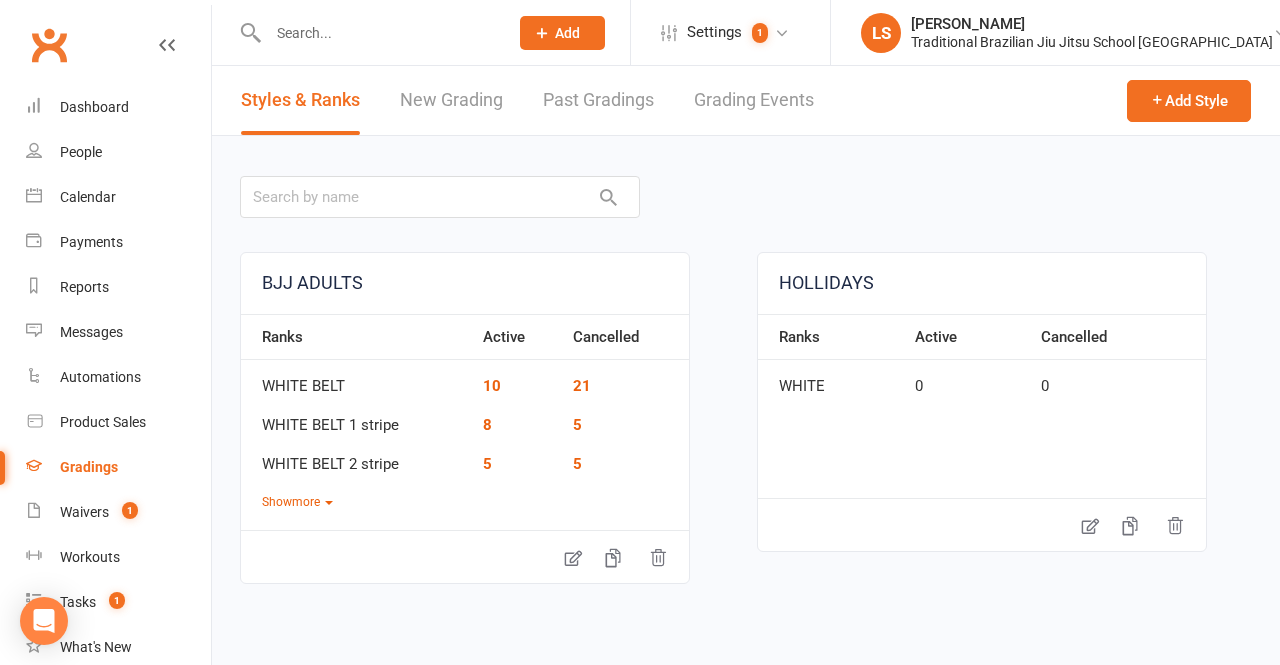 click on "Grading Events" at bounding box center (754, 100) 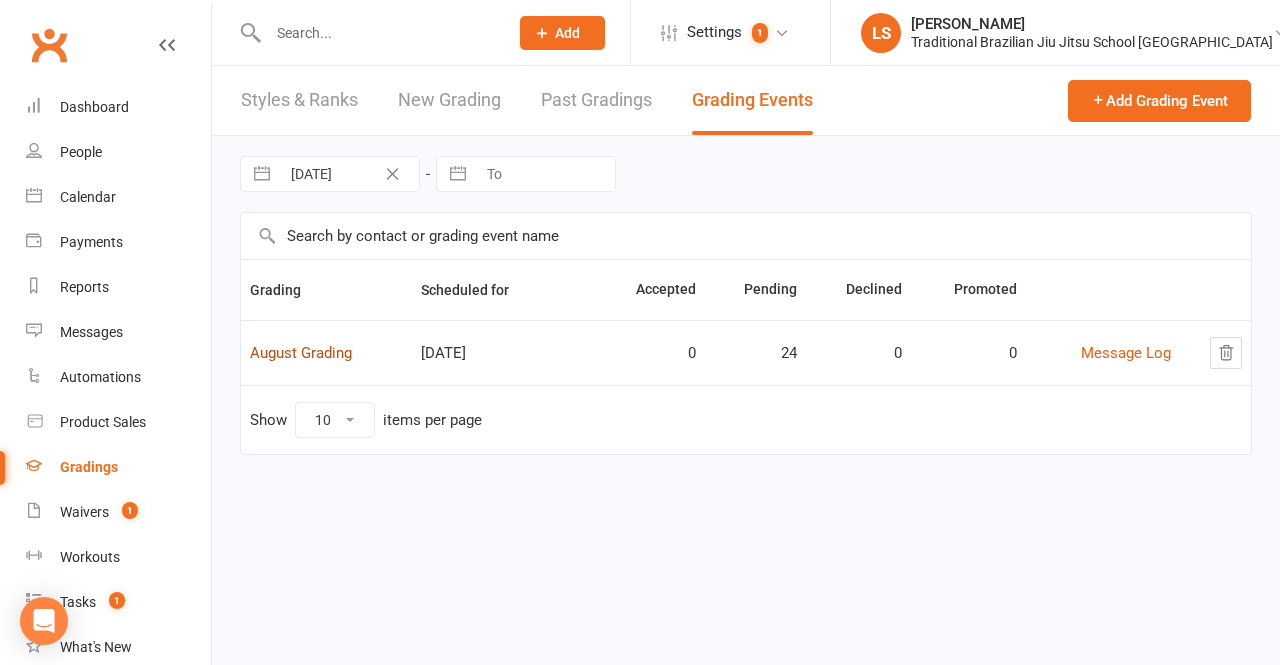 click on "August  Grading" at bounding box center [301, 353] 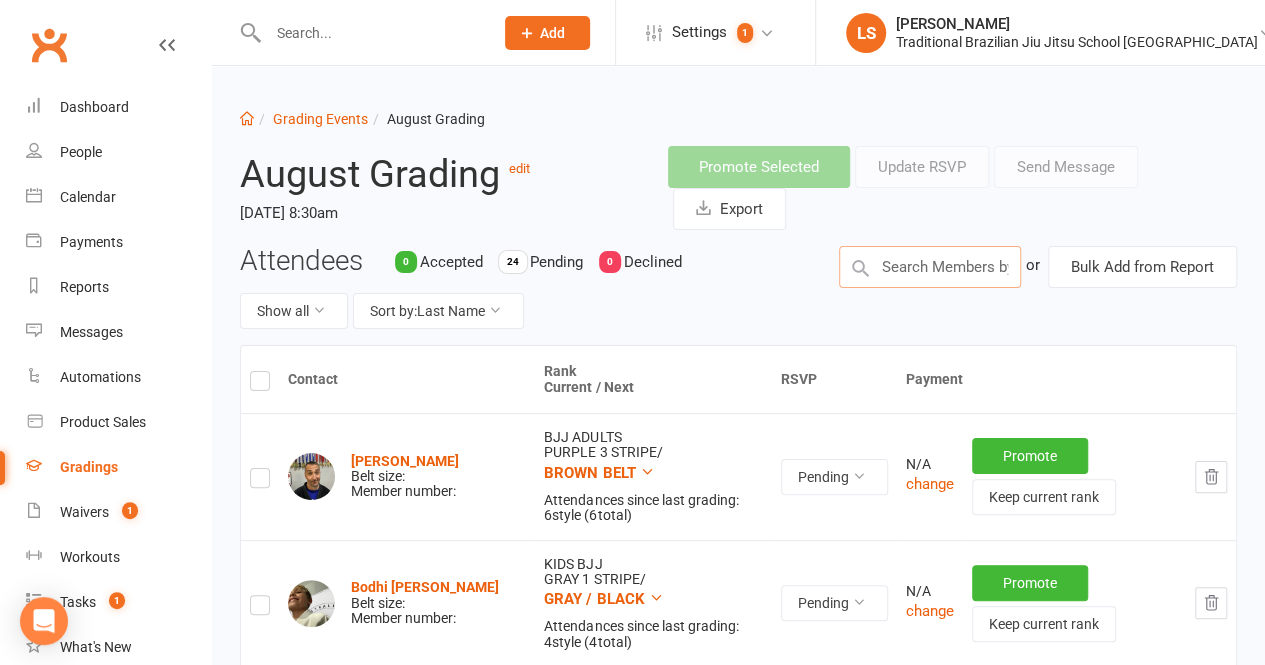 click at bounding box center (930, 267) 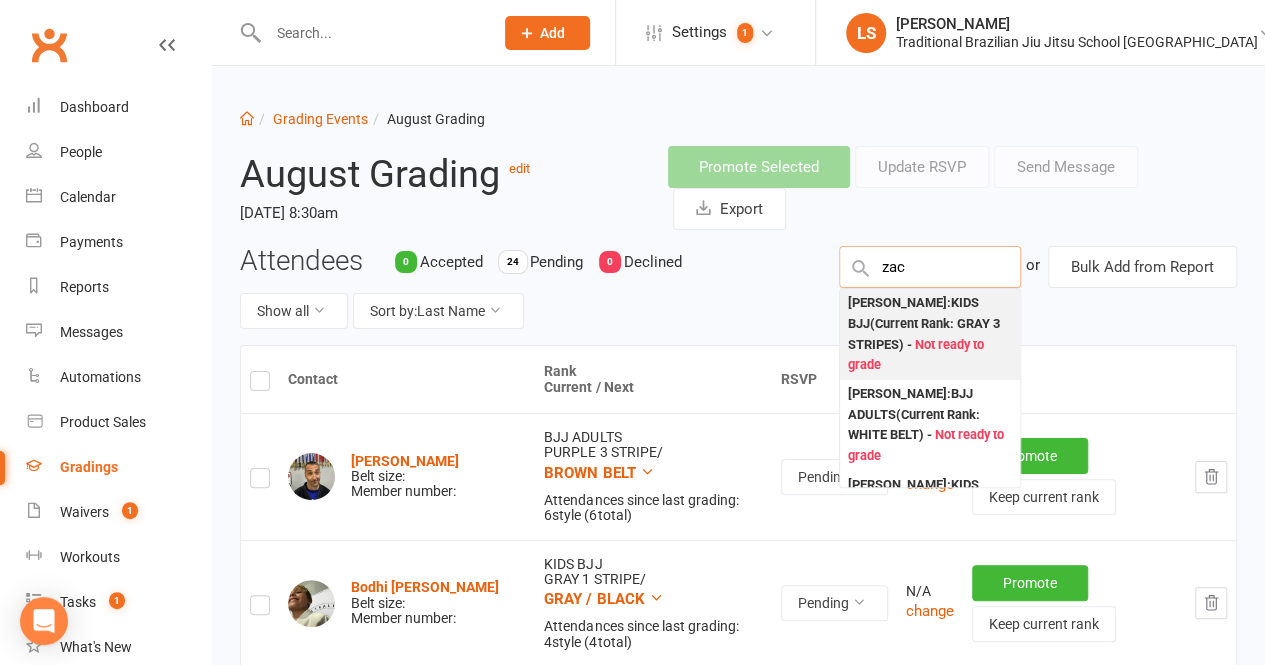 type on "zac" 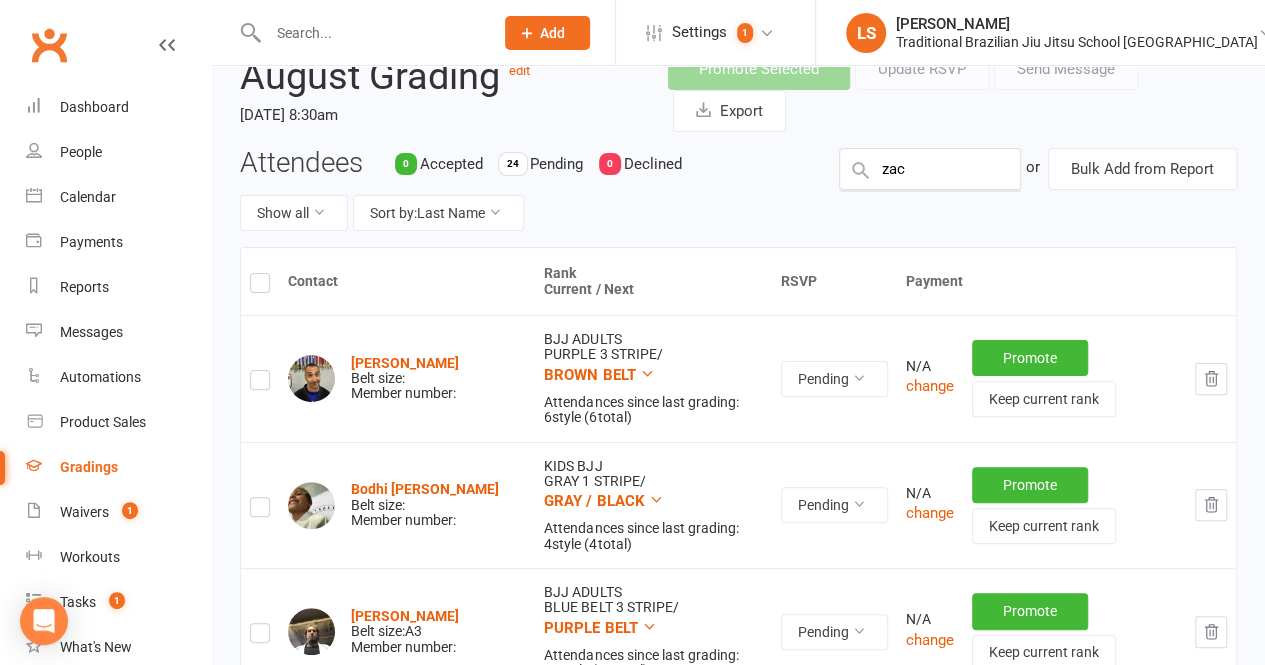 scroll, scrollTop: 0, scrollLeft: 0, axis: both 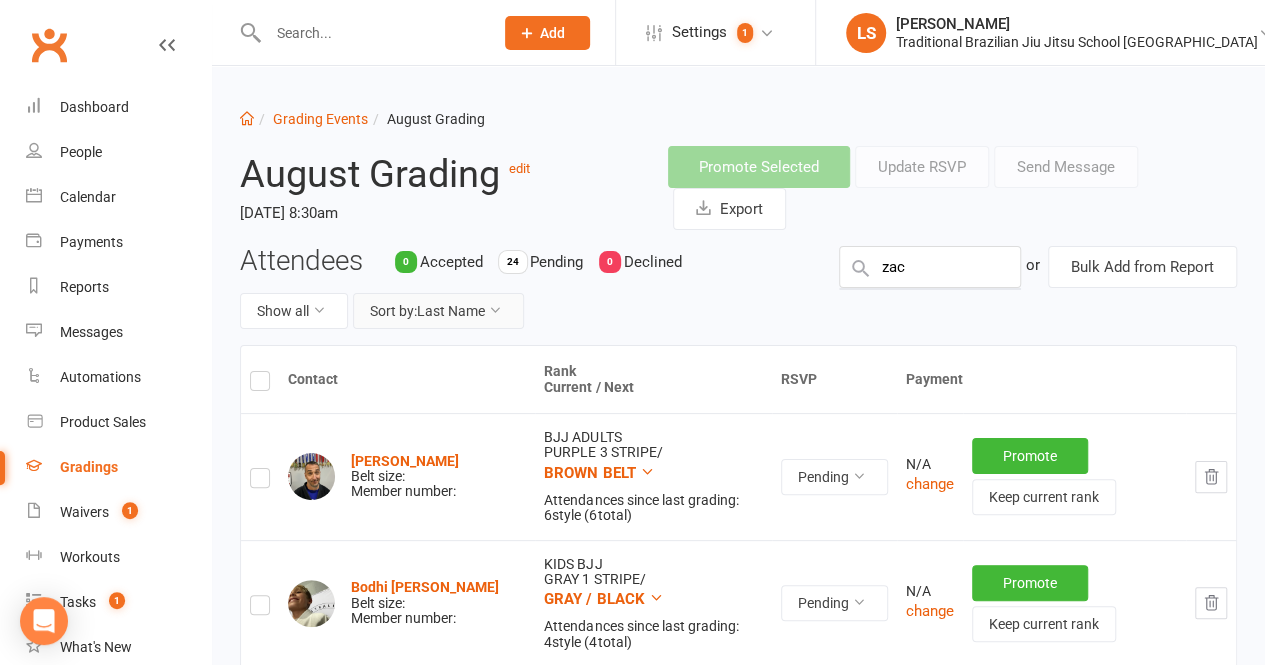 click on "Sort by:  Last Name" at bounding box center (438, 311) 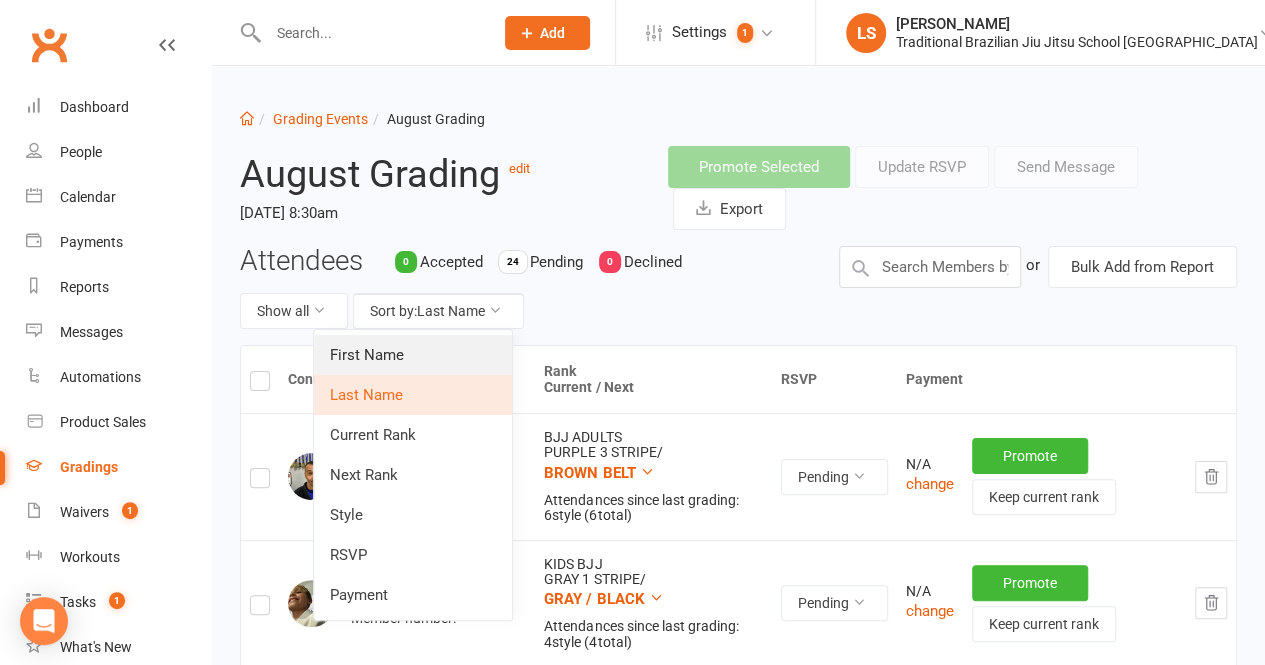 click on "First Name" at bounding box center [413, 355] 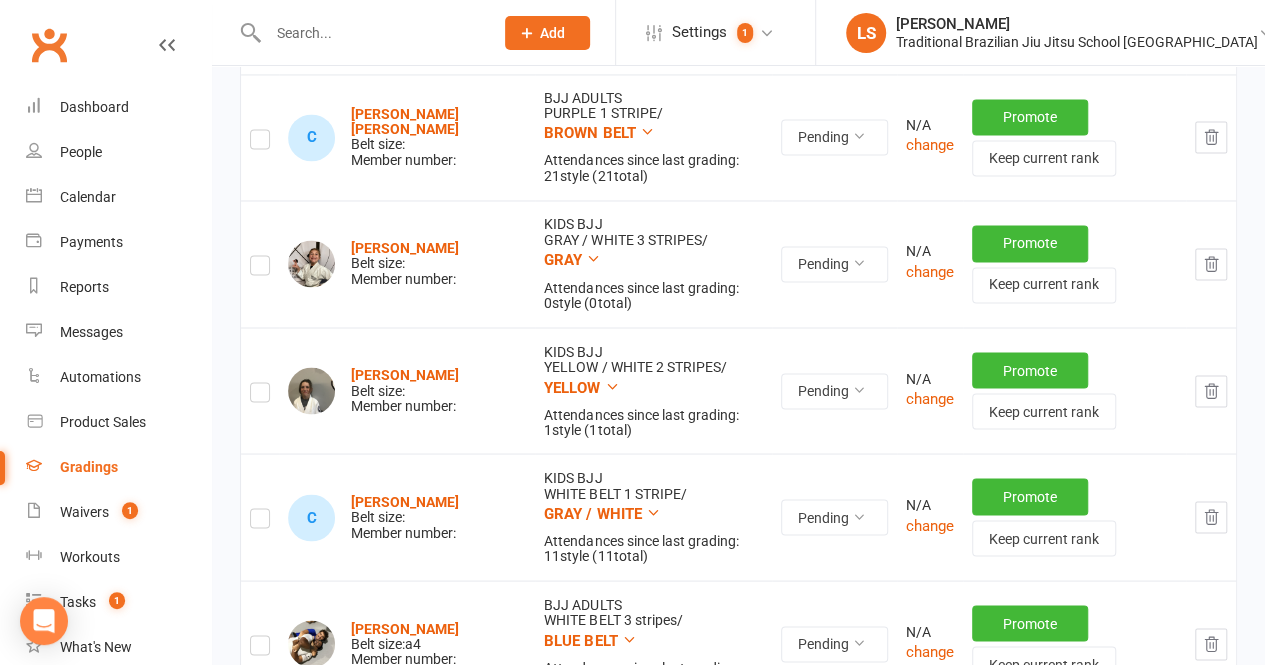 scroll, scrollTop: 2777, scrollLeft: 0, axis: vertical 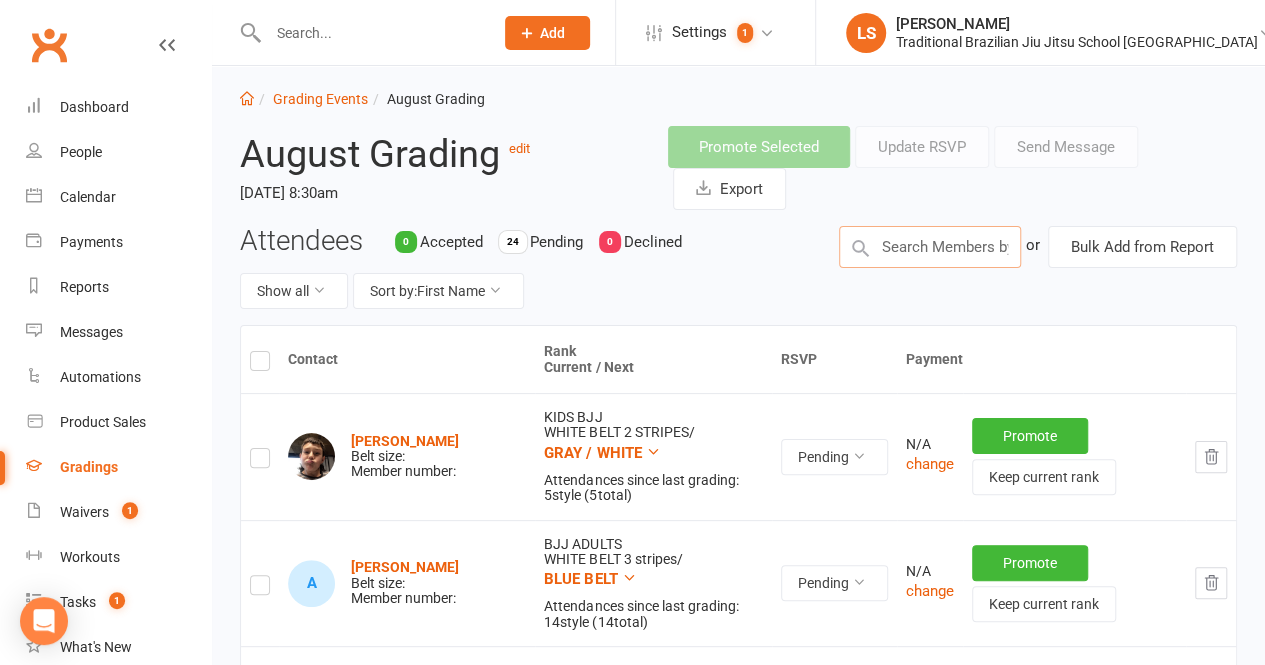 click at bounding box center [930, 247] 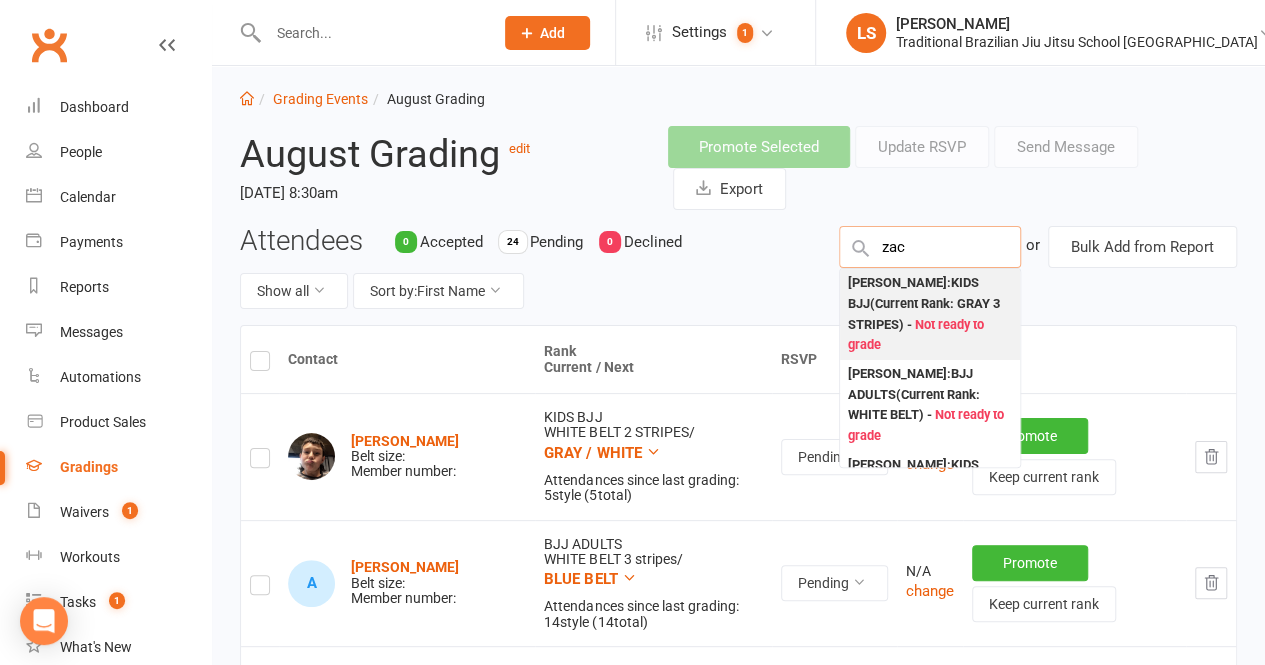 type on "zac" 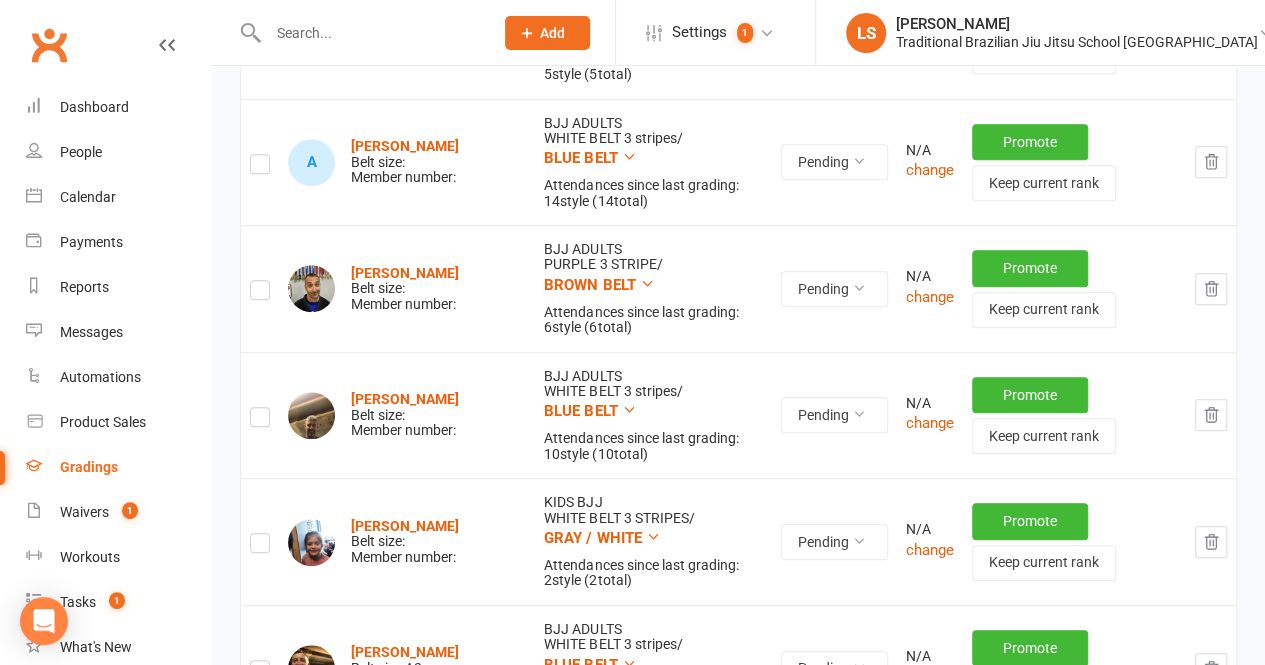 scroll, scrollTop: 0, scrollLeft: 0, axis: both 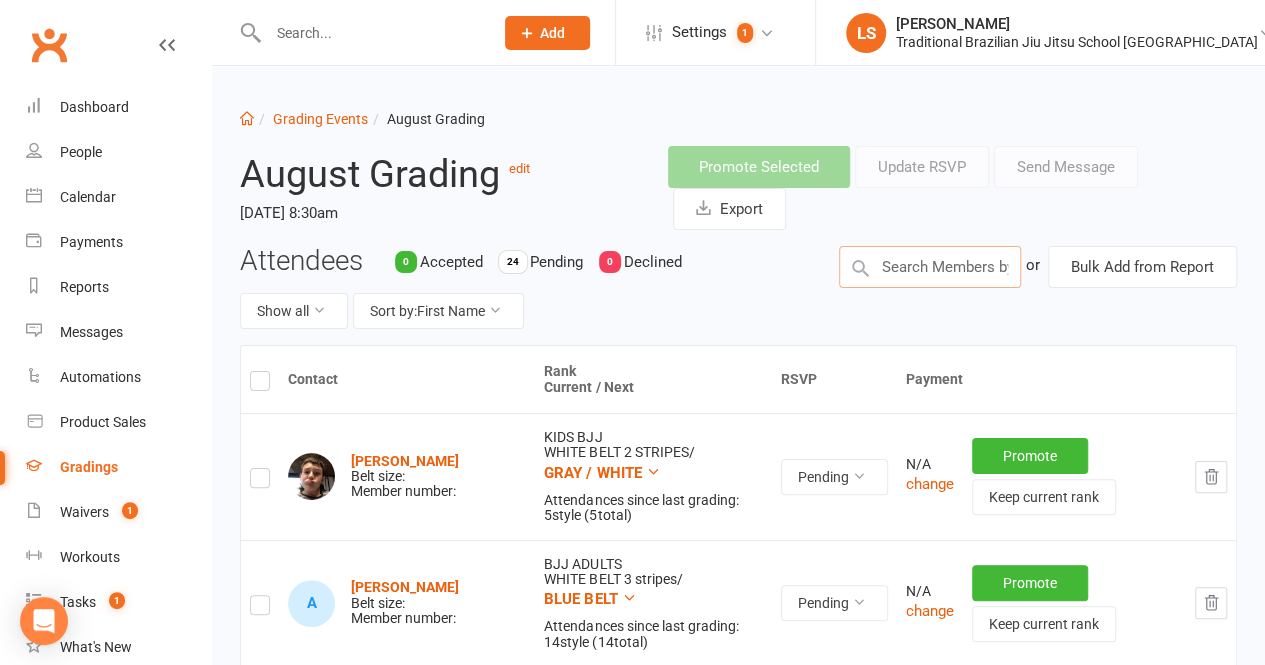 click at bounding box center [930, 267] 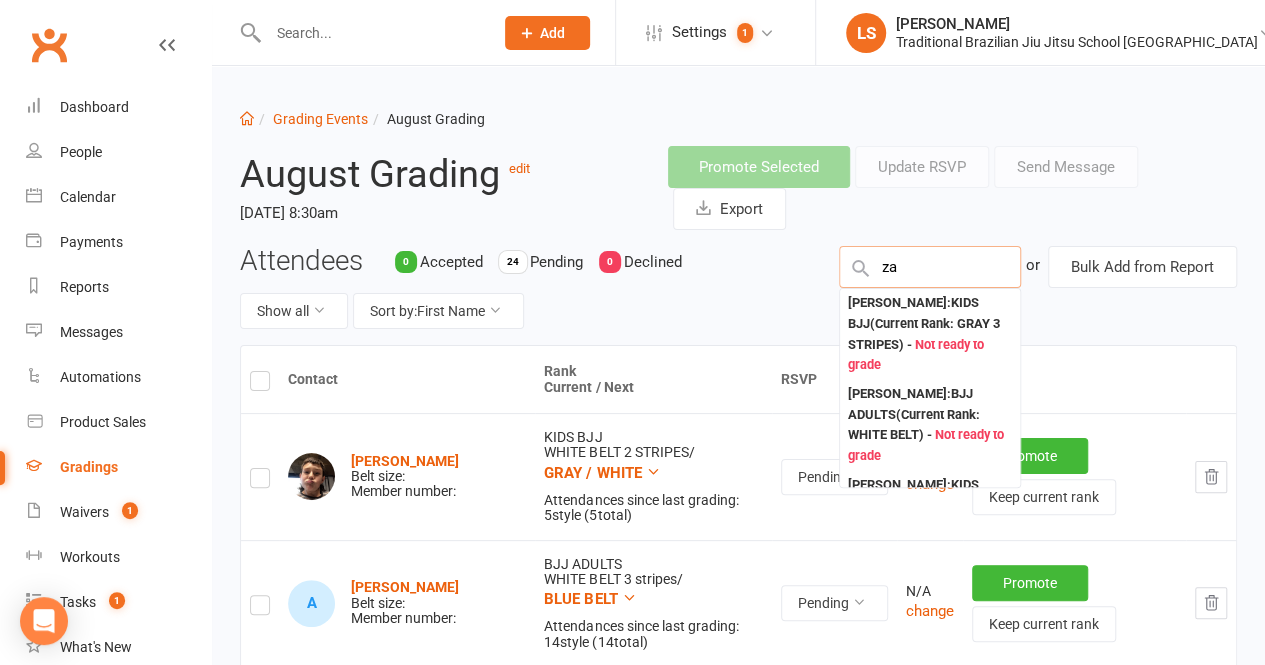 type on "z" 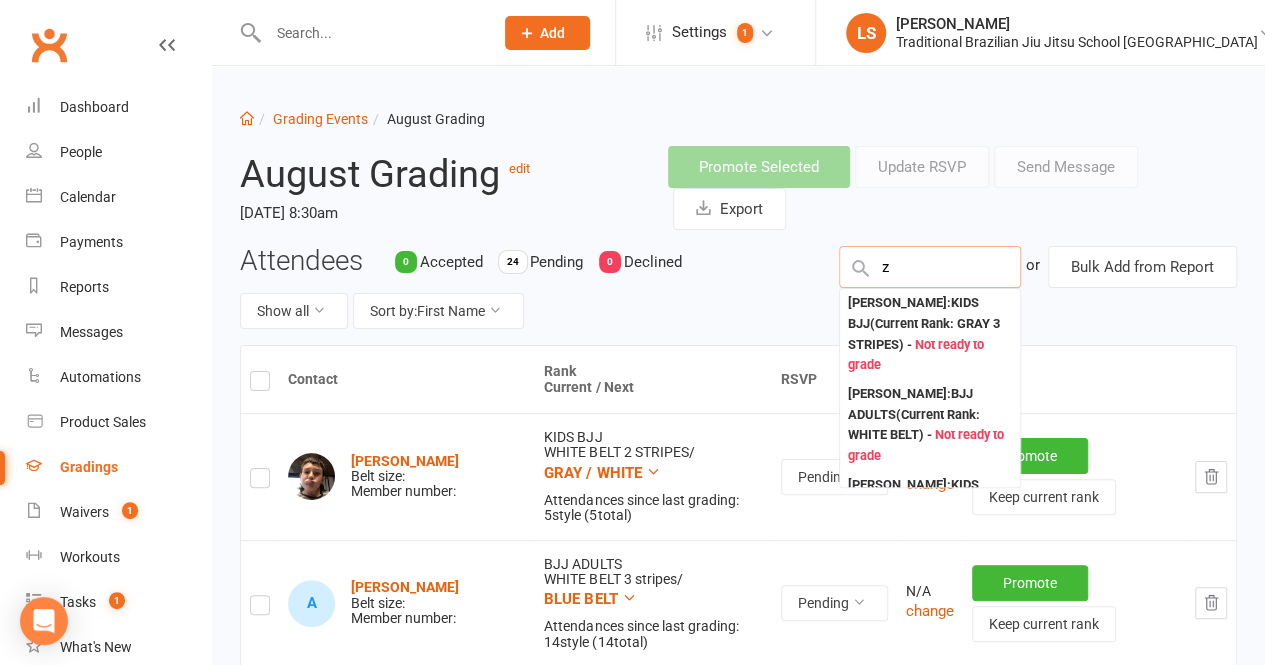 type 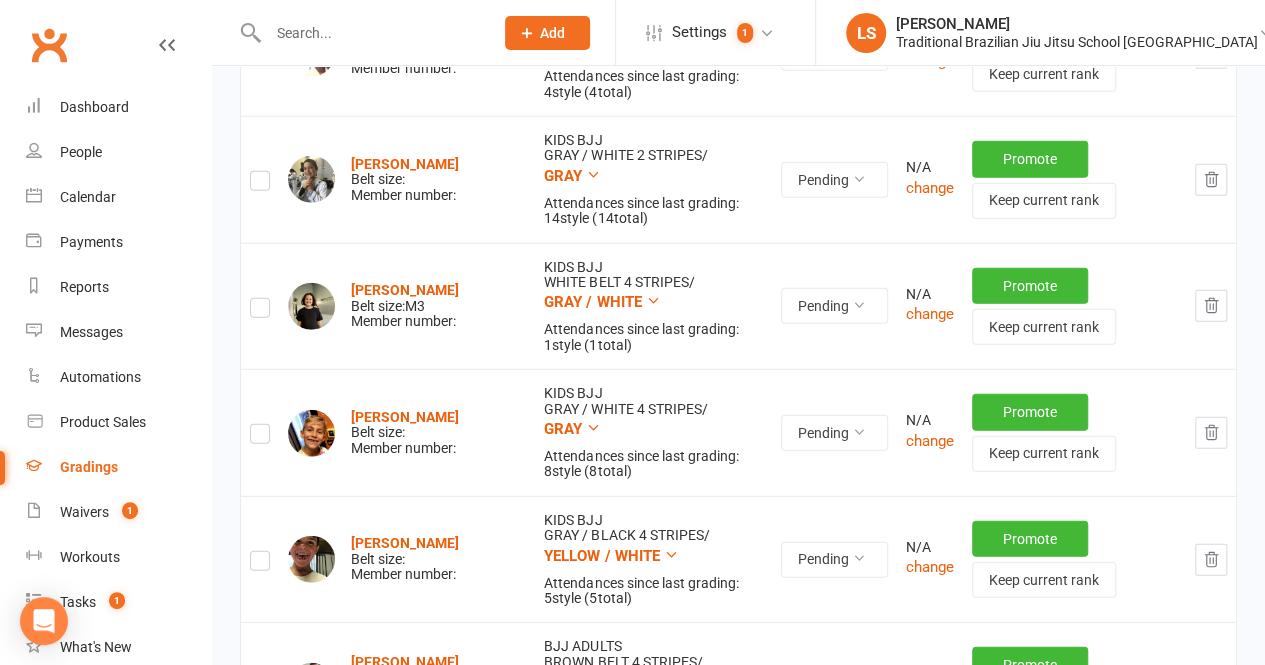 scroll, scrollTop: 2777, scrollLeft: 0, axis: vertical 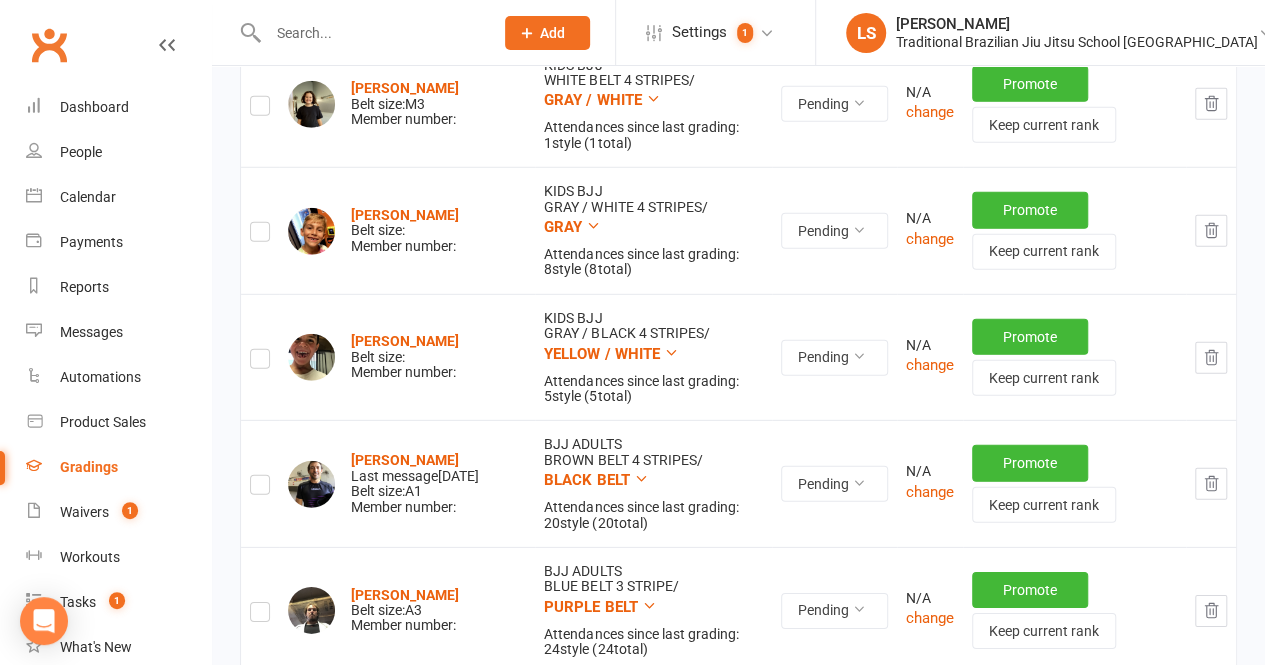 click on "Dashboard Grading Events August  Grading August  Grading   edit Saturday, 2 Aug 2025, 8:30am Promote Selected Update RSVP Send Message   Export Attendees 0 Accepted 24 Pending 0 Declined Show all   Sort by:  First Name   or Bulk Add from Report Contact Rank Current / Next RSVP Payment ALAKAI Graham Belt size:  Member number:  KIDS BJJ   WHITE BELT 2 STRIPES  /   GRAY / WHITE   Attendances since last grading:   5  style ( 5  total) Pending   N/A change Promote Keep current rank A Alex Ruiz Belt size:  Member number:  BJJ ADULTS   WHITE BELT 3 stripes  /   BLUE BELT   Attendances since last grading:   14  style ( 14  total) Pending   N/A change Promote Keep current rank Andre Abib Belt size:  Member number:  BJJ ADULTS   PURPLE 3 STRIPE  /   BROWN BELT   Attendances since last grading:   6  style ( 6  total) Pending   N/A change Promote Keep current rank Andy Sutcliffe Belt size:  Member number:  BJJ ADULTS   WHITE BELT 3 stripes  /   BLUE BELT   Attendances since last grading:   10  style ( 10  total) Pending" at bounding box center (738, -941) 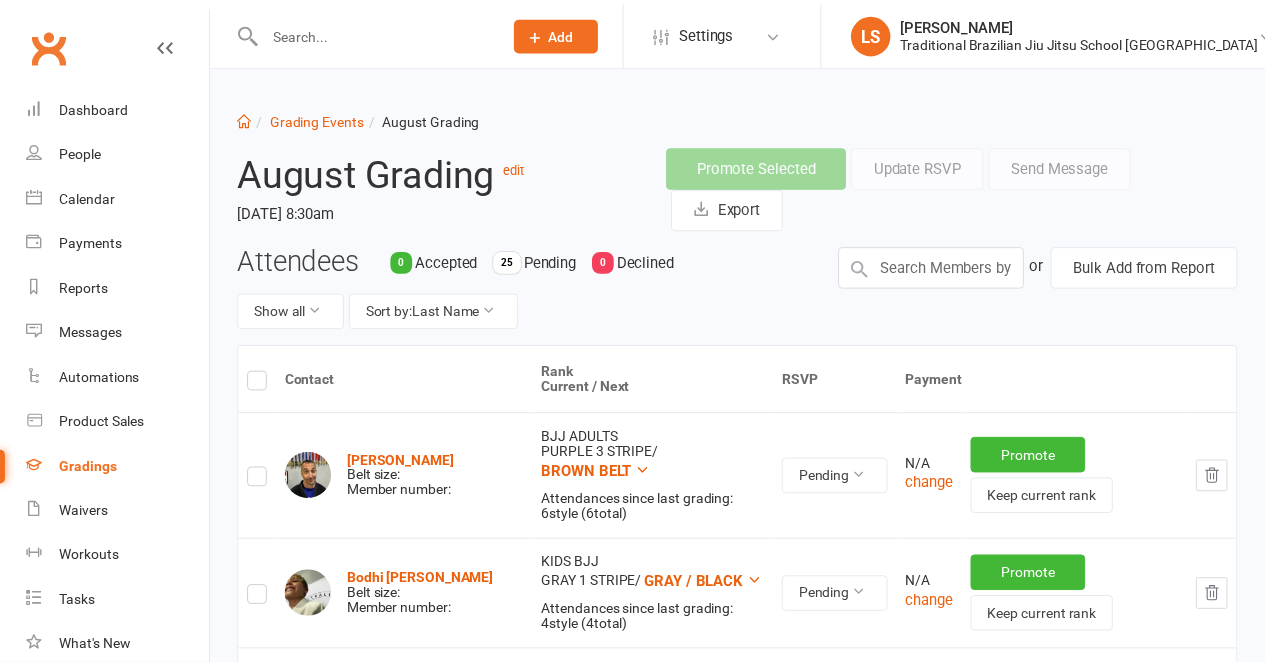 scroll, scrollTop: 2785, scrollLeft: 0, axis: vertical 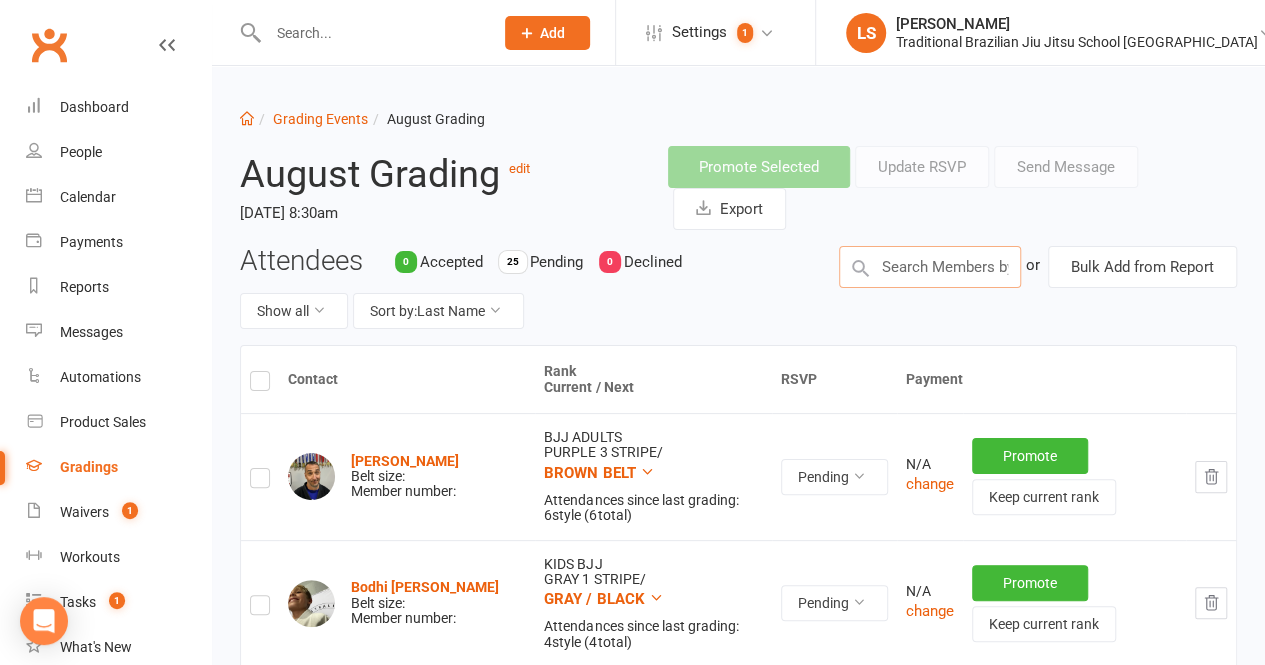click at bounding box center (930, 267) 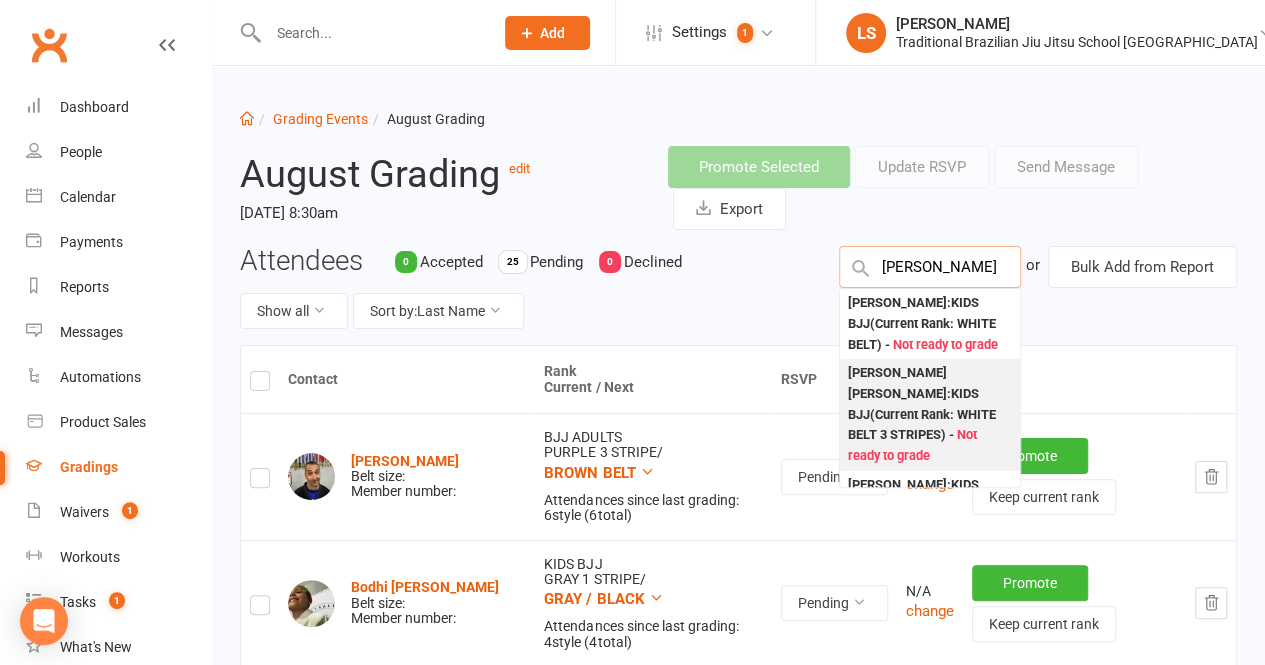 type on "woolf" 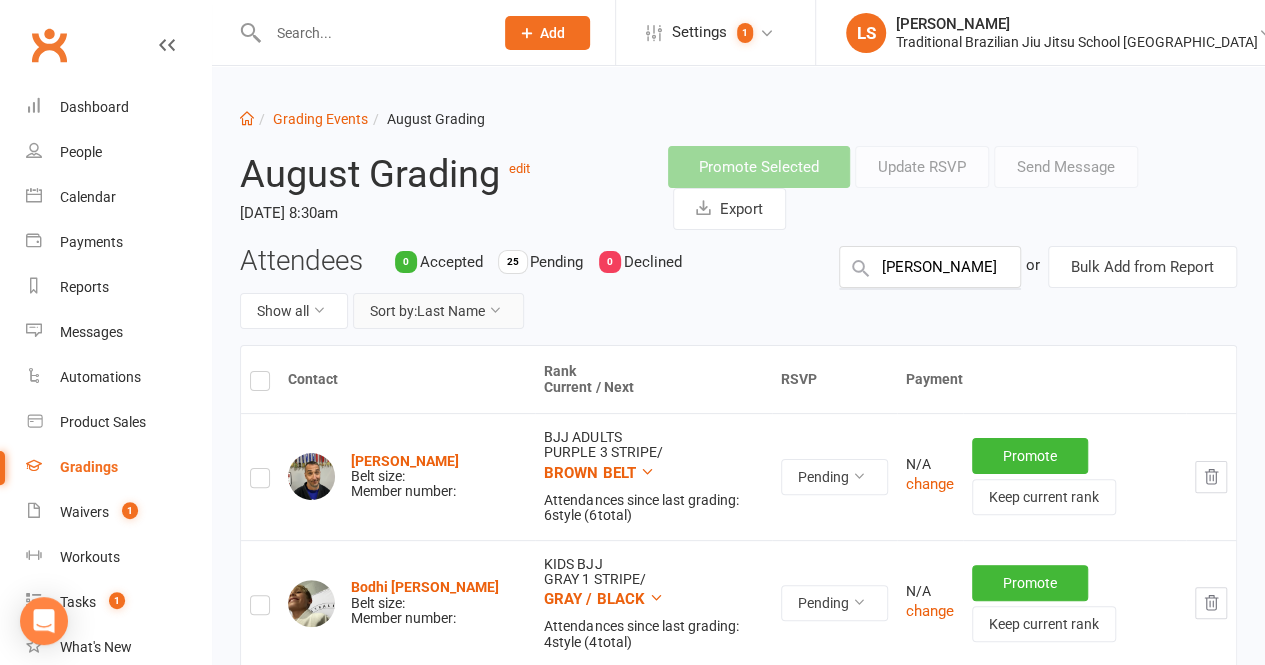 type 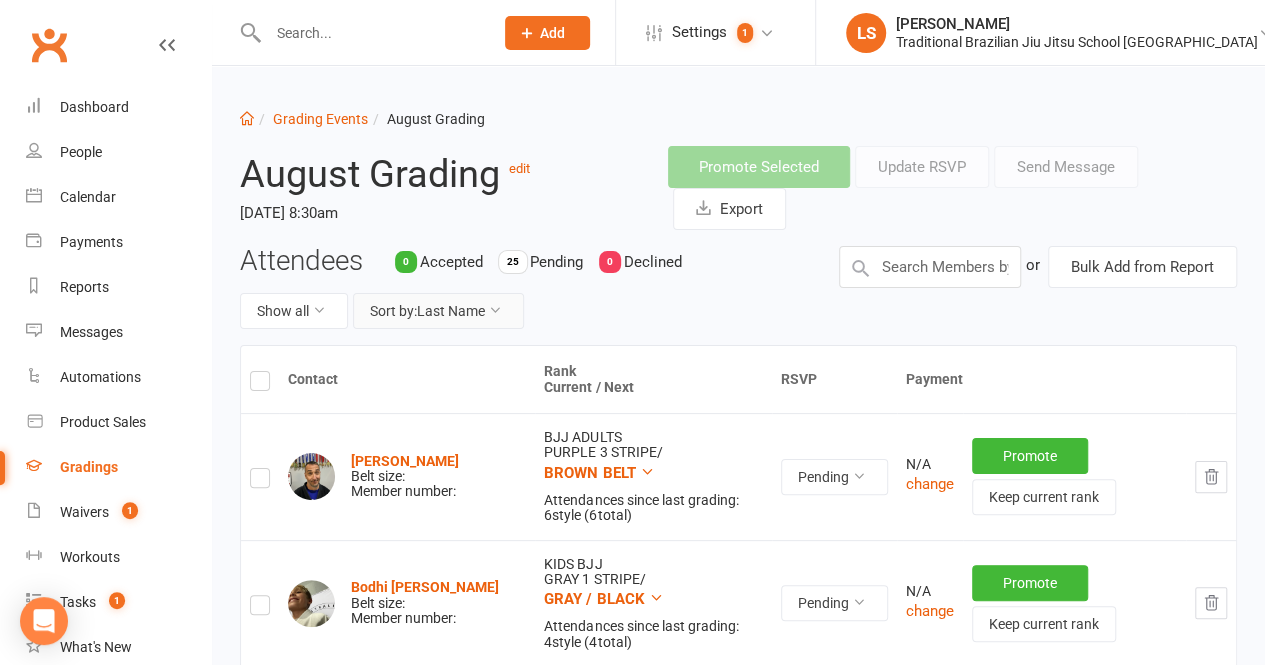 click on "Sort by:  Last Name" at bounding box center [438, 311] 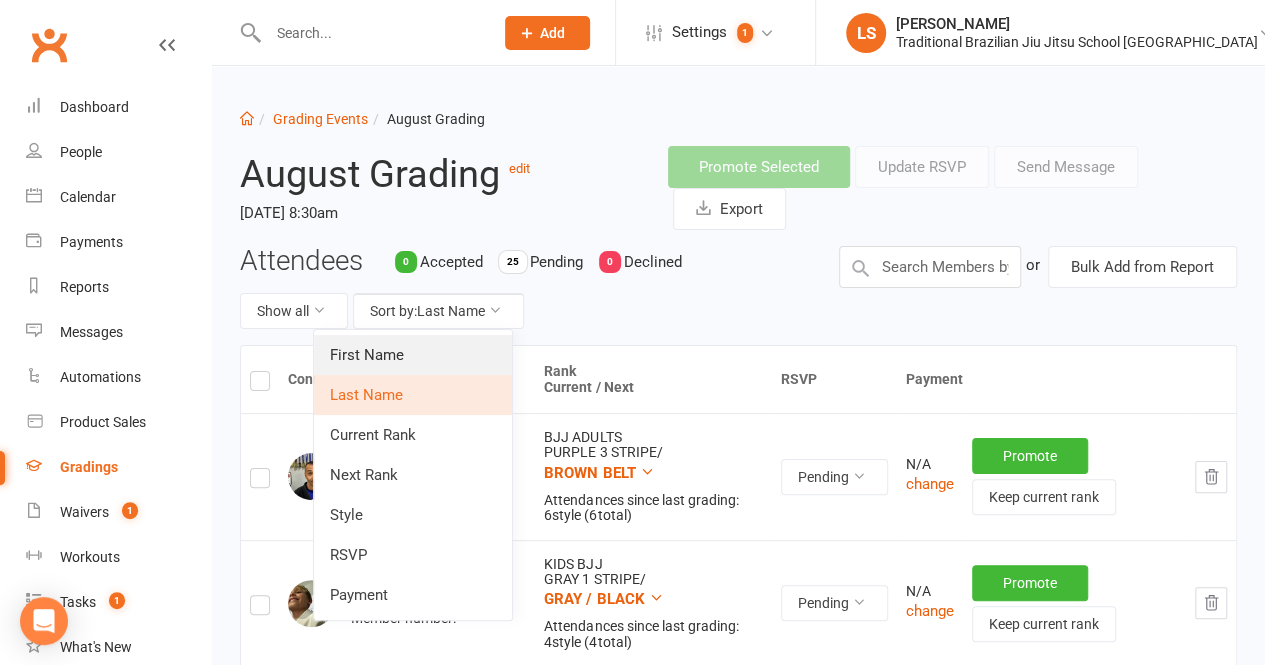 click on "First Name" at bounding box center (413, 355) 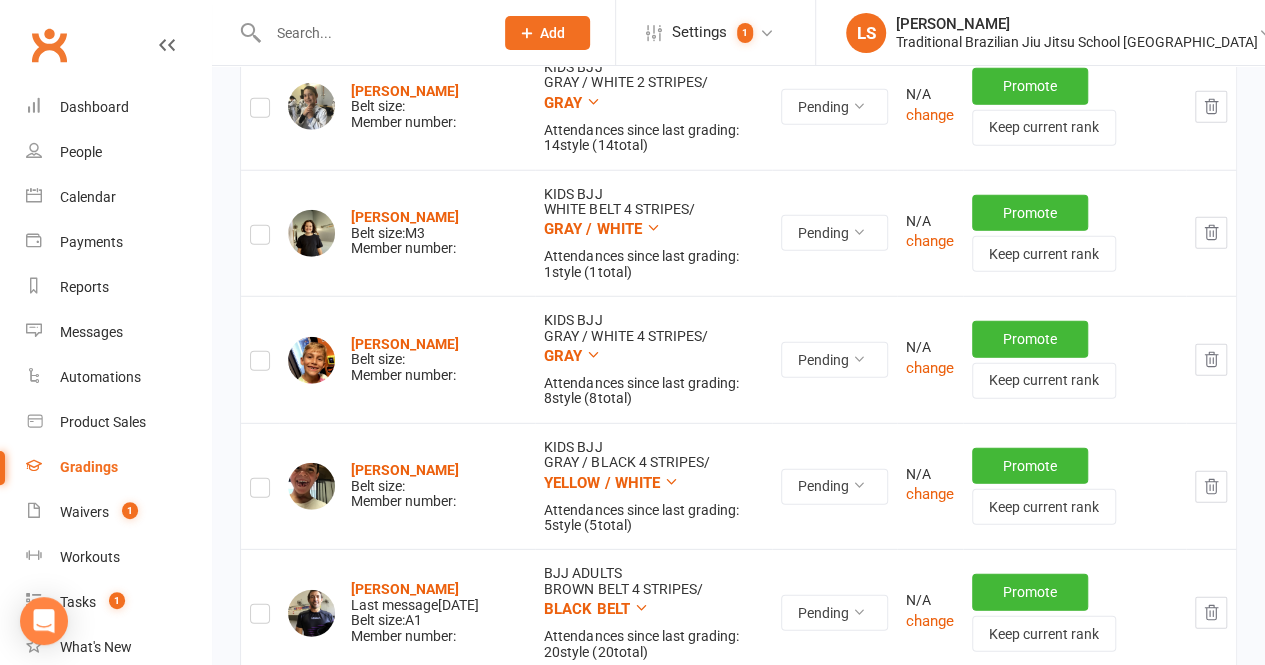 scroll, scrollTop: 2888, scrollLeft: 0, axis: vertical 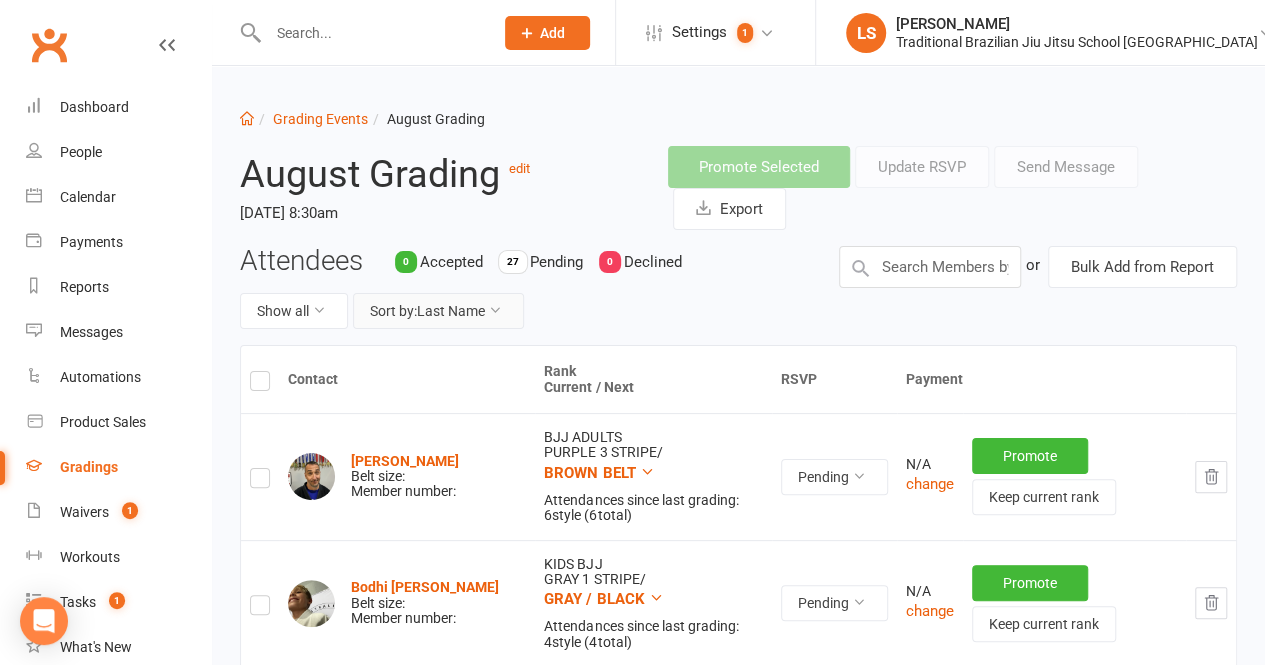 click on "Sort by:  Last Name" at bounding box center [438, 311] 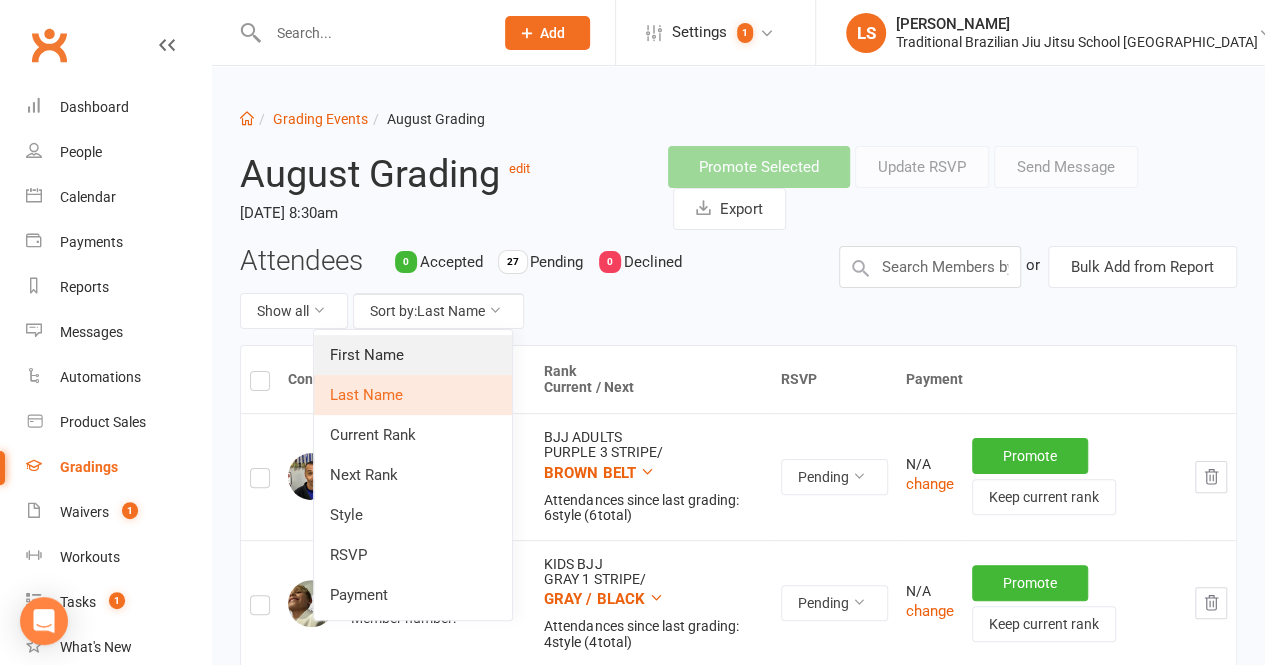 click on "First Name" at bounding box center [413, 355] 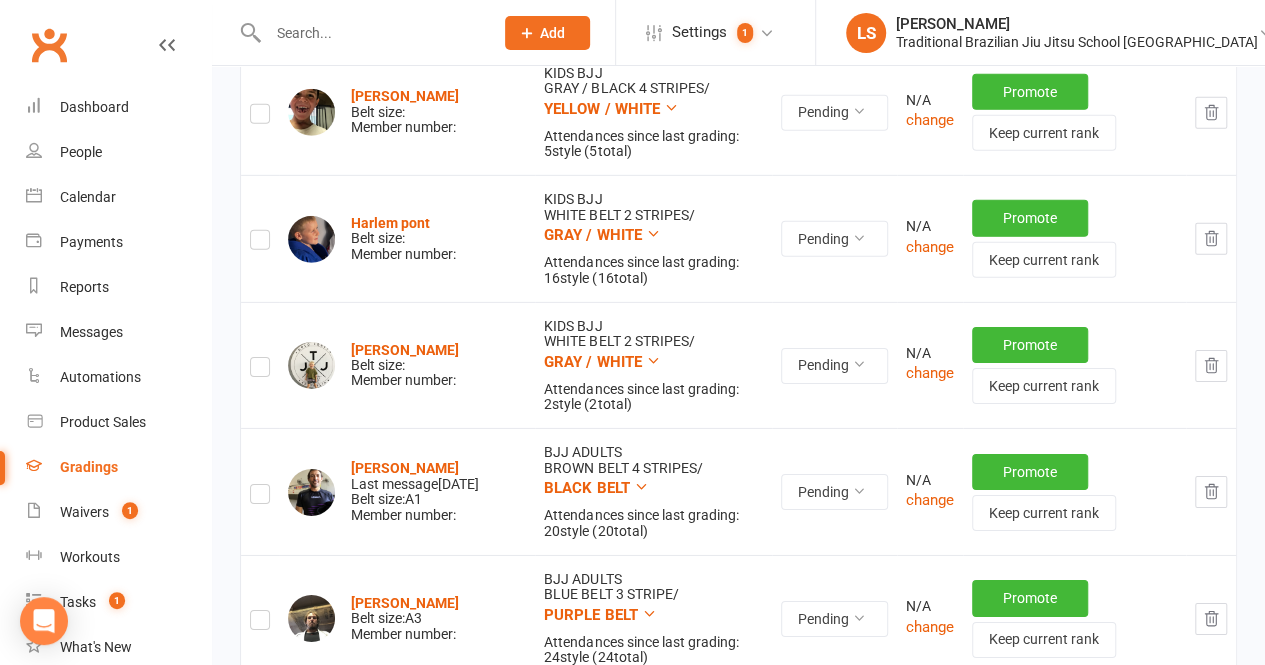 scroll, scrollTop: 3140, scrollLeft: 0, axis: vertical 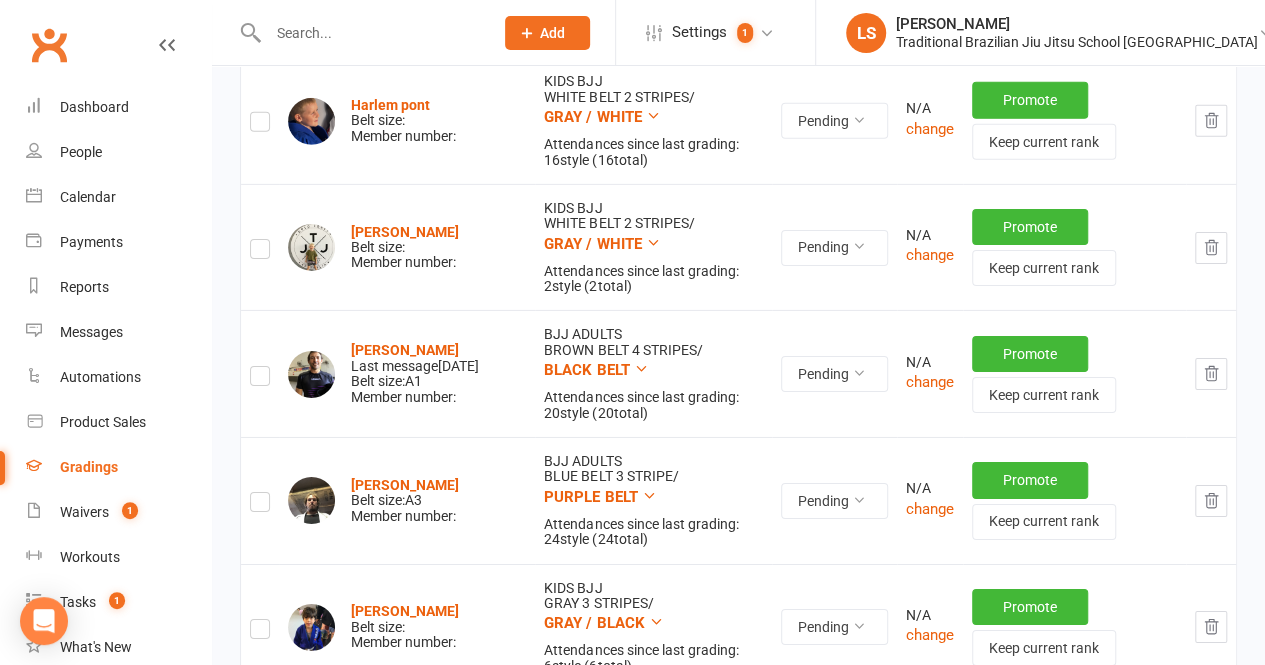 click on "Contact Rank Current / Next RSVP Payment [PERSON_NAME] Belt size:  Member number:  KIDS BJJ   WHITE BELT 2 STRIPES  /   GRAY / WHITE   Attendances since last grading:   5  style ( 5  total) Pending   N/A change Promote Keep current rank A [PERSON_NAME] Belt size:  Member number:  BJJ ADULTS   WHITE BELT 3 stripes  /   BLUE BELT   Attendances since last grading:   14  style ( 14  total) Pending   N/A change Promote Keep current rank [PERSON_NAME] Belt size:  Member number:  BJJ ADULTS   PURPLE 3 STRIPE  /   BROWN BELT   Attendances since last grading:   6  style ( 6  total) Pending   N/A change Promote Keep current rank [PERSON_NAME] Belt size:  Member number:  BJJ ADULTS   WHITE BELT 3 stripes  /   BLUE BELT   Attendances since last grading:   10  style ( 10  total) Pending   N/A change Promote Keep current rank [PERSON_NAME] Belt size:  Member number:  KIDS BJJ   WHITE BELT 3 STRIPES  /   GRAY / WHITE   Attendances since last grading:   2  style ( 2  total) Pending   N/A change Promote Keep current rank A3    /" at bounding box center (738, -988) 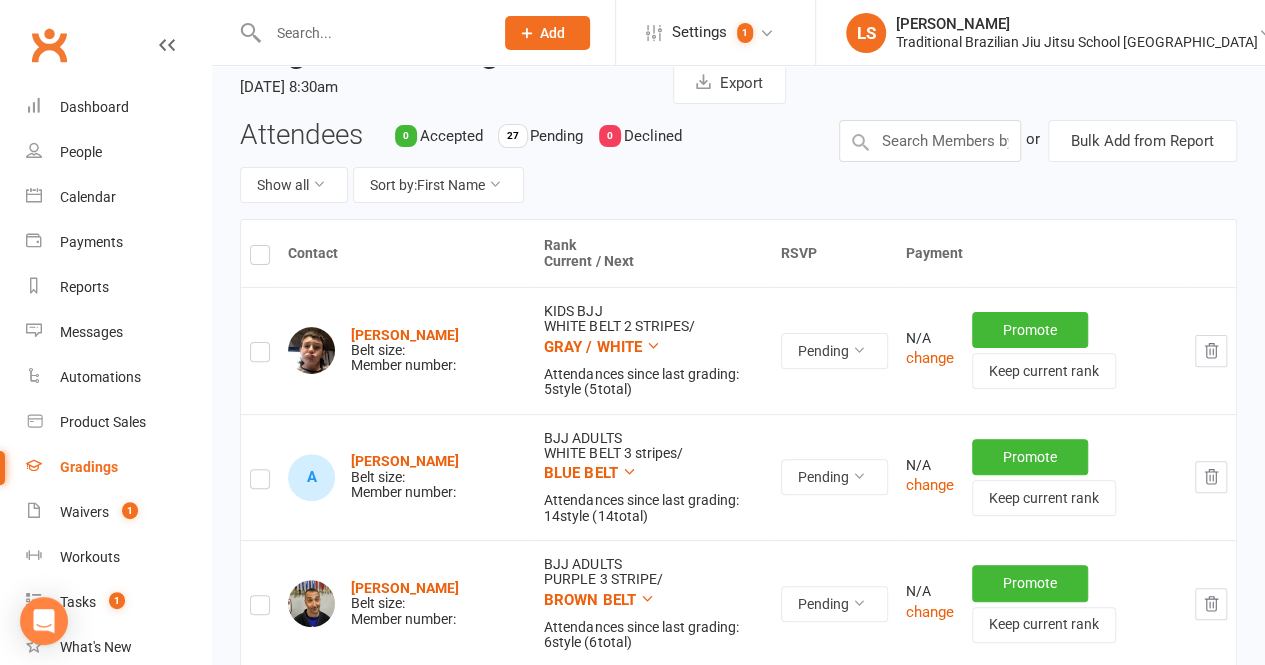 scroll, scrollTop: 122, scrollLeft: 0, axis: vertical 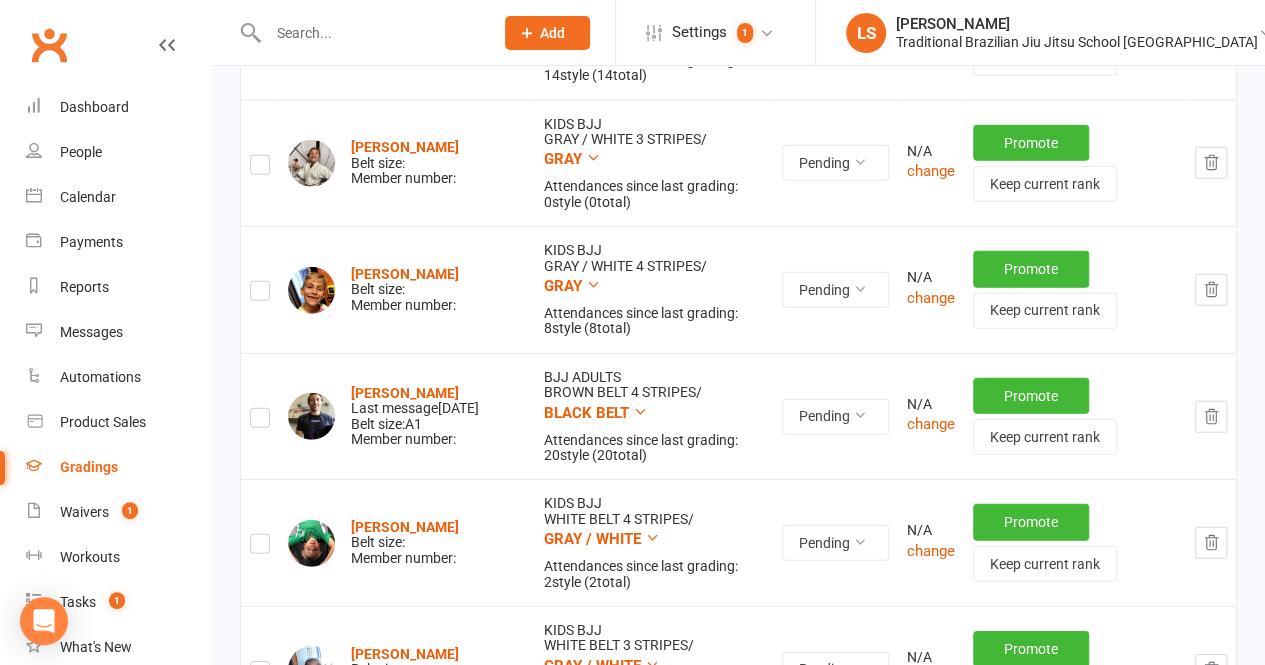click 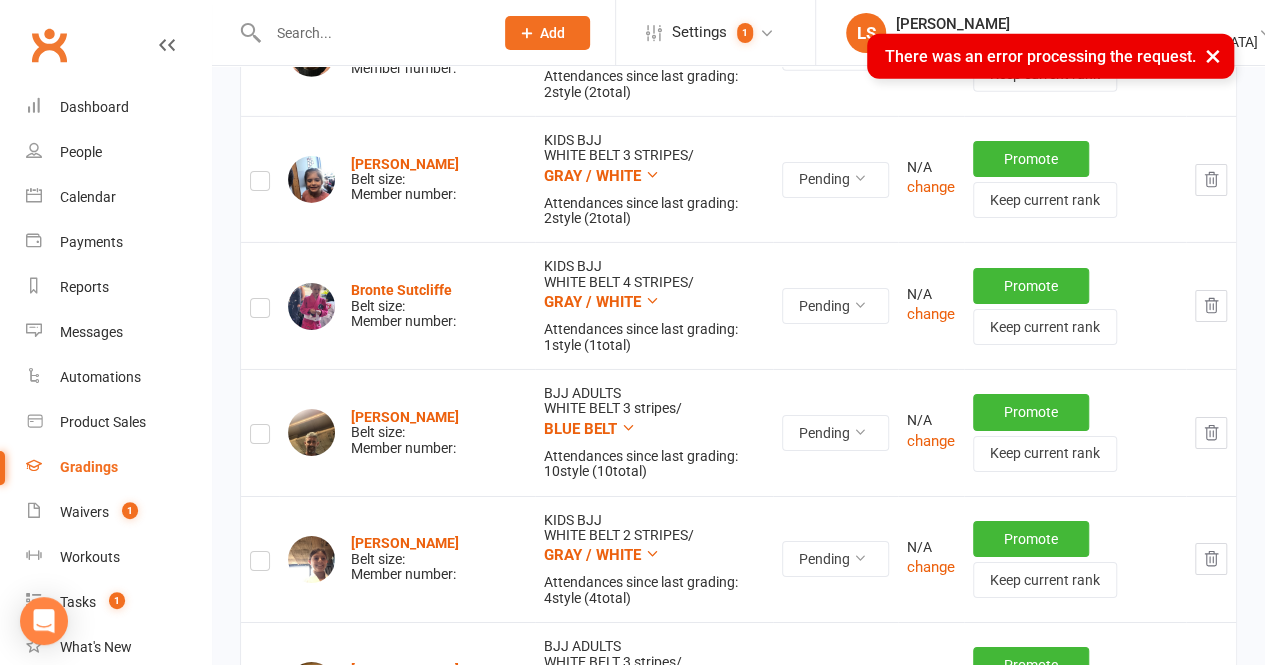 scroll, scrollTop: 3226, scrollLeft: 0, axis: vertical 